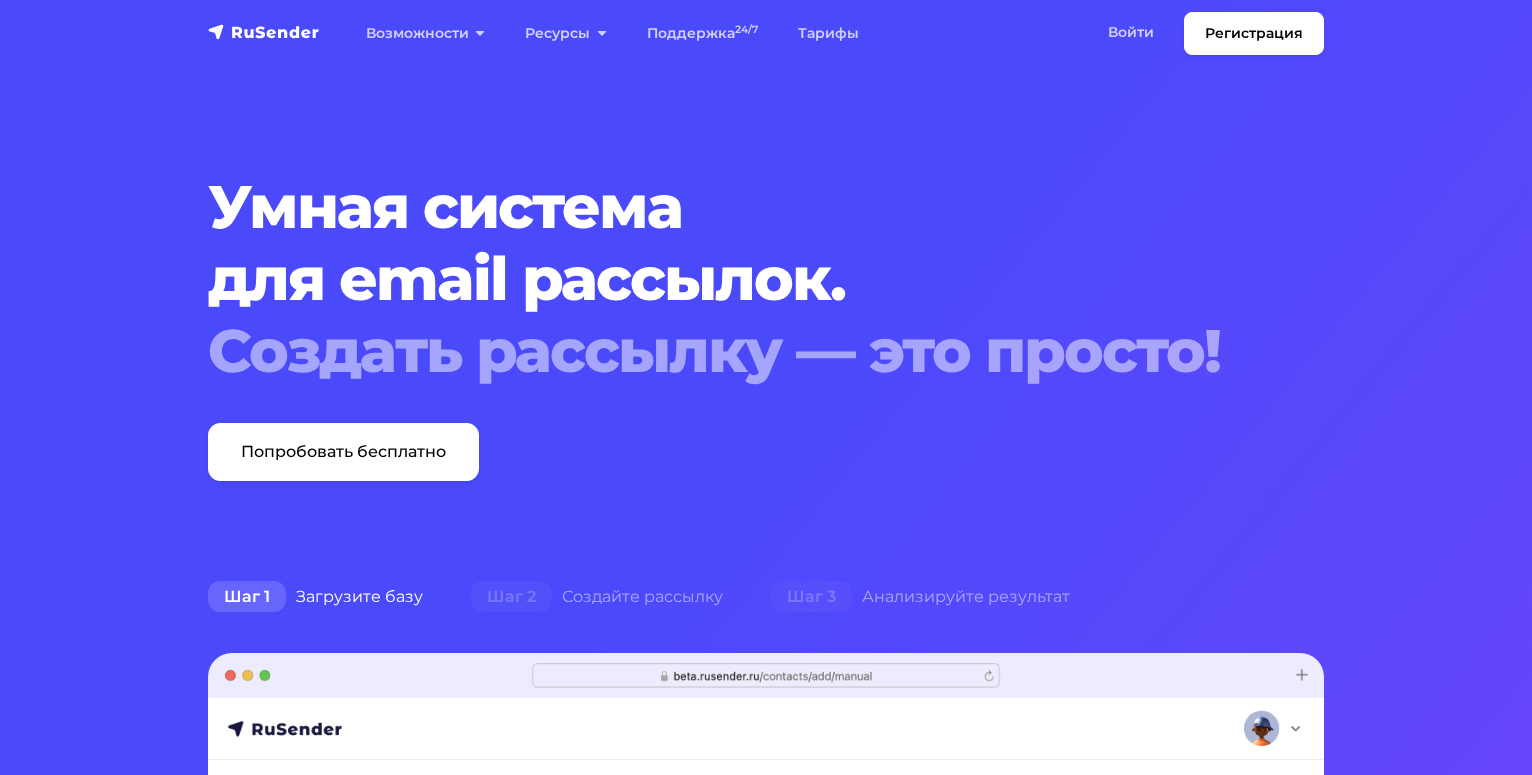 scroll, scrollTop: 0, scrollLeft: 0, axis: both 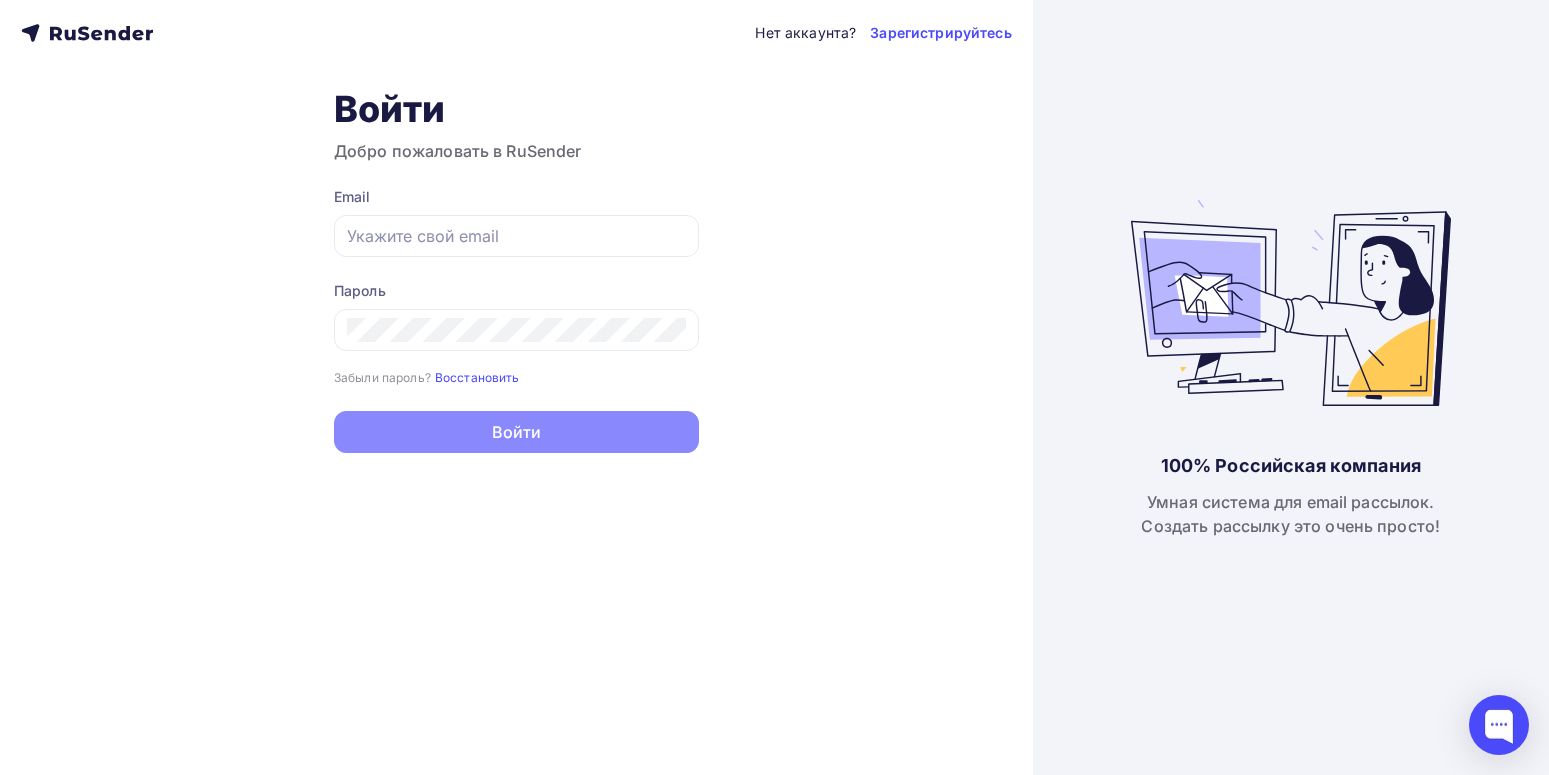 type on "[EMAIL]" 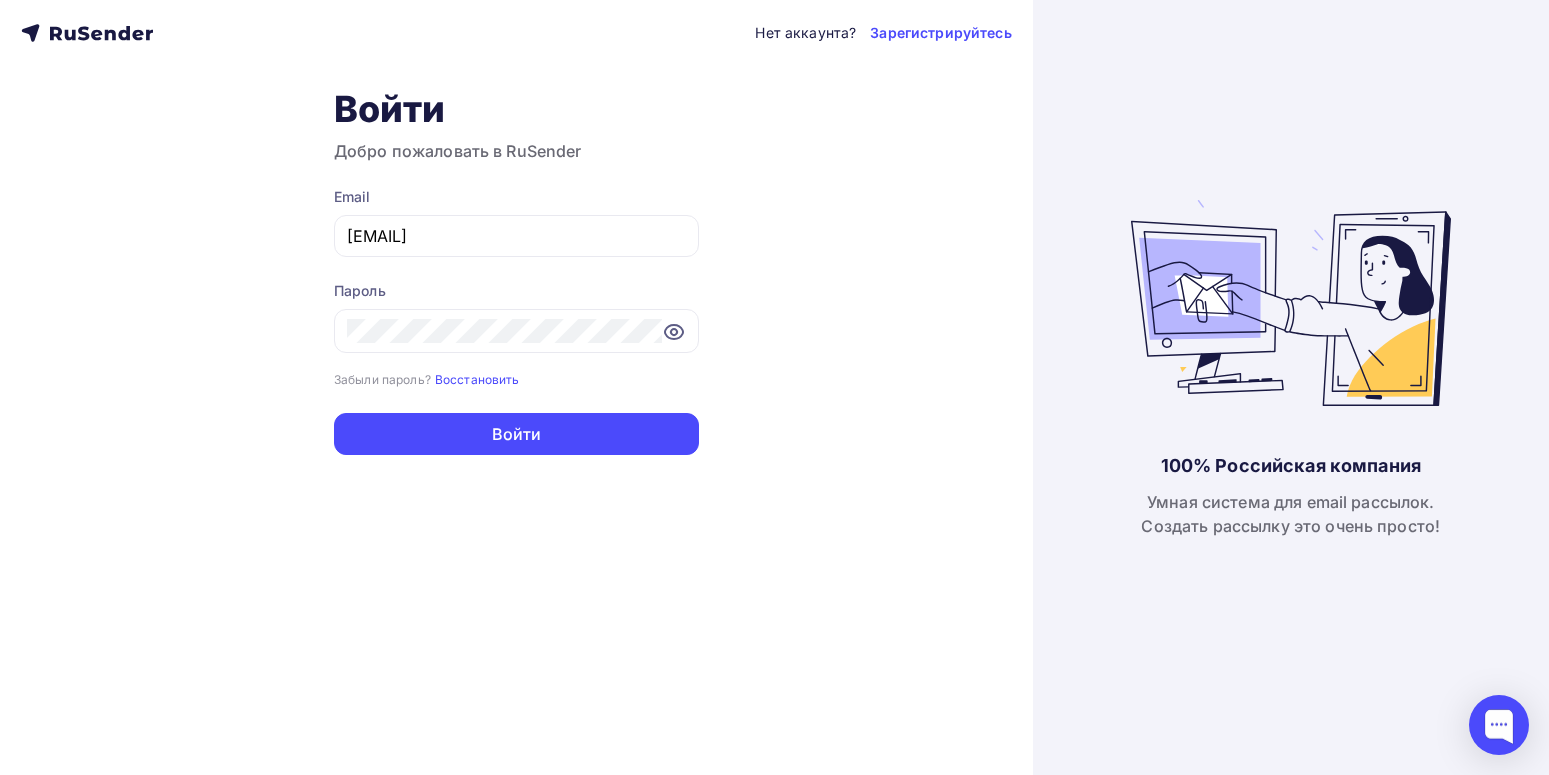 click on "100% Российская компания
Умная система для email рассылок. Создать рассылку это очень просто!" at bounding box center (1291, 387) 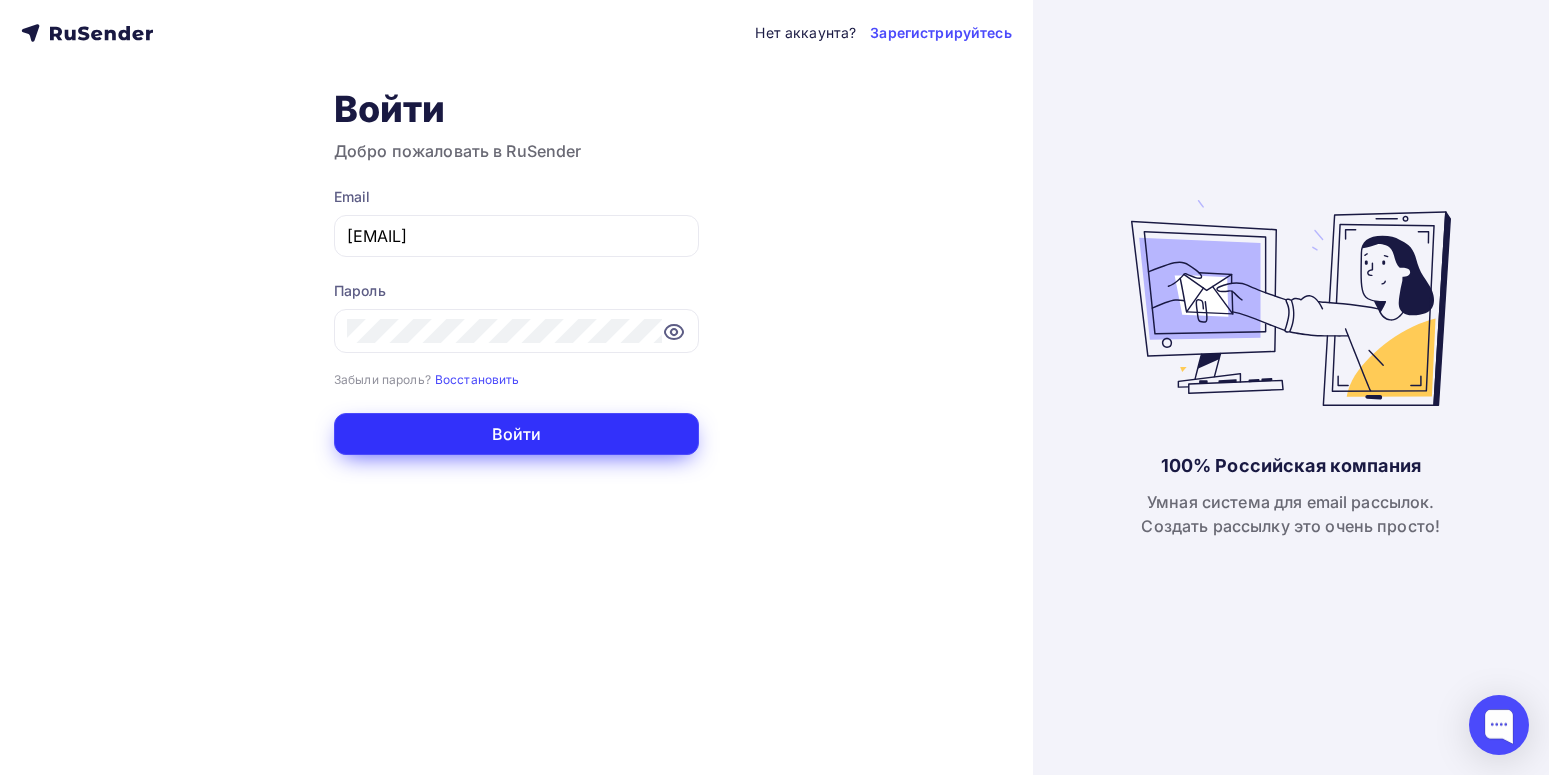 click on "Войти" at bounding box center (516, 434) 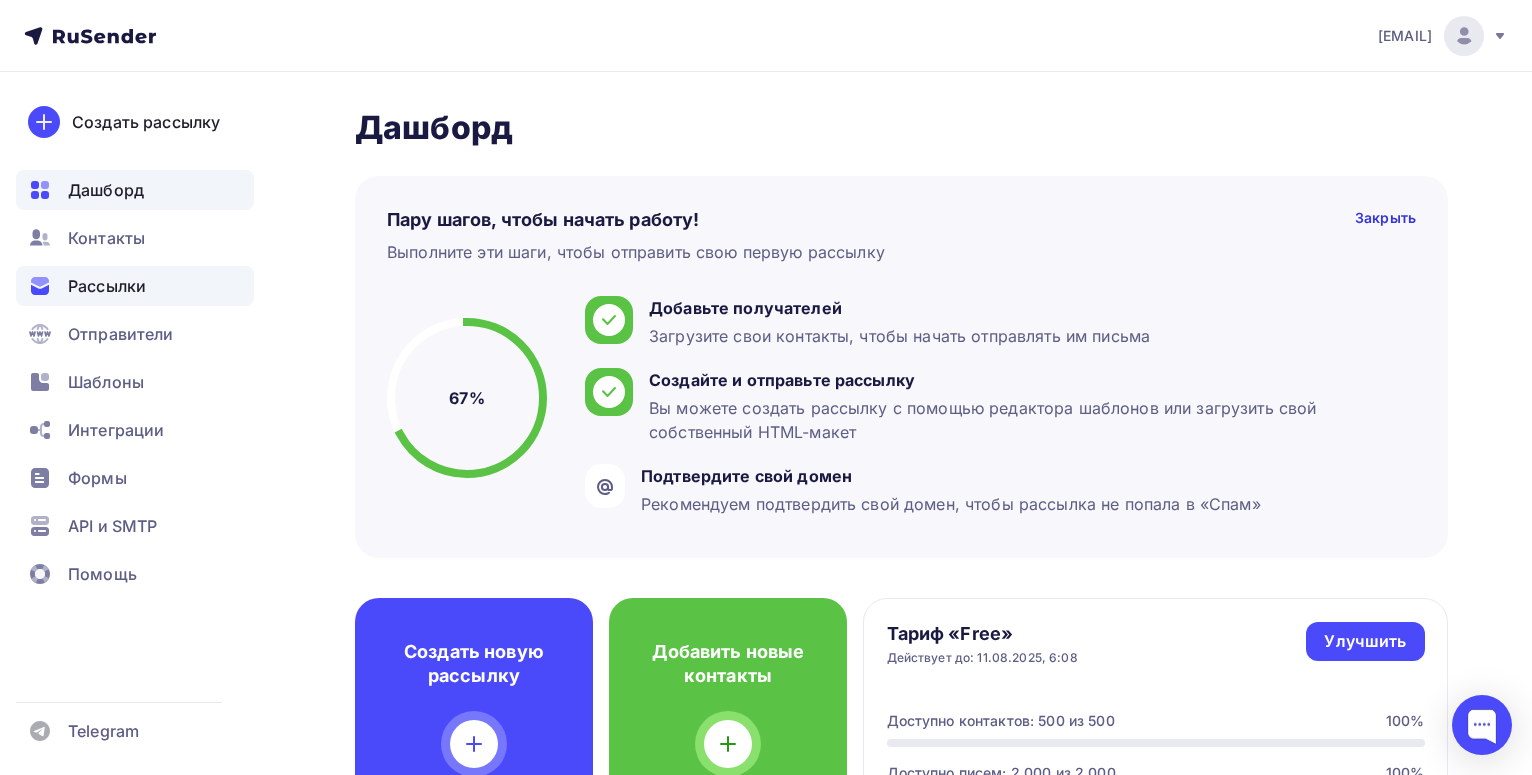 click on "Рассылки" at bounding box center (107, 286) 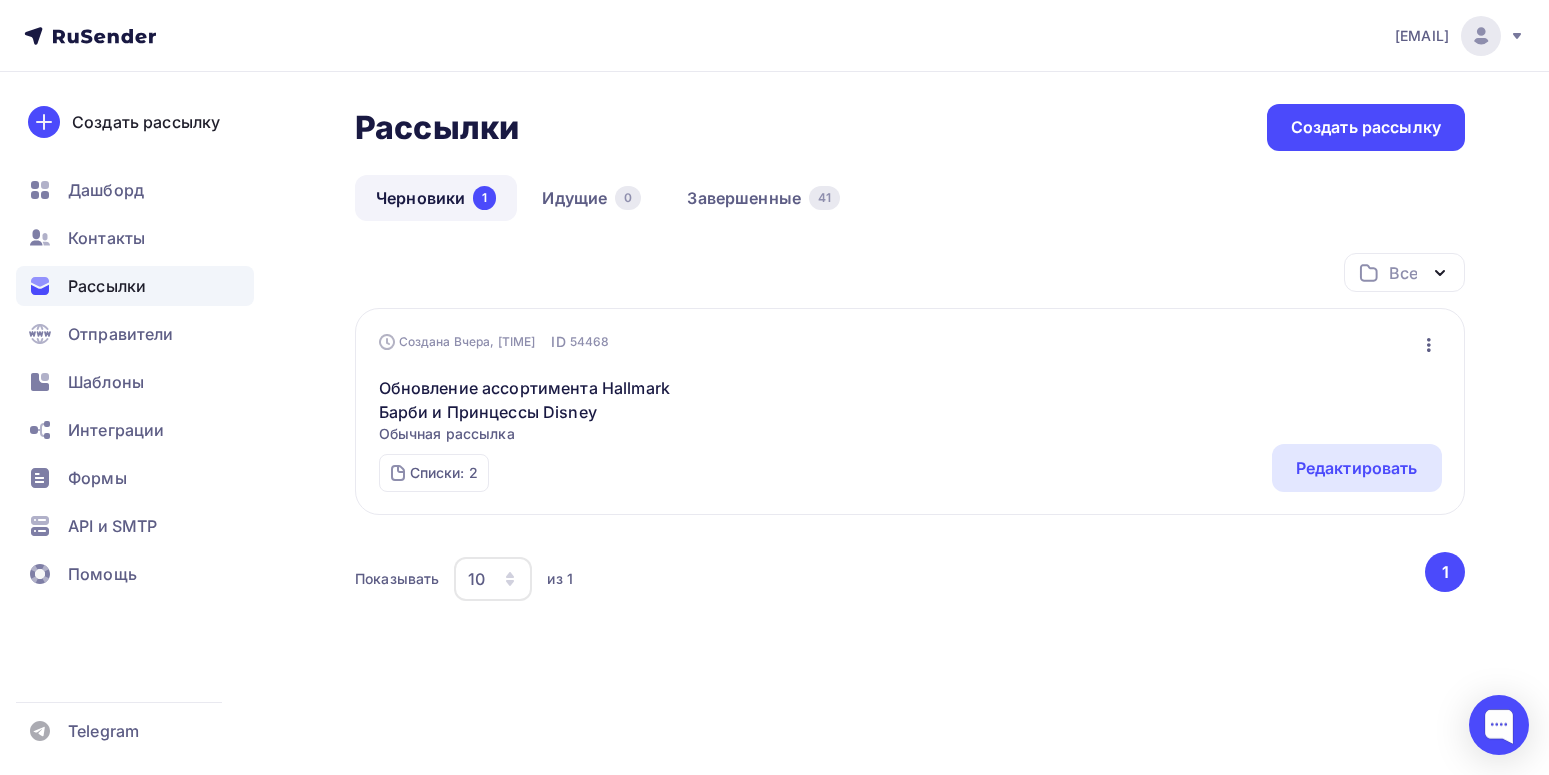 click 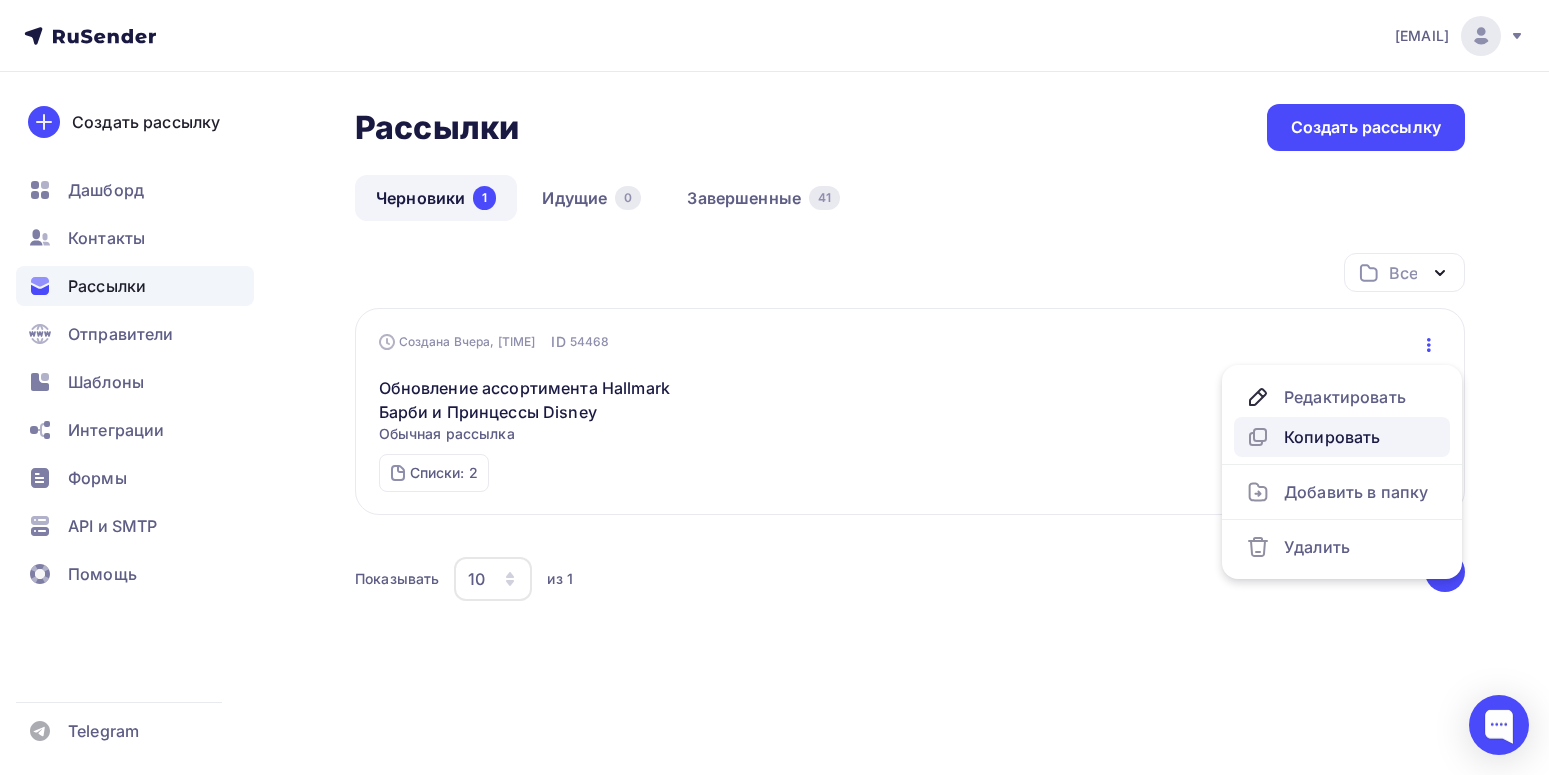 click on "Копировать" at bounding box center [1342, 437] 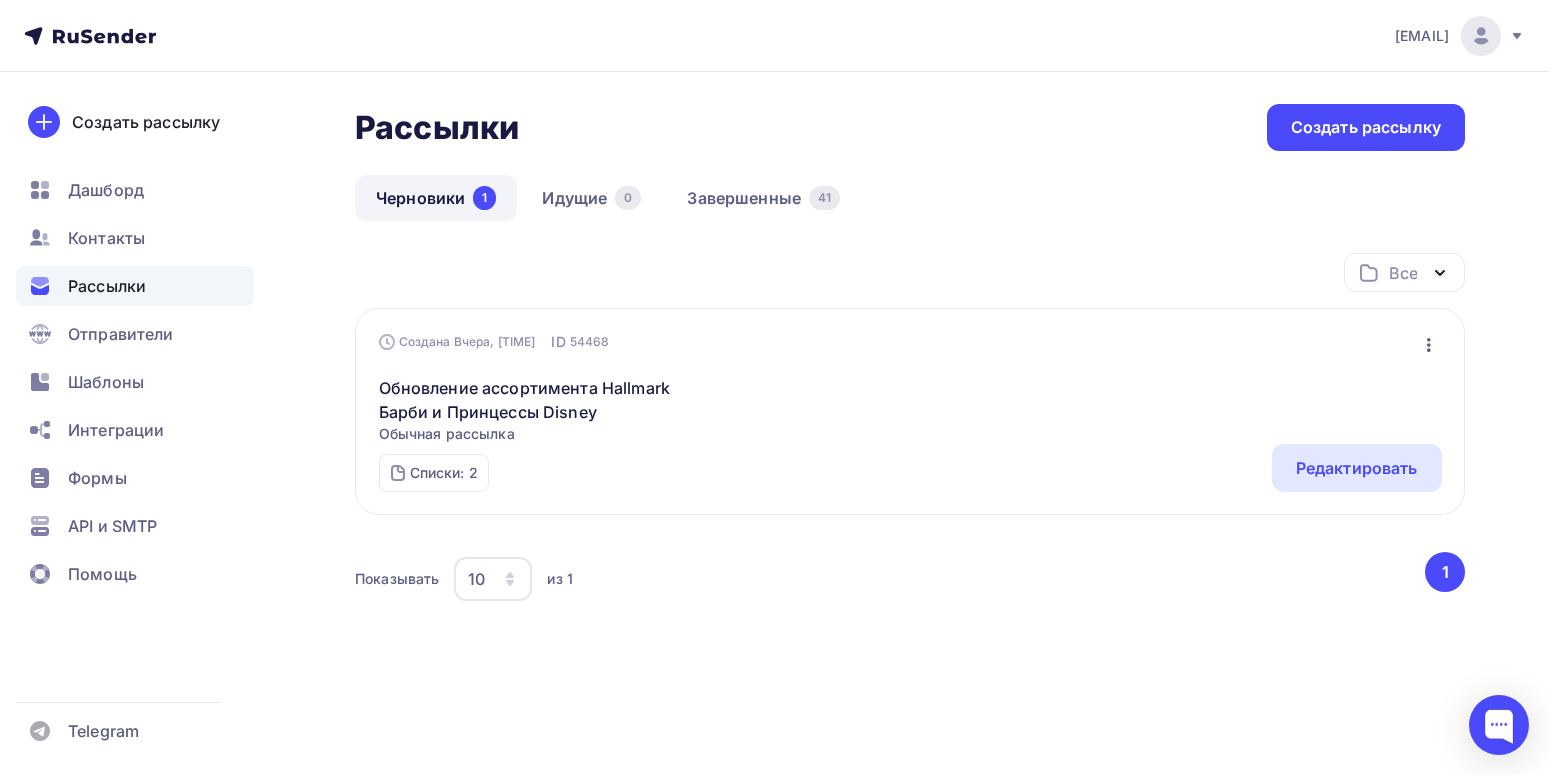 click 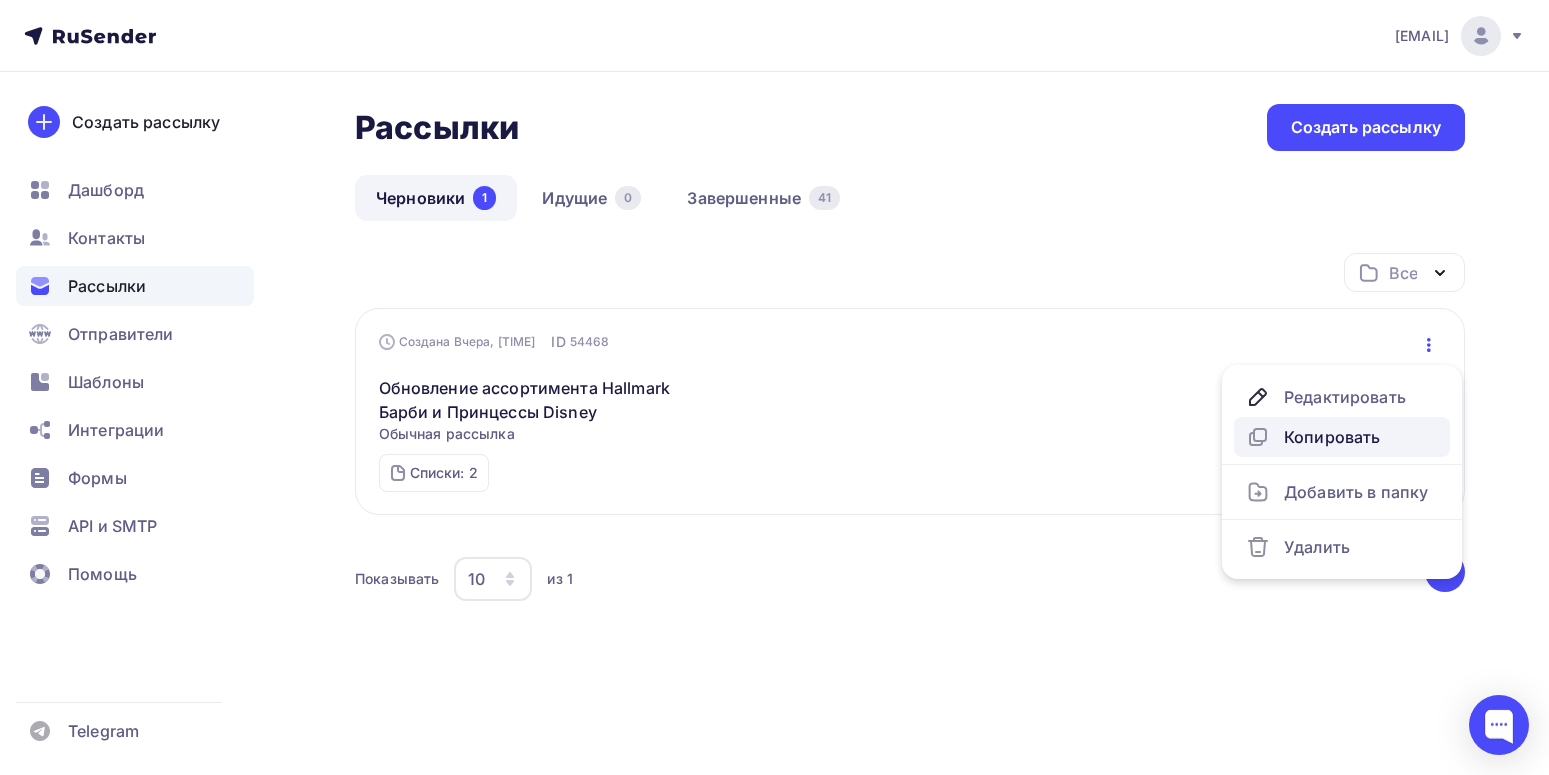 click on "Копировать" at bounding box center [1342, 437] 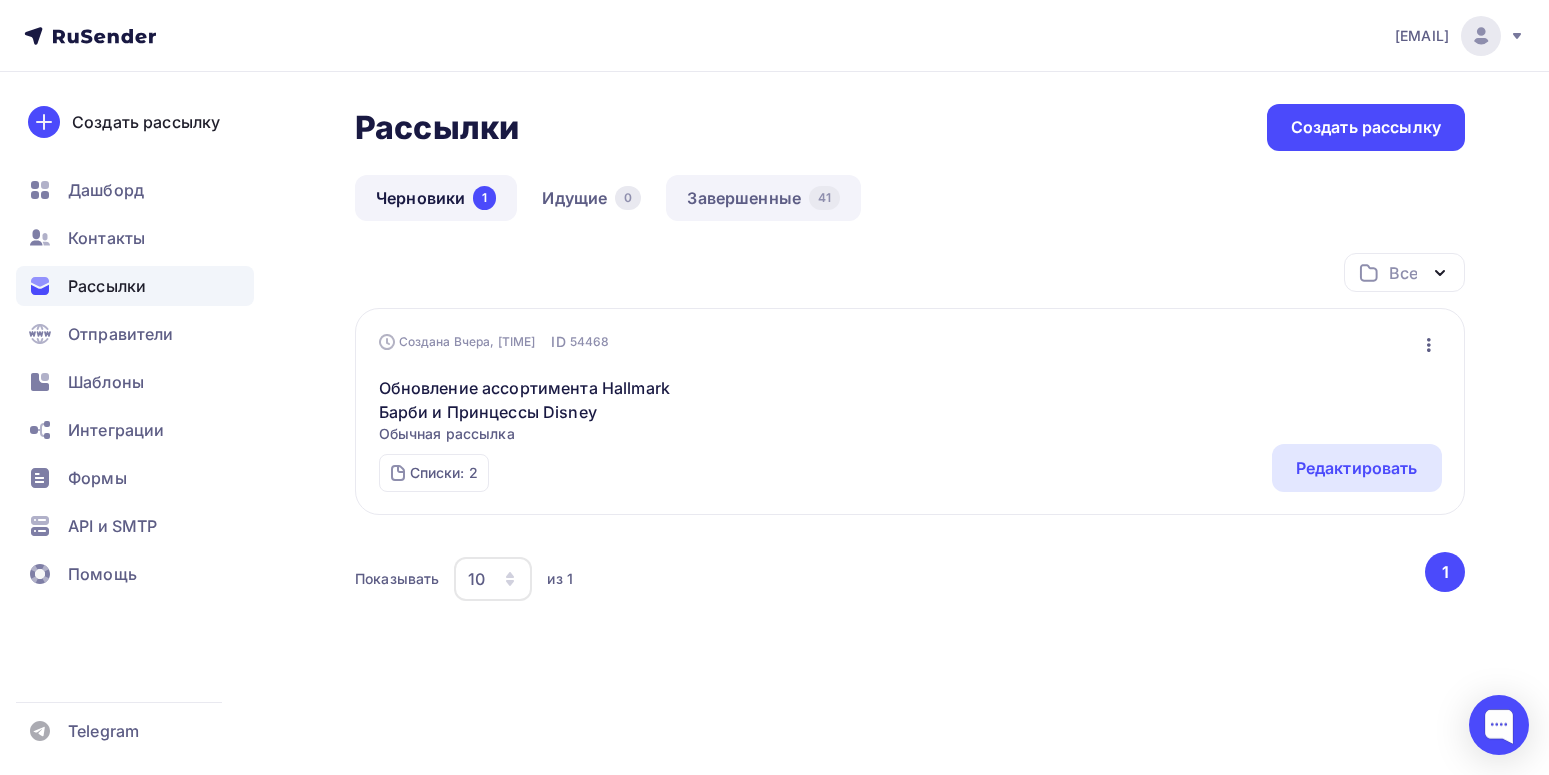click on "Завершенные
[NUMBER]" at bounding box center (763, 198) 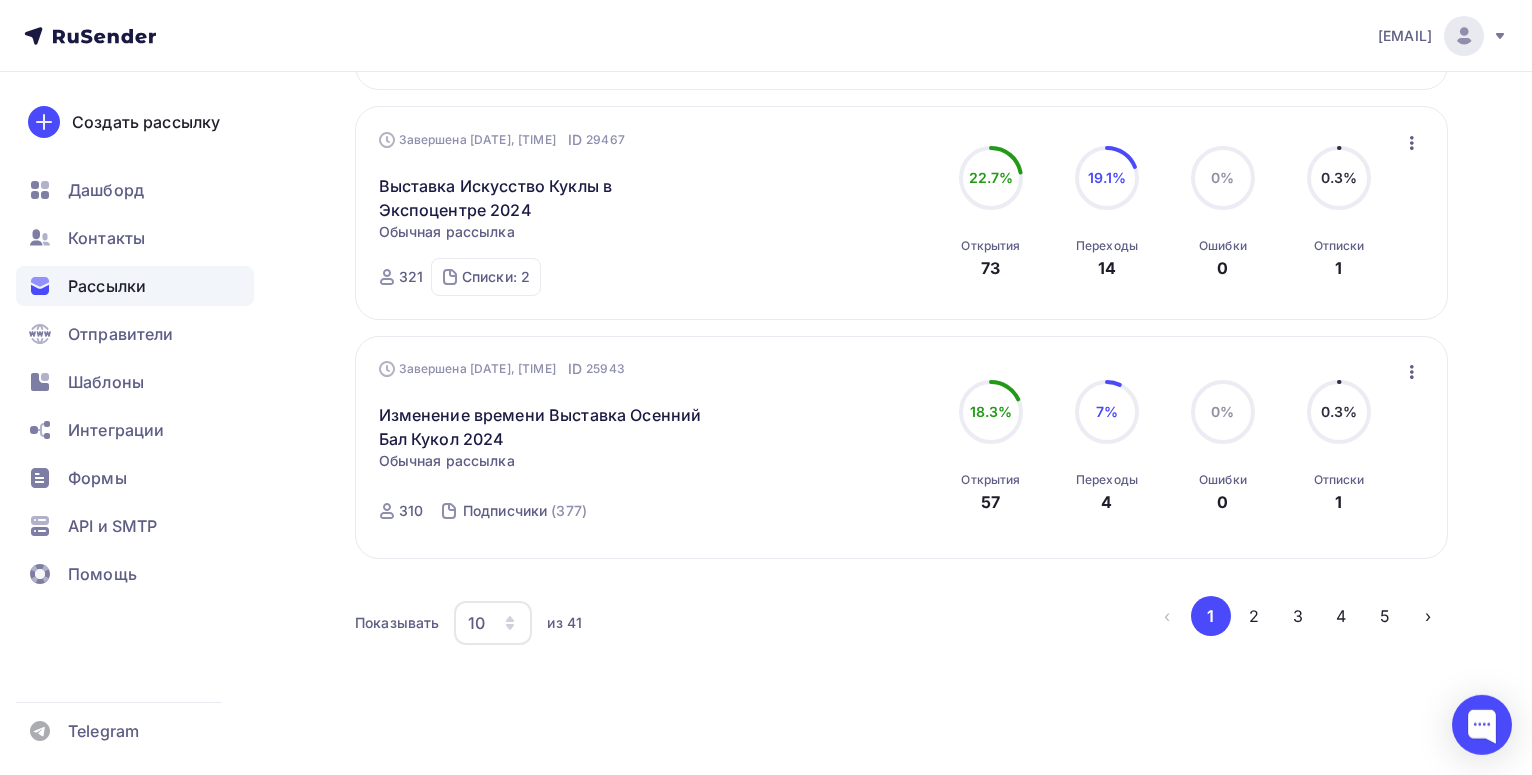 scroll, scrollTop: 2013, scrollLeft: 0, axis: vertical 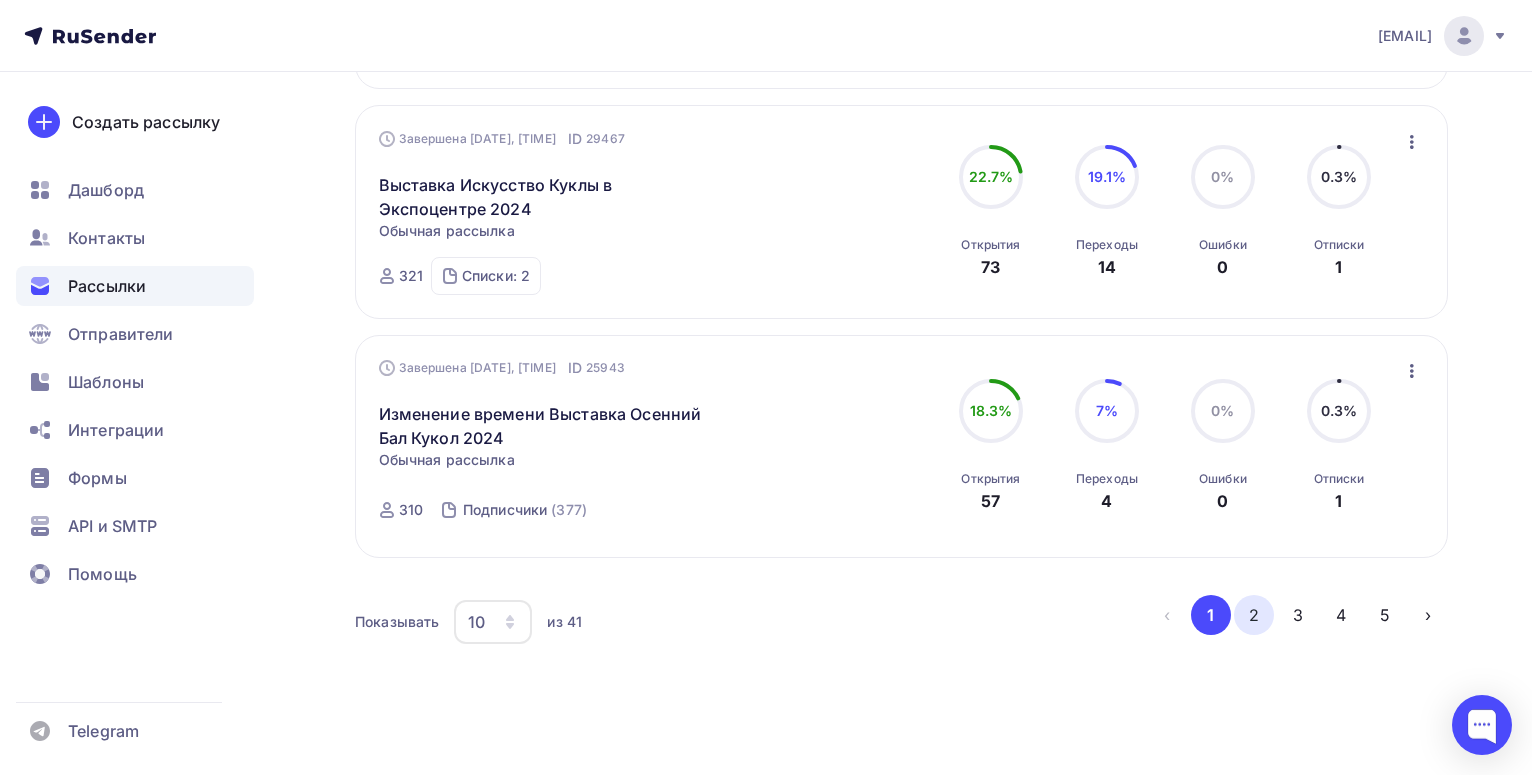 click on "2" at bounding box center [1254, 615] 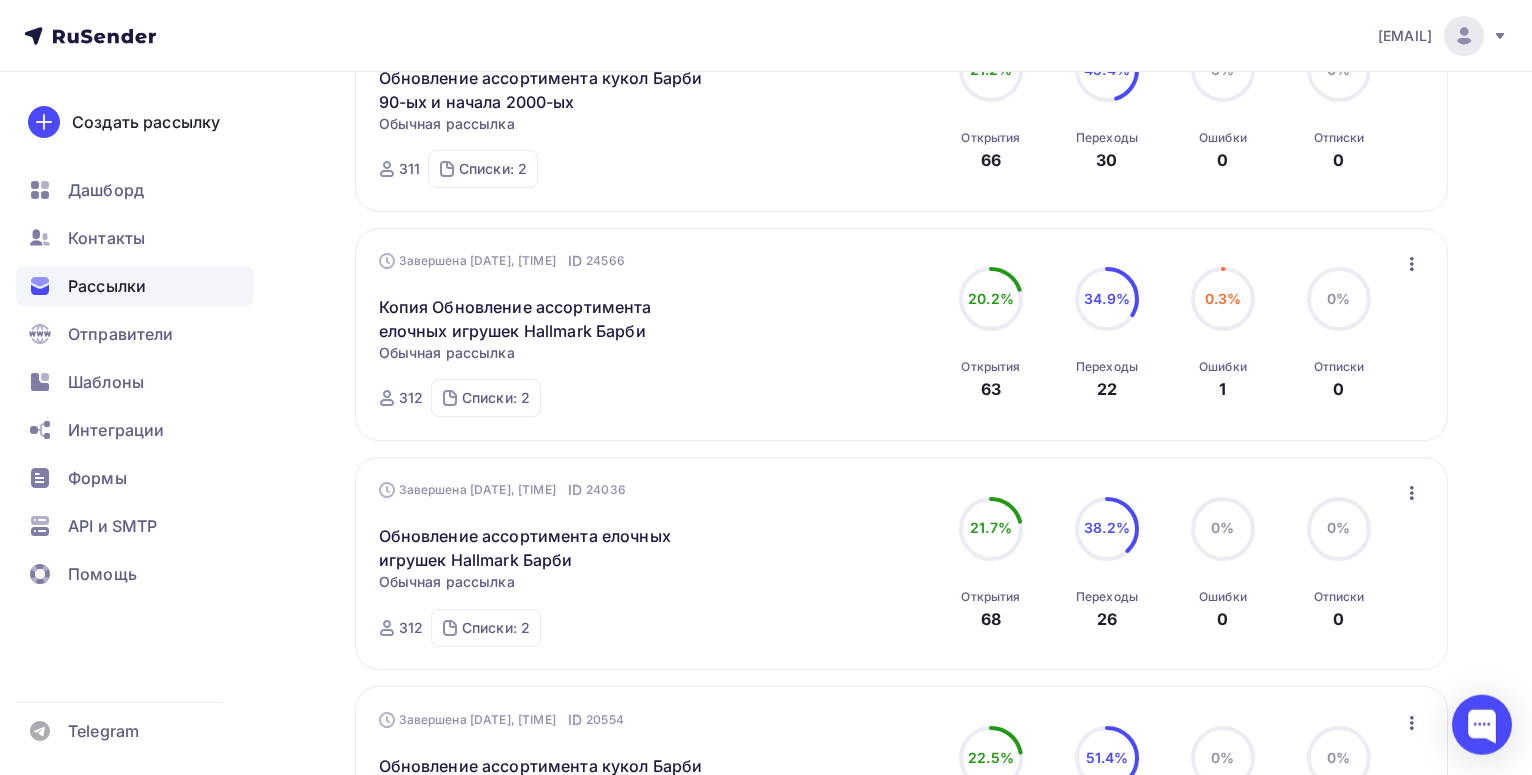 scroll, scrollTop: 615, scrollLeft: 0, axis: vertical 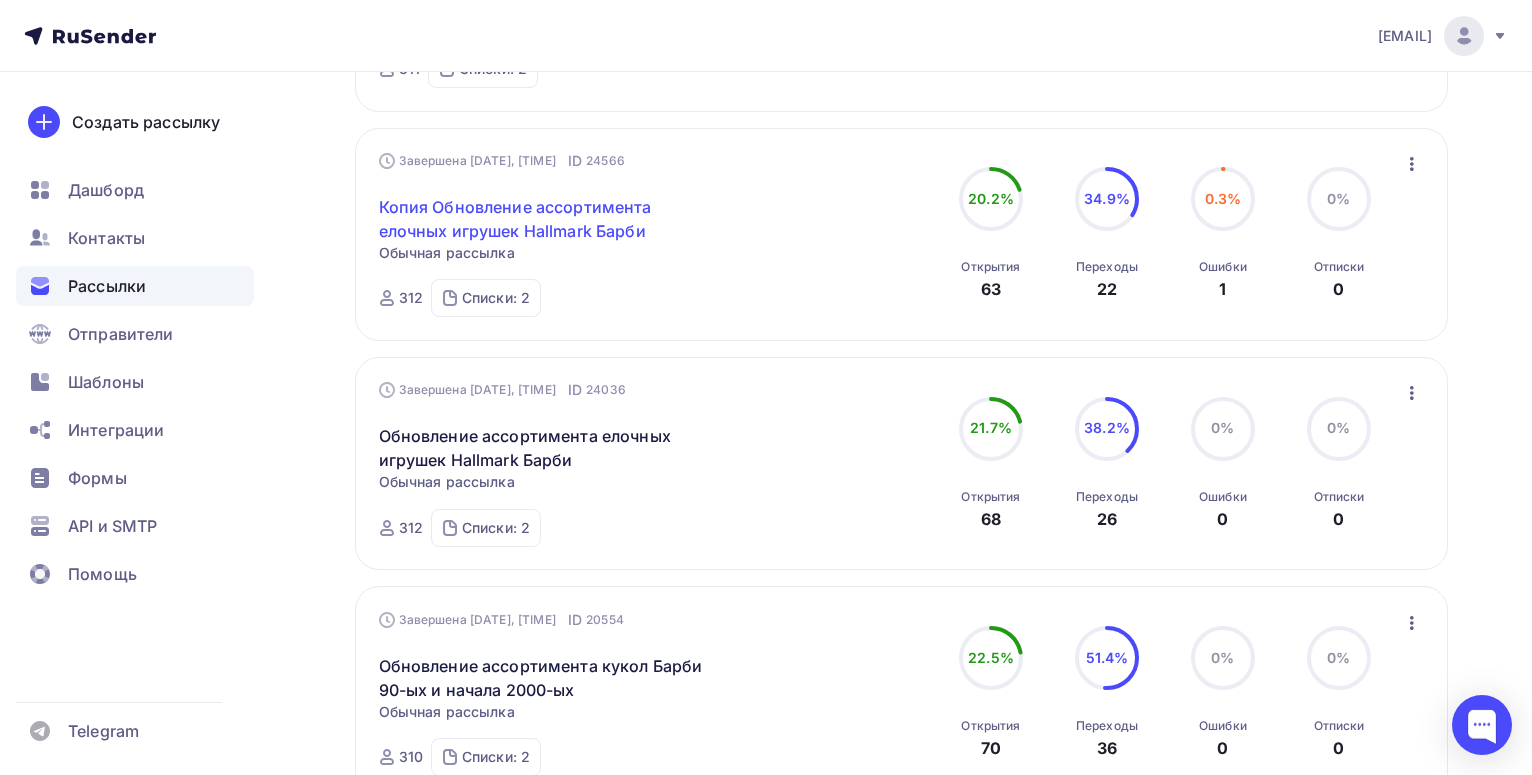 click on "Копия Обновление ассортимента елочных игрушек Hallmark Барби" at bounding box center [550, 219] 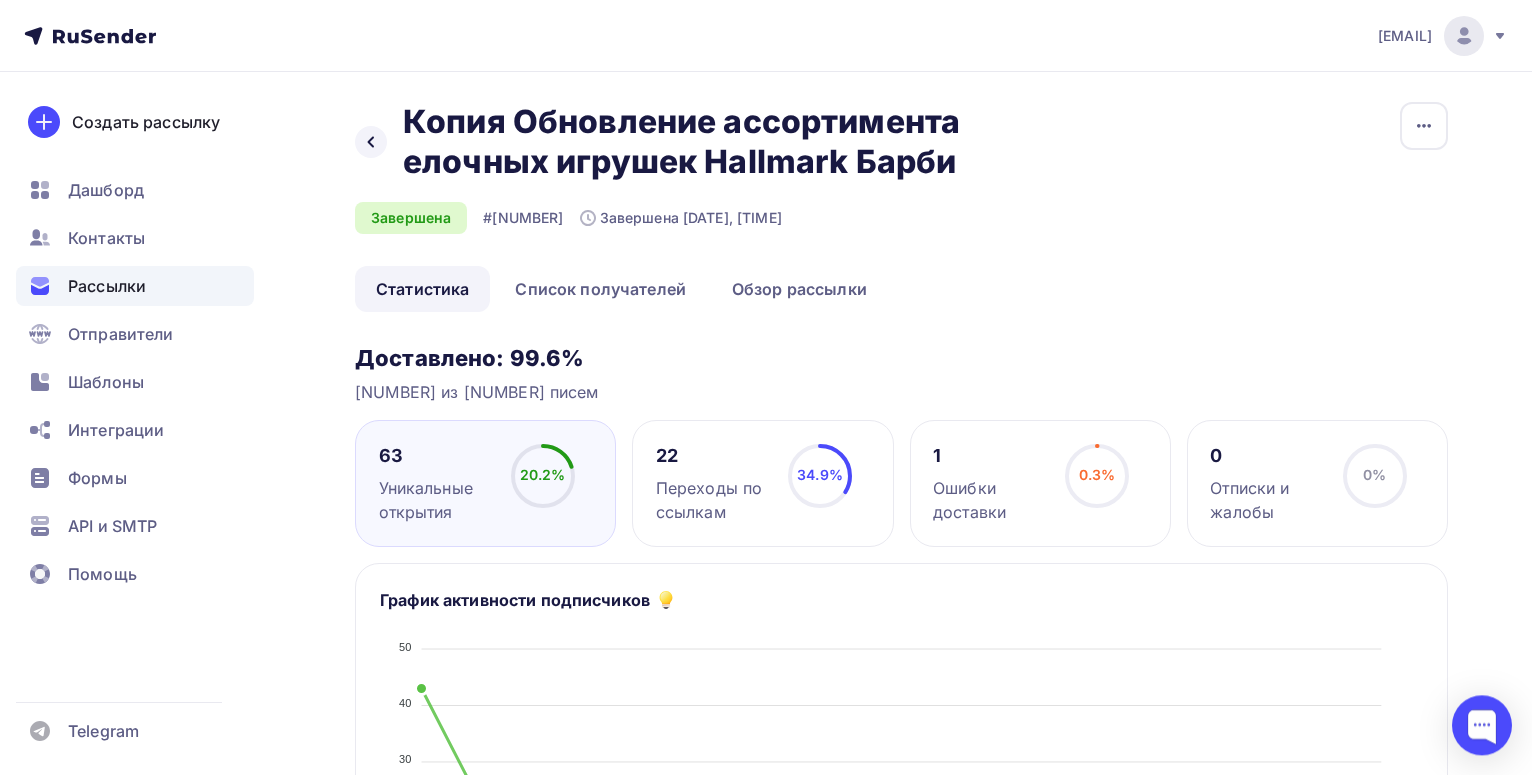 scroll, scrollTop: 0, scrollLeft: 0, axis: both 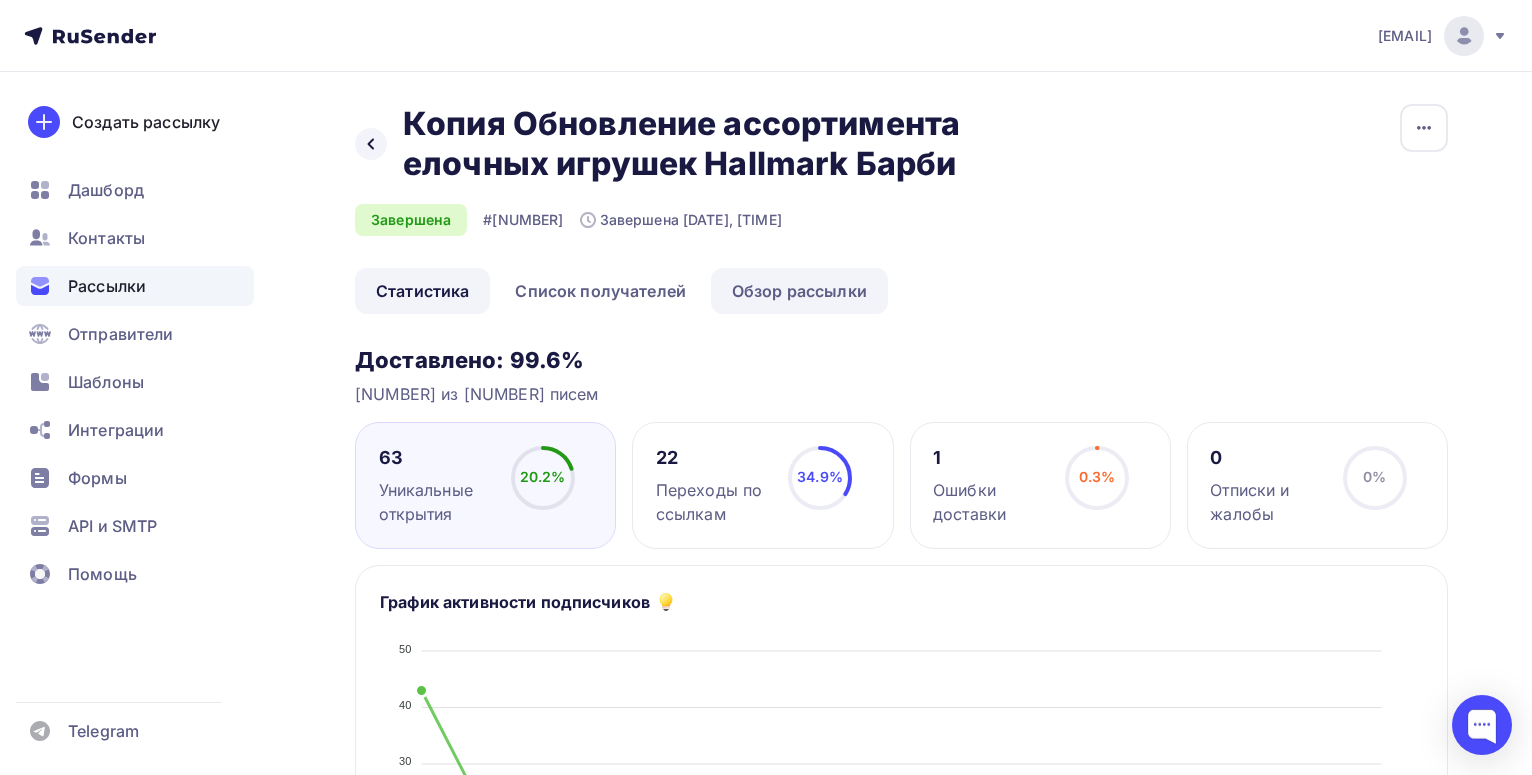 click on "Обзор рассылки" at bounding box center [799, 291] 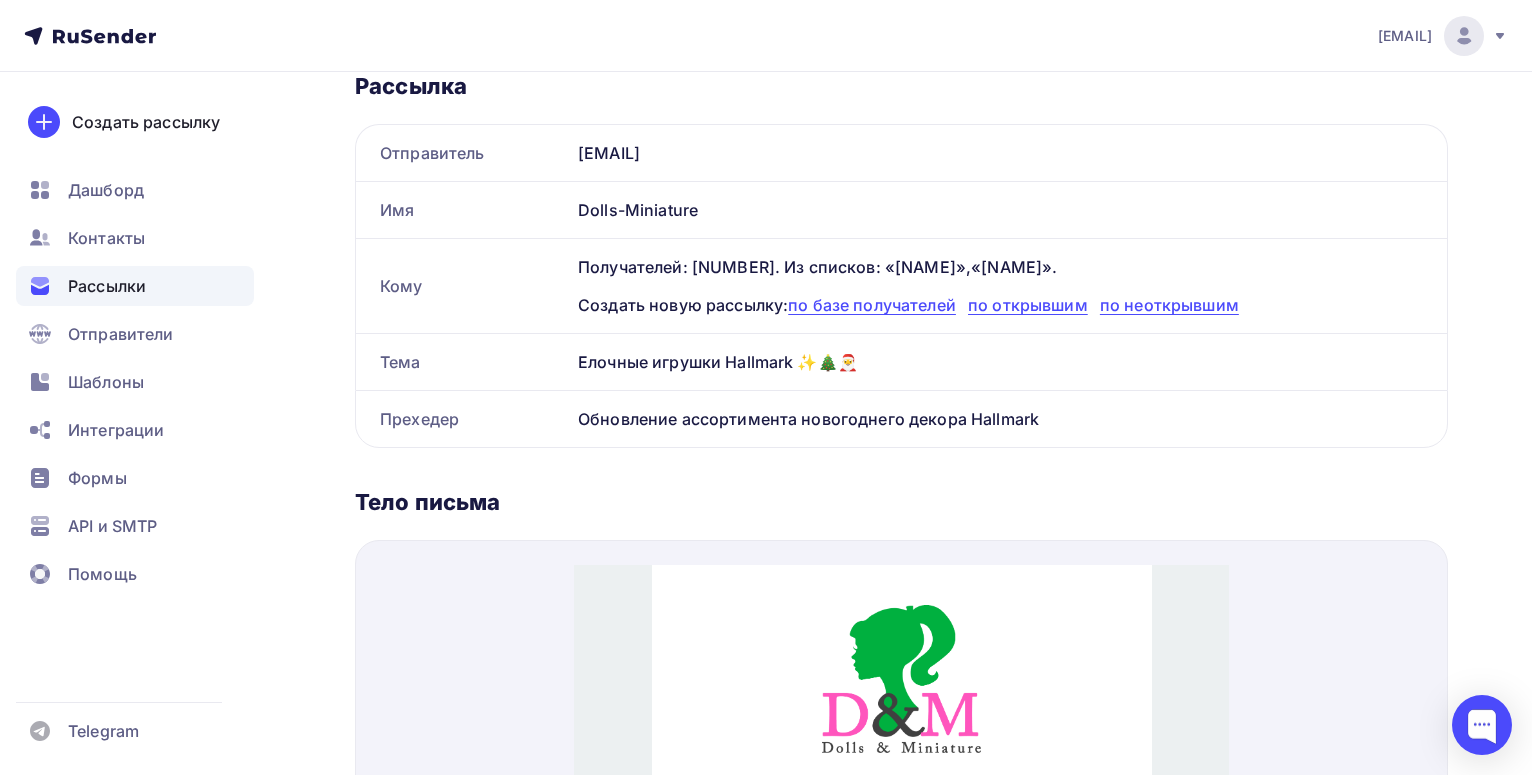 scroll, scrollTop: 0, scrollLeft: 0, axis: both 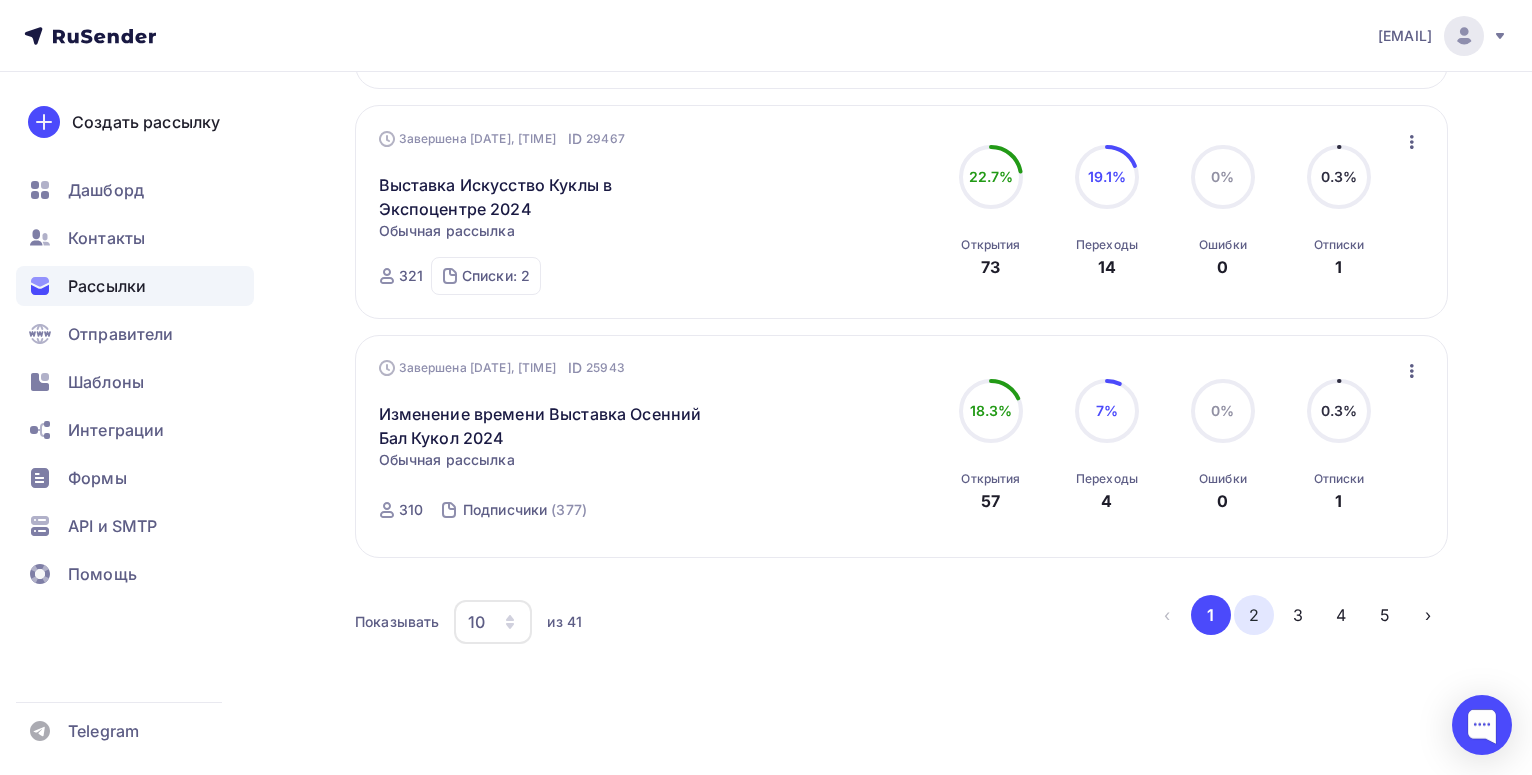 click on "2" at bounding box center (1254, 615) 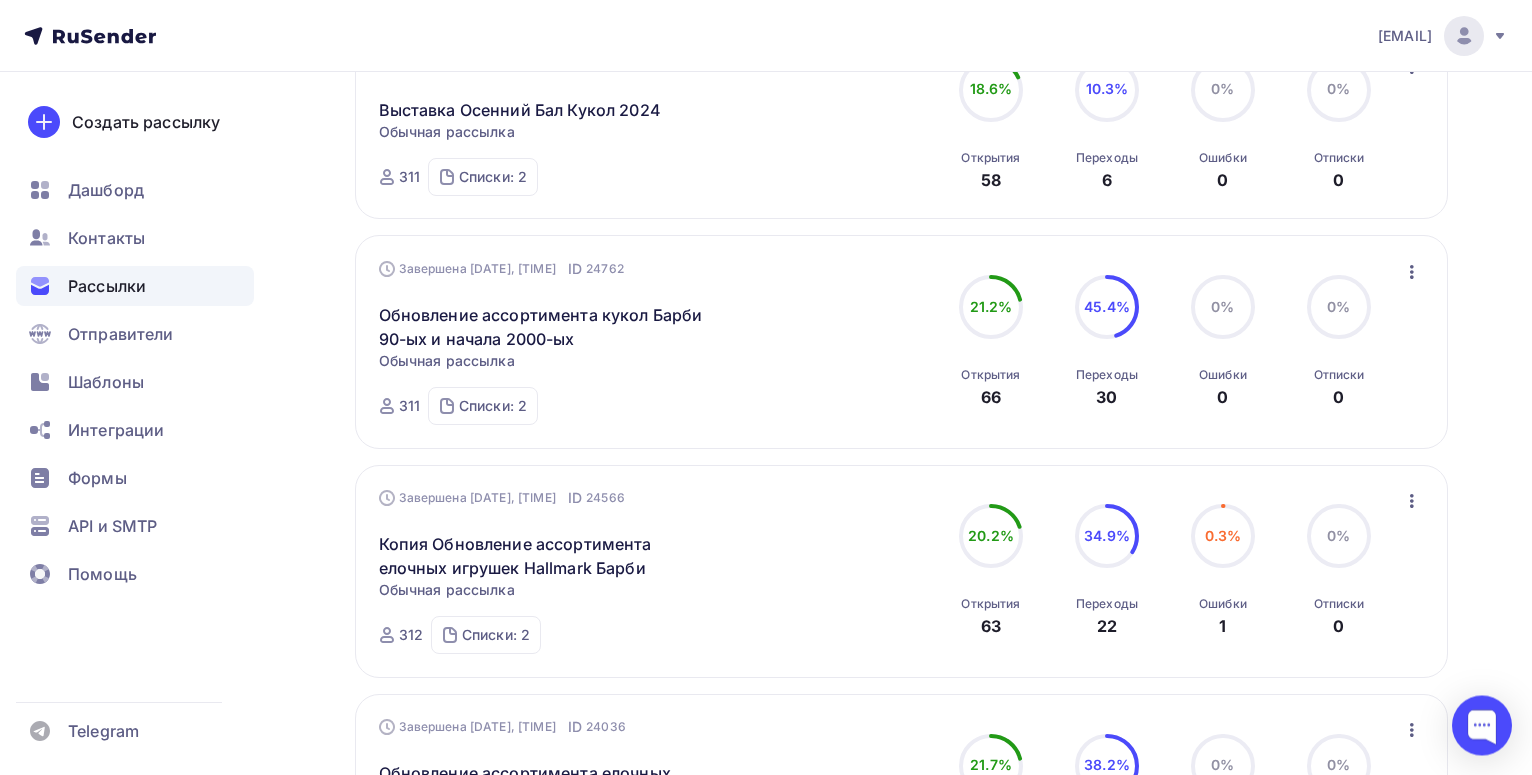 scroll, scrollTop: 309, scrollLeft: 0, axis: vertical 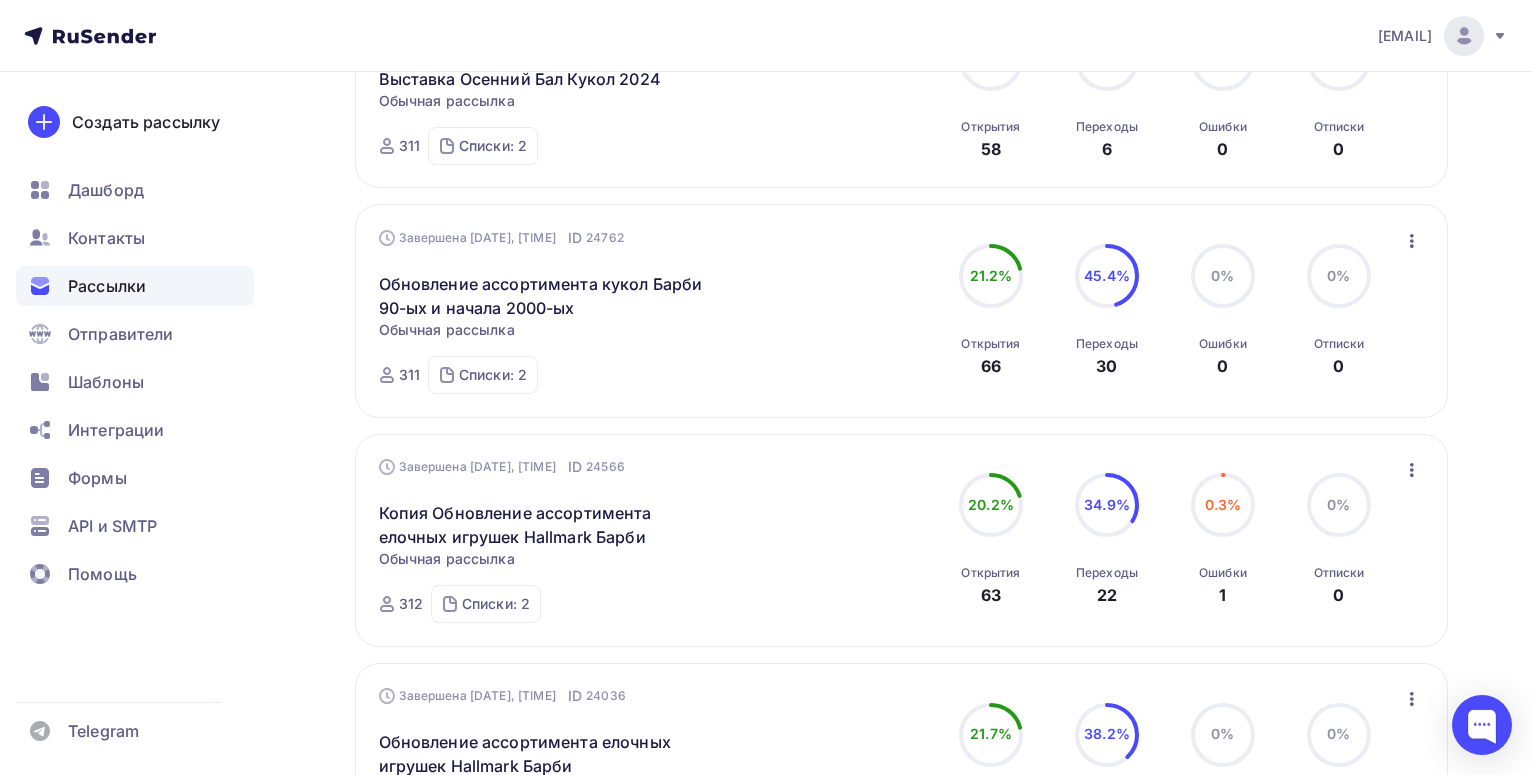 click 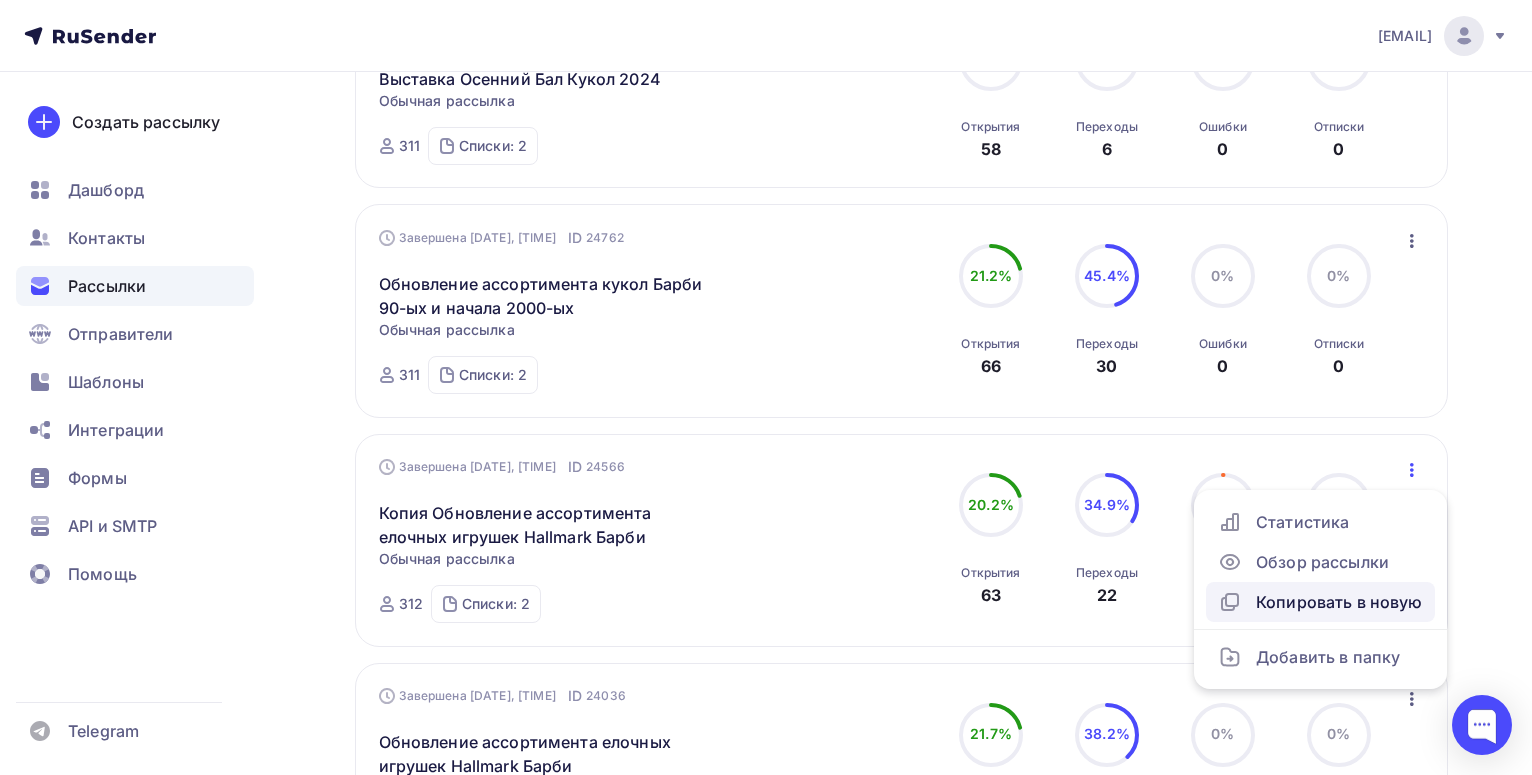 click on "Копировать в новую" at bounding box center [1320, 602] 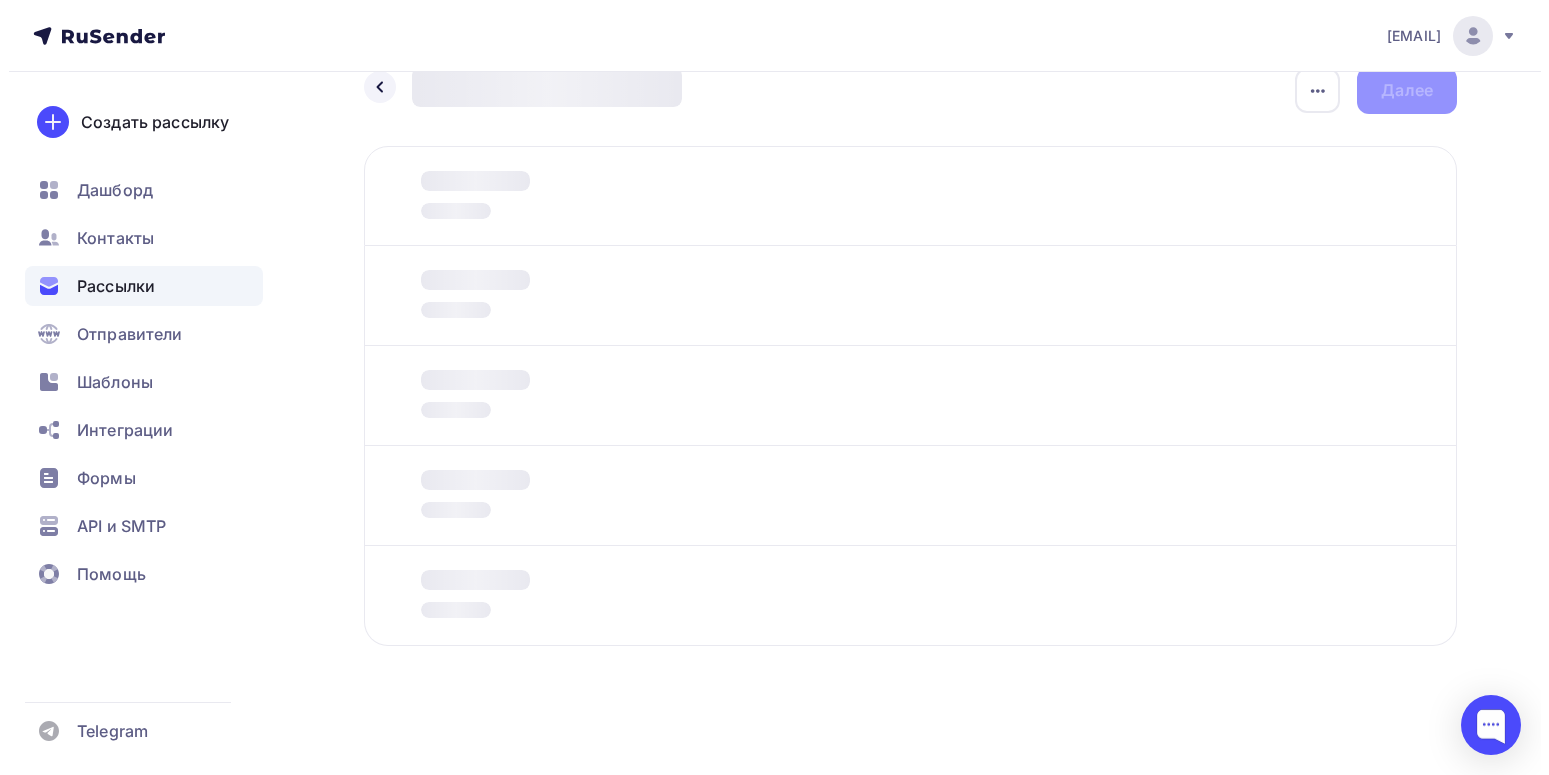 scroll, scrollTop: 0, scrollLeft: 0, axis: both 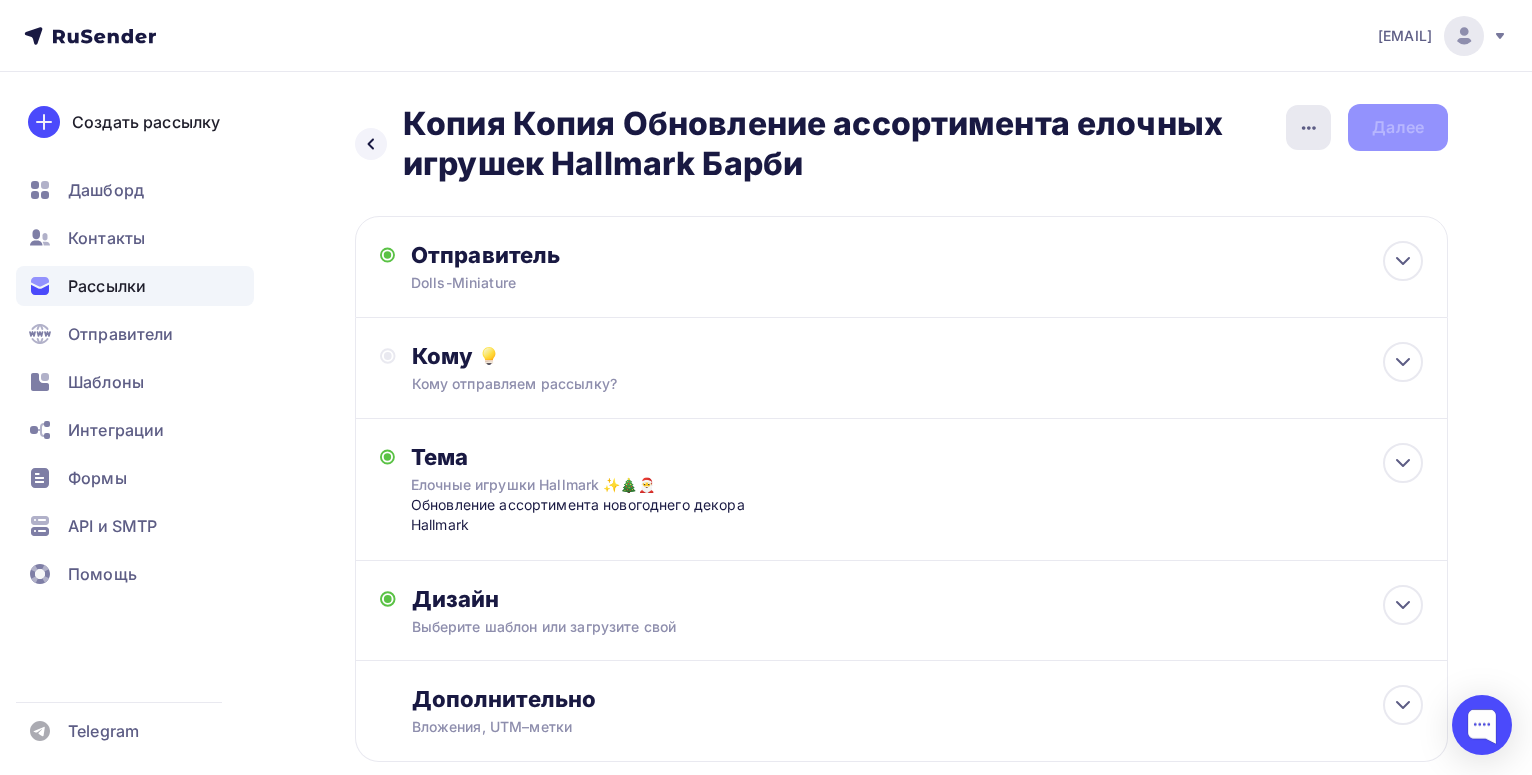 click 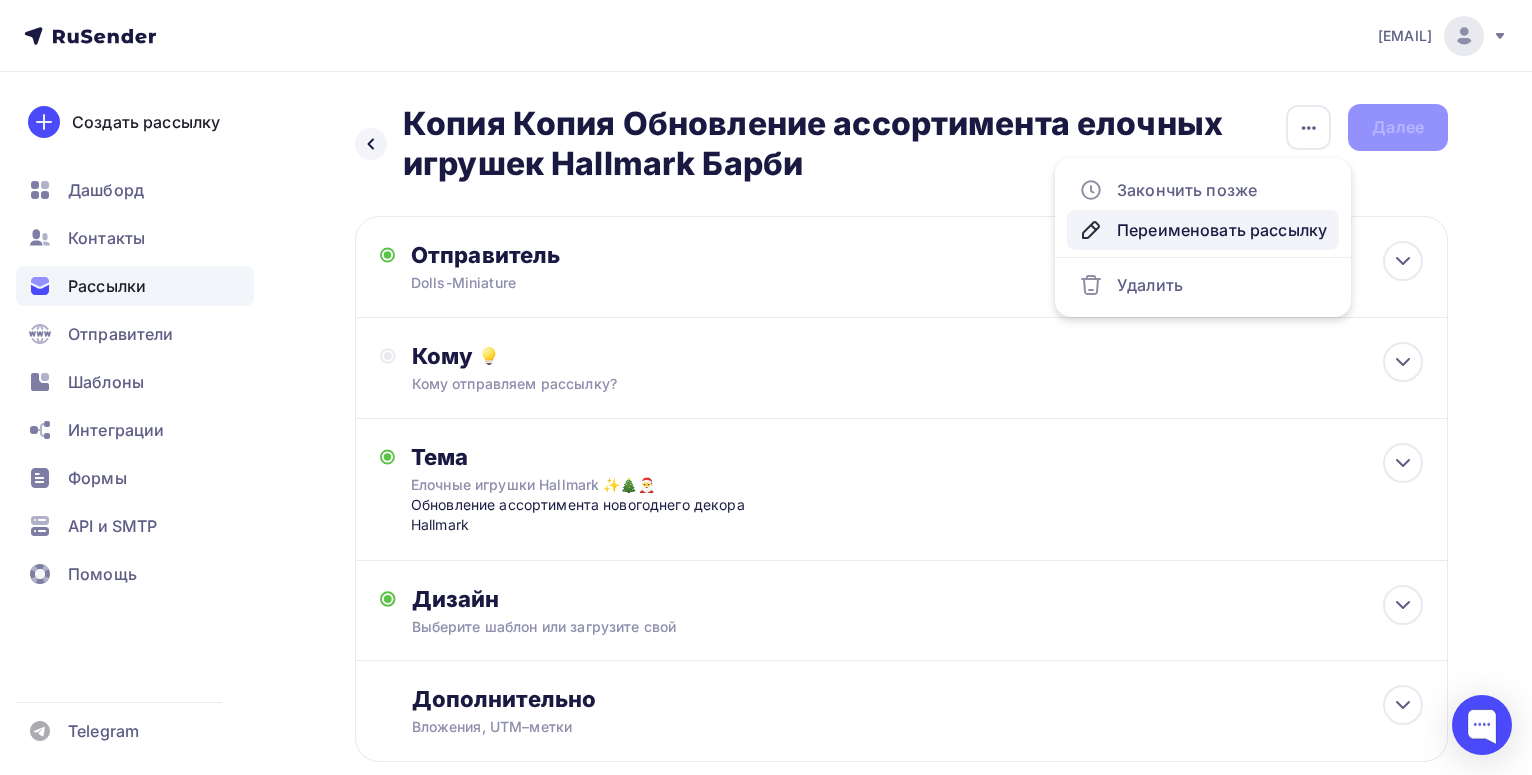 click on "Переименовать рассылку" at bounding box center (1203, 230) 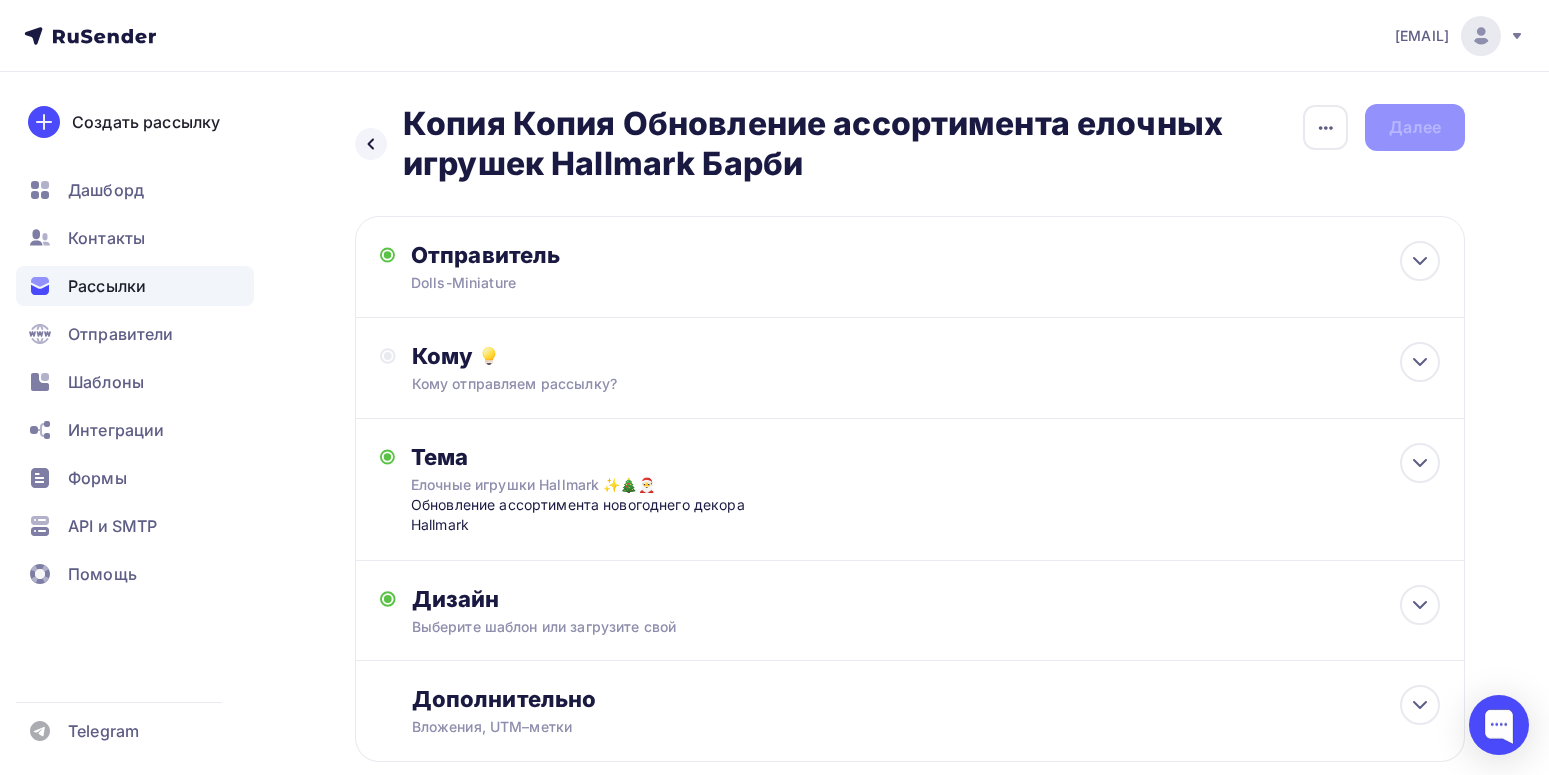 scroll, scrollTop: 0, scrollLeft: 34, axis: horizontal 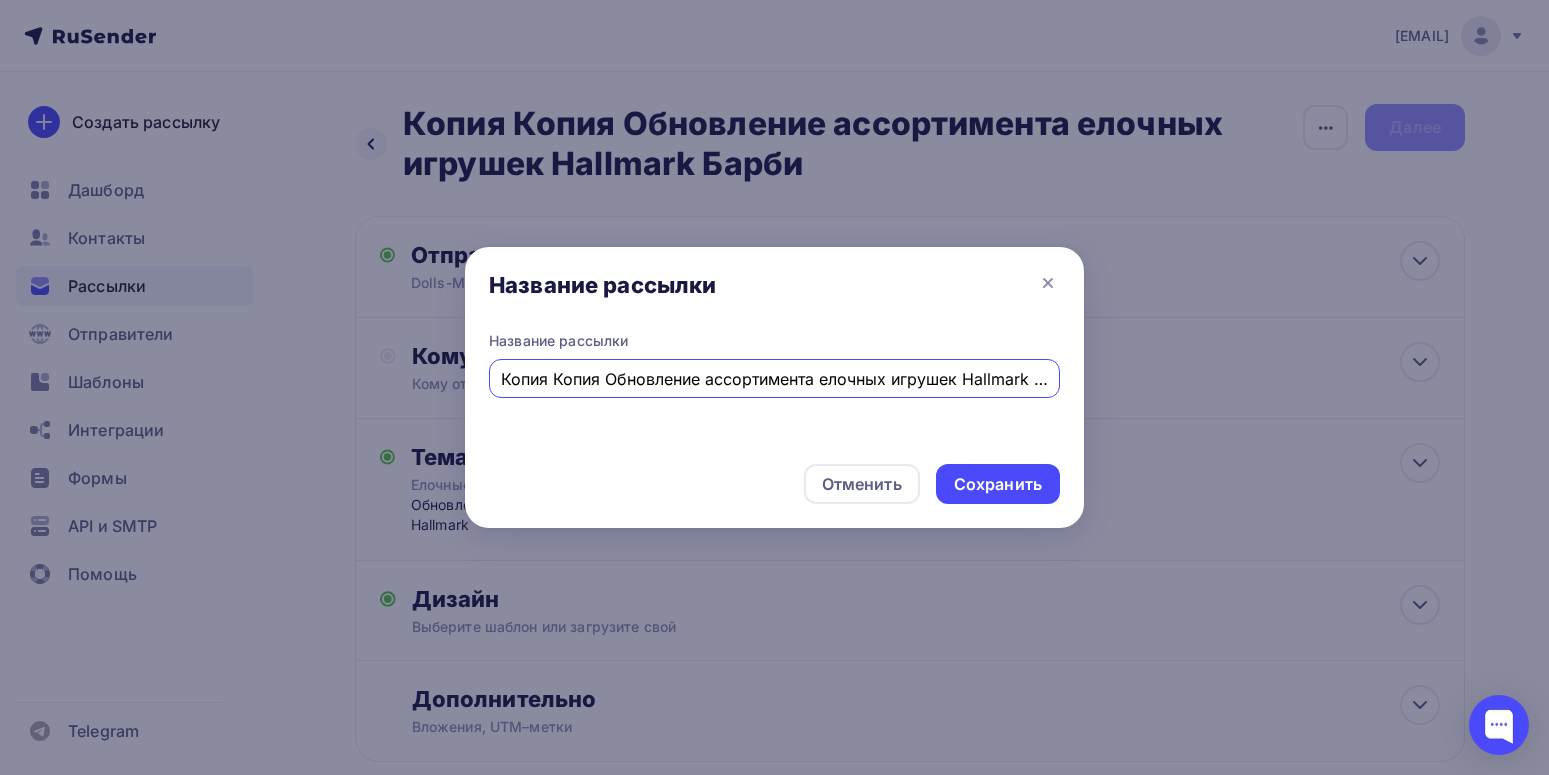 drag, startPoint x: 671, startPoint y: 378, endPoint x: 474, endPoint y: 376, distance: 197.01015 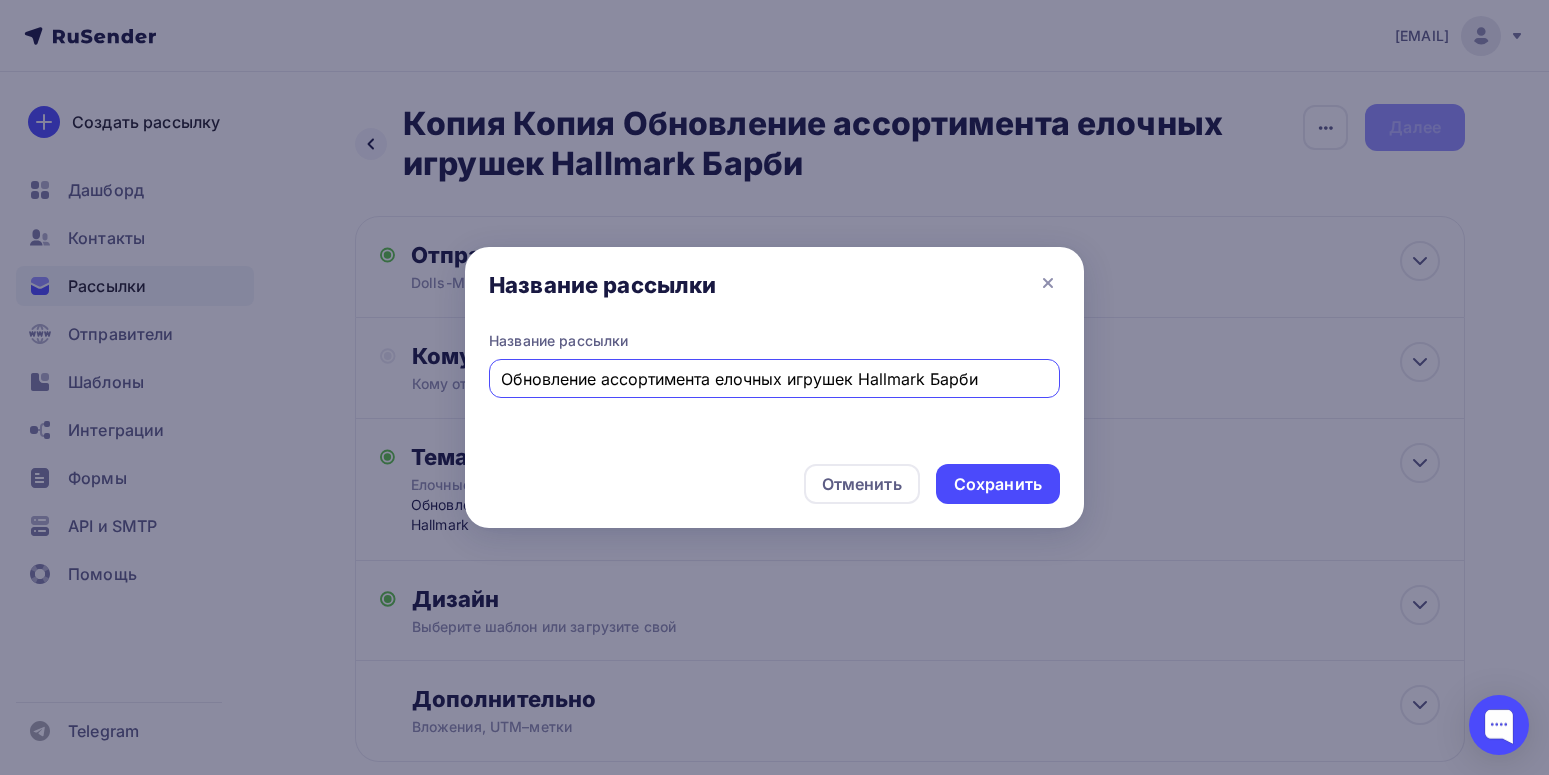 drag, startPoint x: 926, startPoint y: 378, endPoint x: 1046, endPoint y: 380, distance: 120.01666 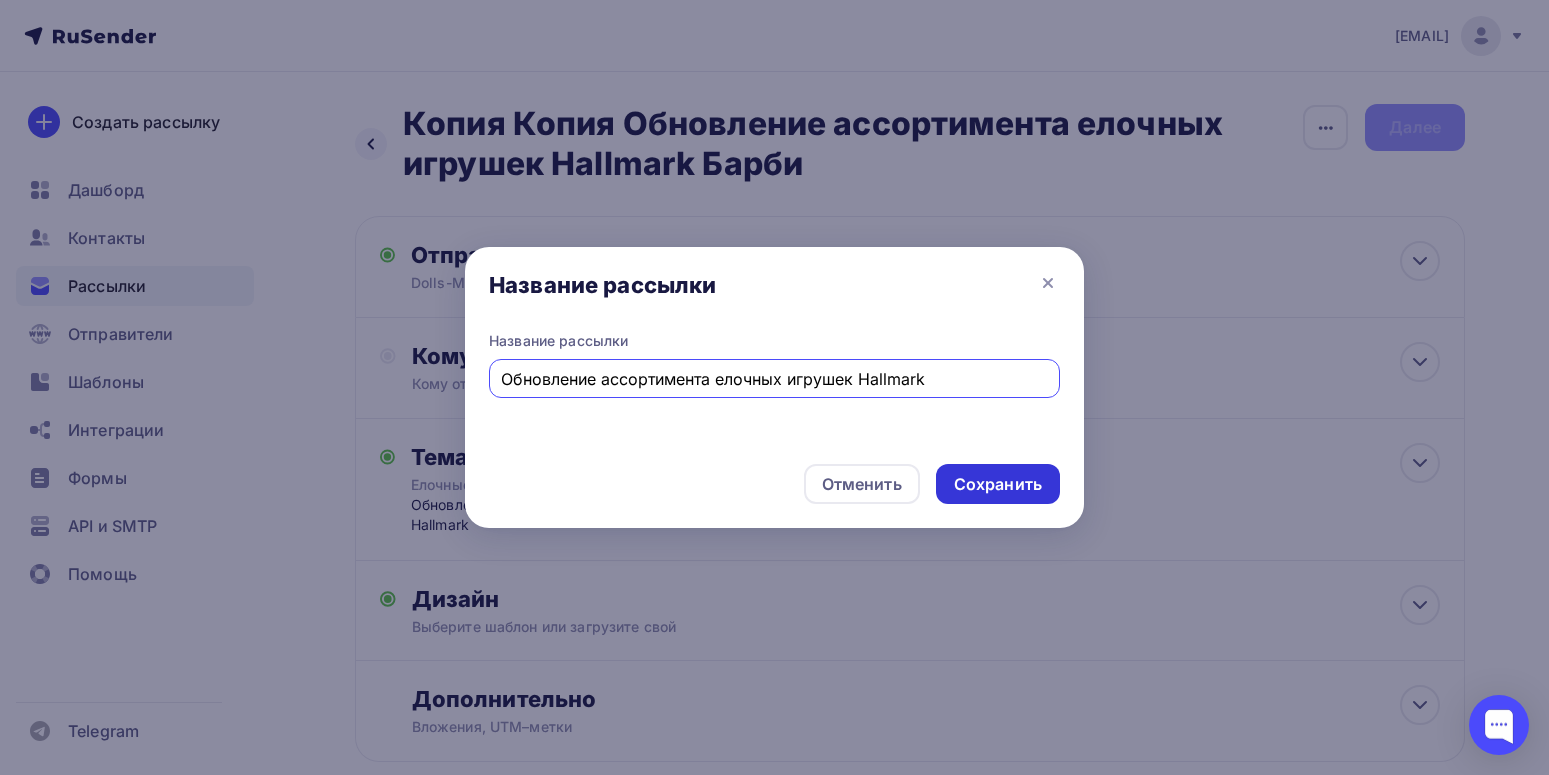 type on "Обновление ассортимента елочных игрушек Hallmark" 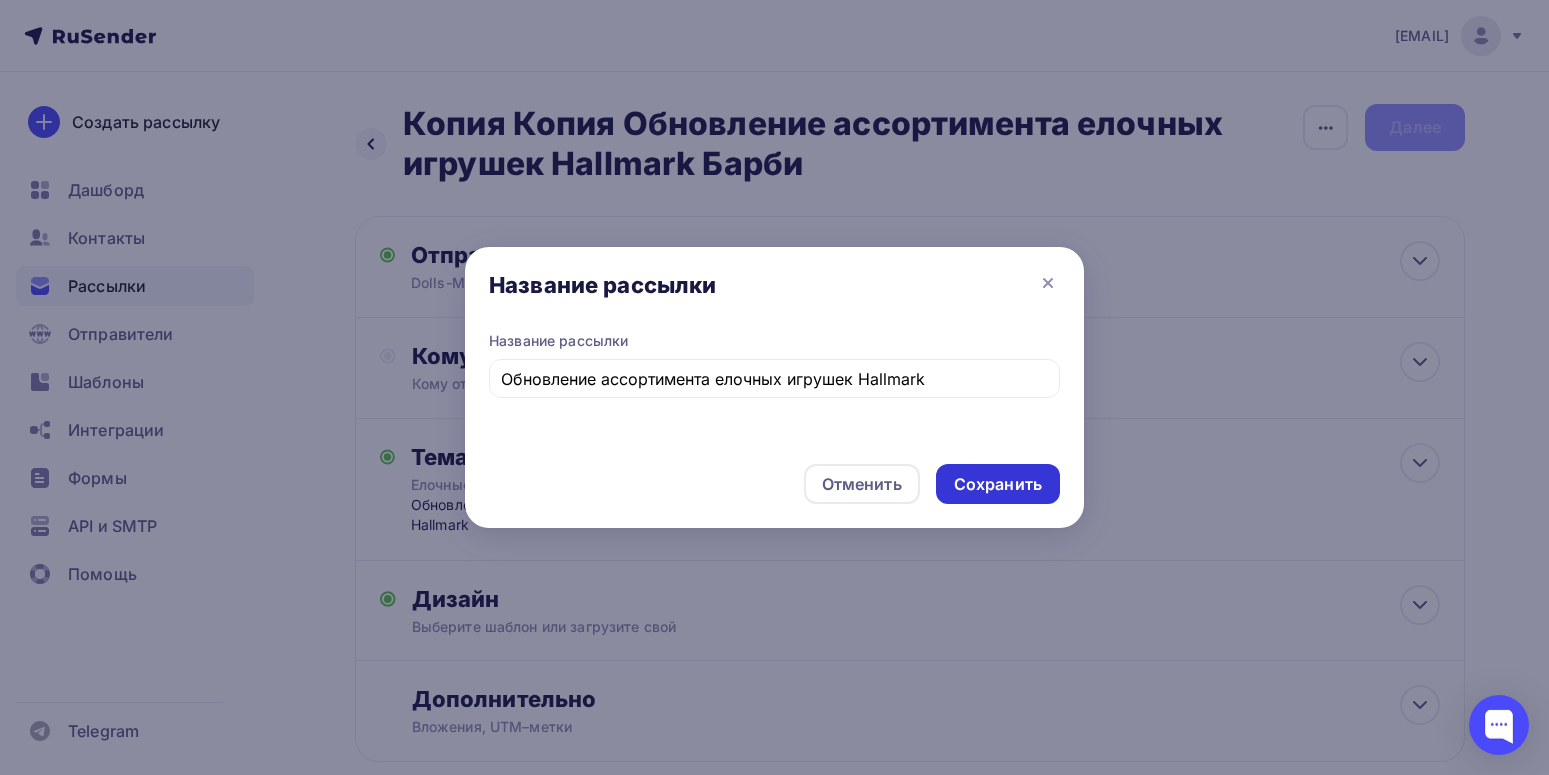 click on "Сохранить" at bounding box center (998, 484) 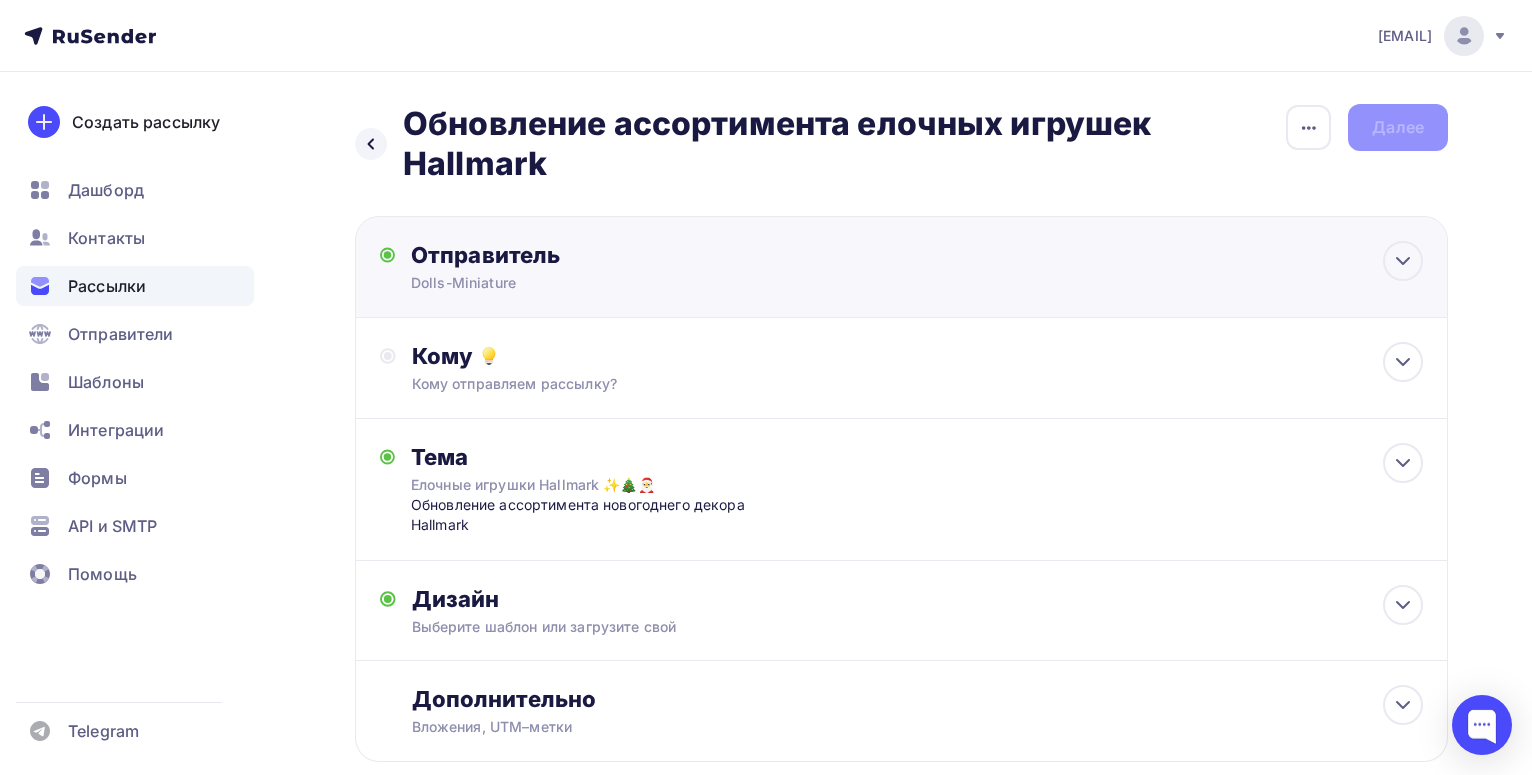 click on "Dolls-Miniature" at bounding box center [606, 283] 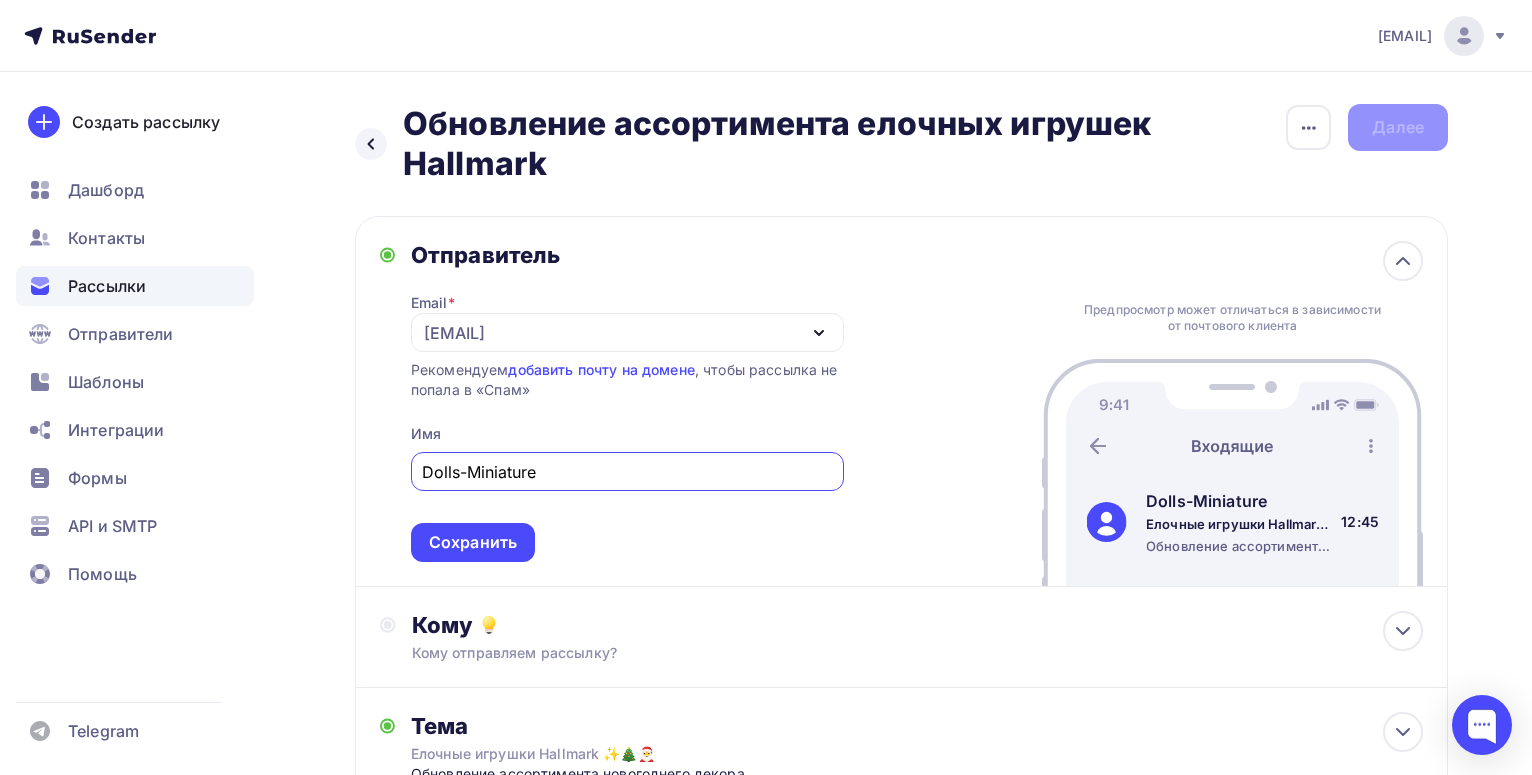scroll, scrollTop: 0, scrollLeft: 0, axis: both 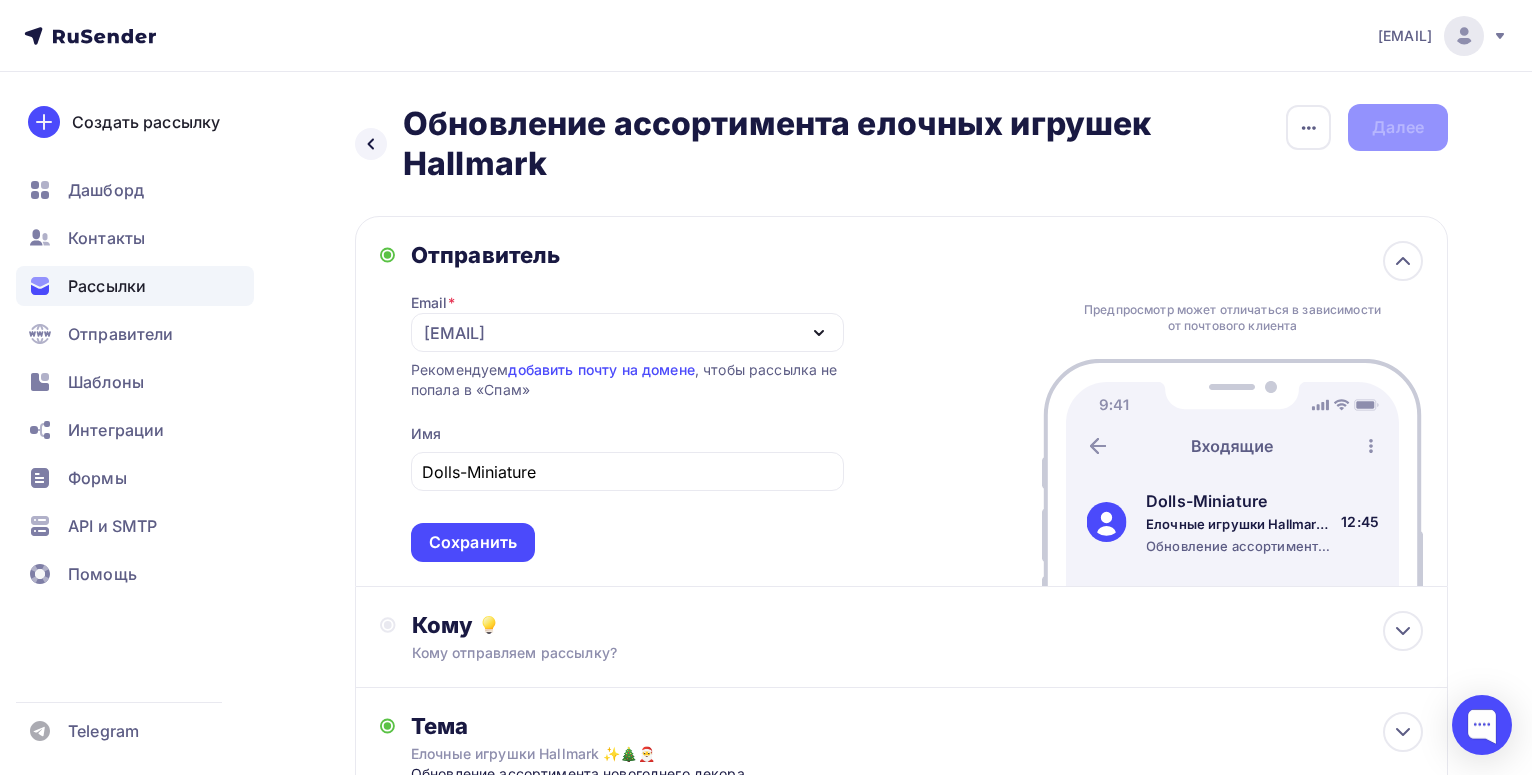 click on "Email  *
[EMAIL]
[EMAIL]               Добавить отправителя
Рекомендуем  добавить почту на домене , чтобы рассылка не попала в «Спам»
Имя     [NAME]             Сохранить" at bounding box center [627, 415] 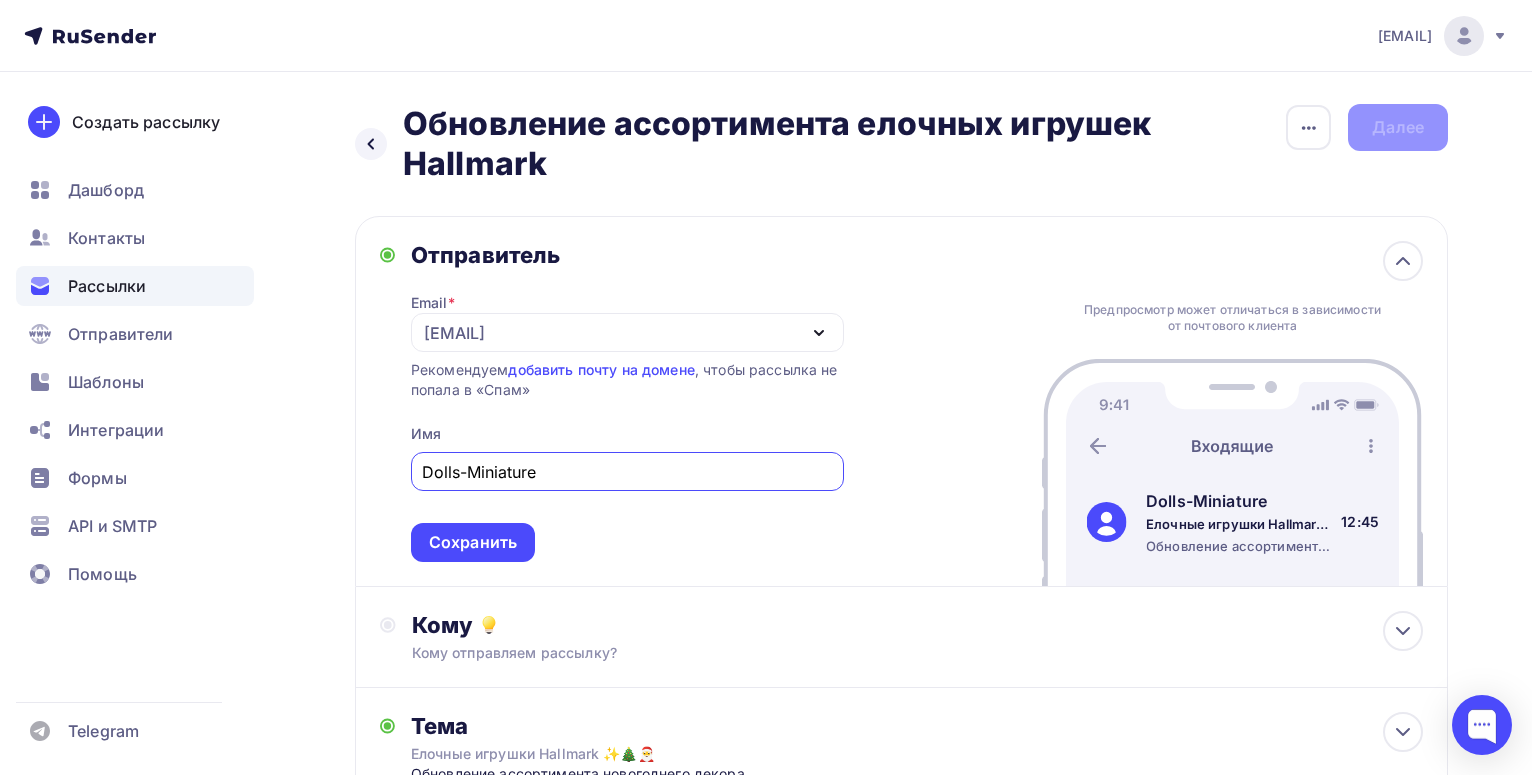 click on "Dolls-Miniature" at bounding box center (627, 472) 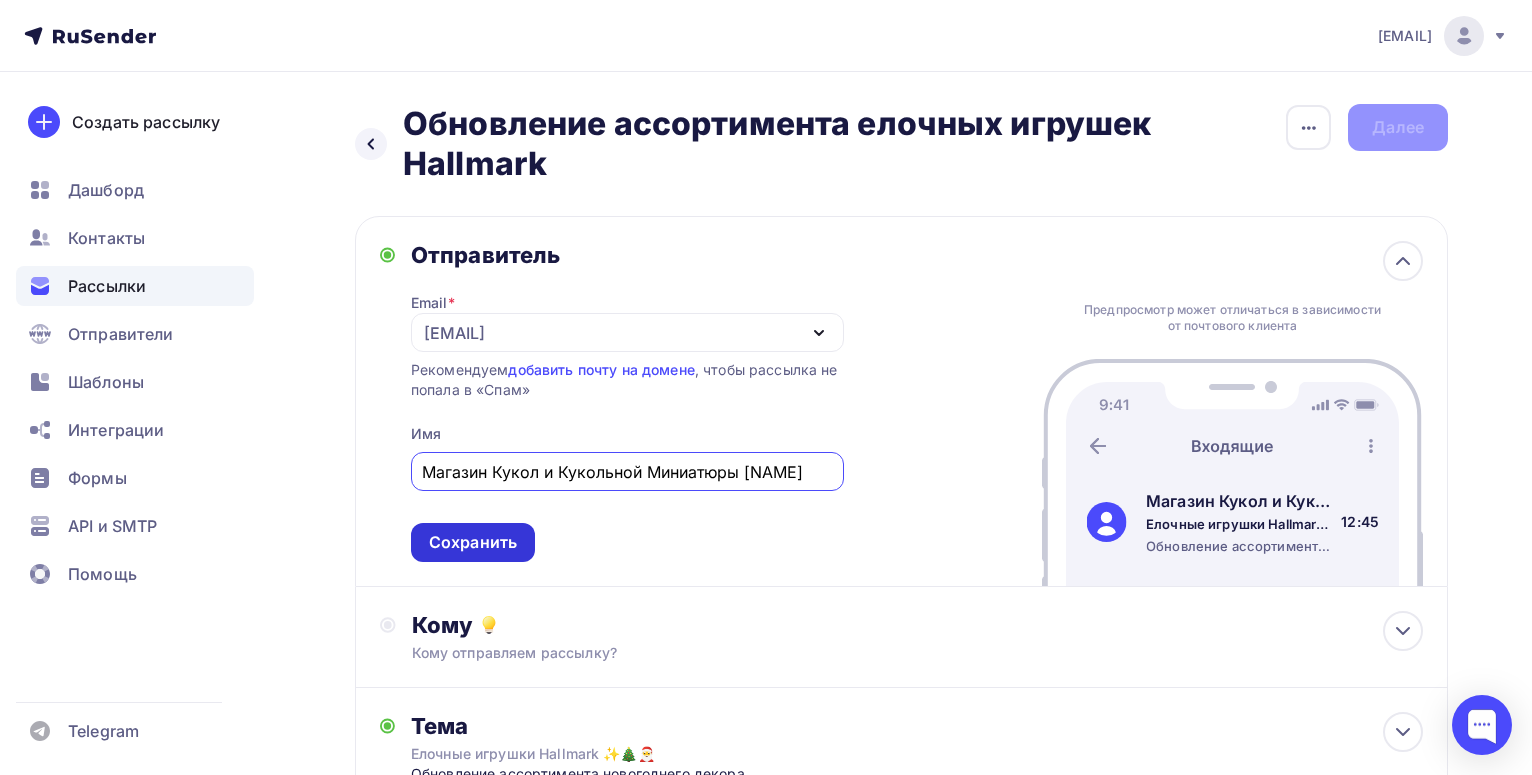 type on "Магазин Кукол и Кукольной Миниатюры [NAME]" 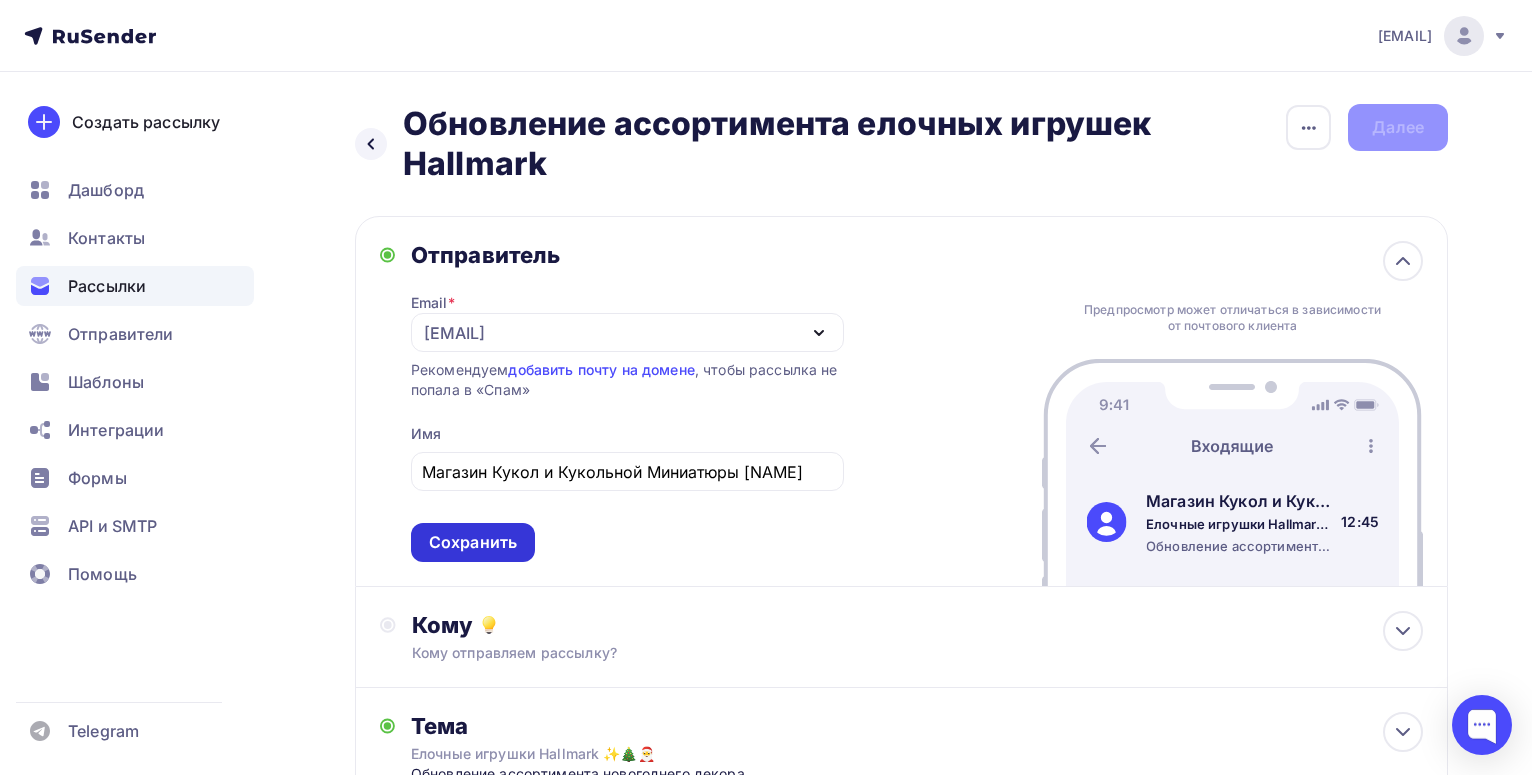 click on "Сохранить" at bounding box center (473, 542) 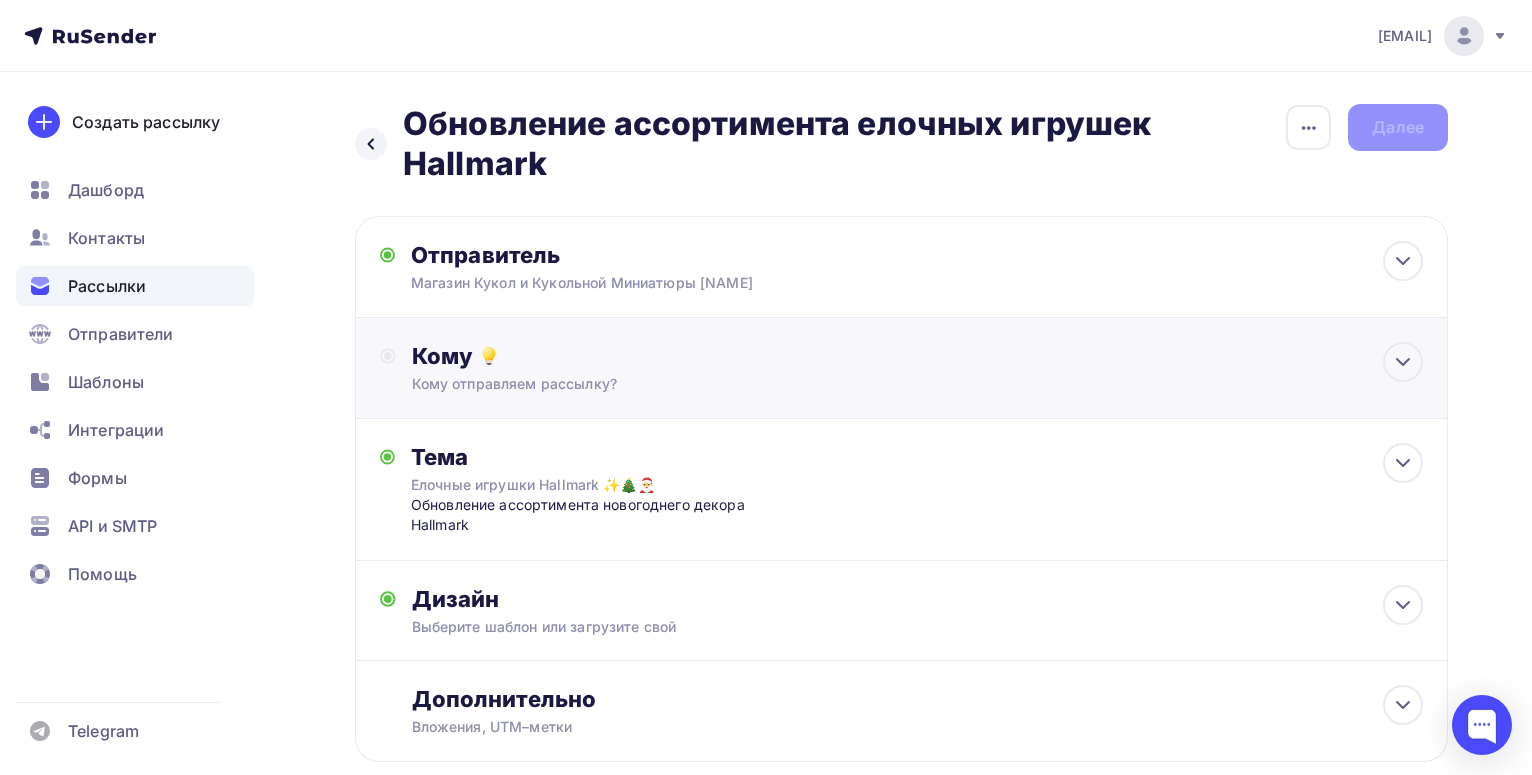 click on "Кому отправляем рассылку?" at bounding box center (867, 384) 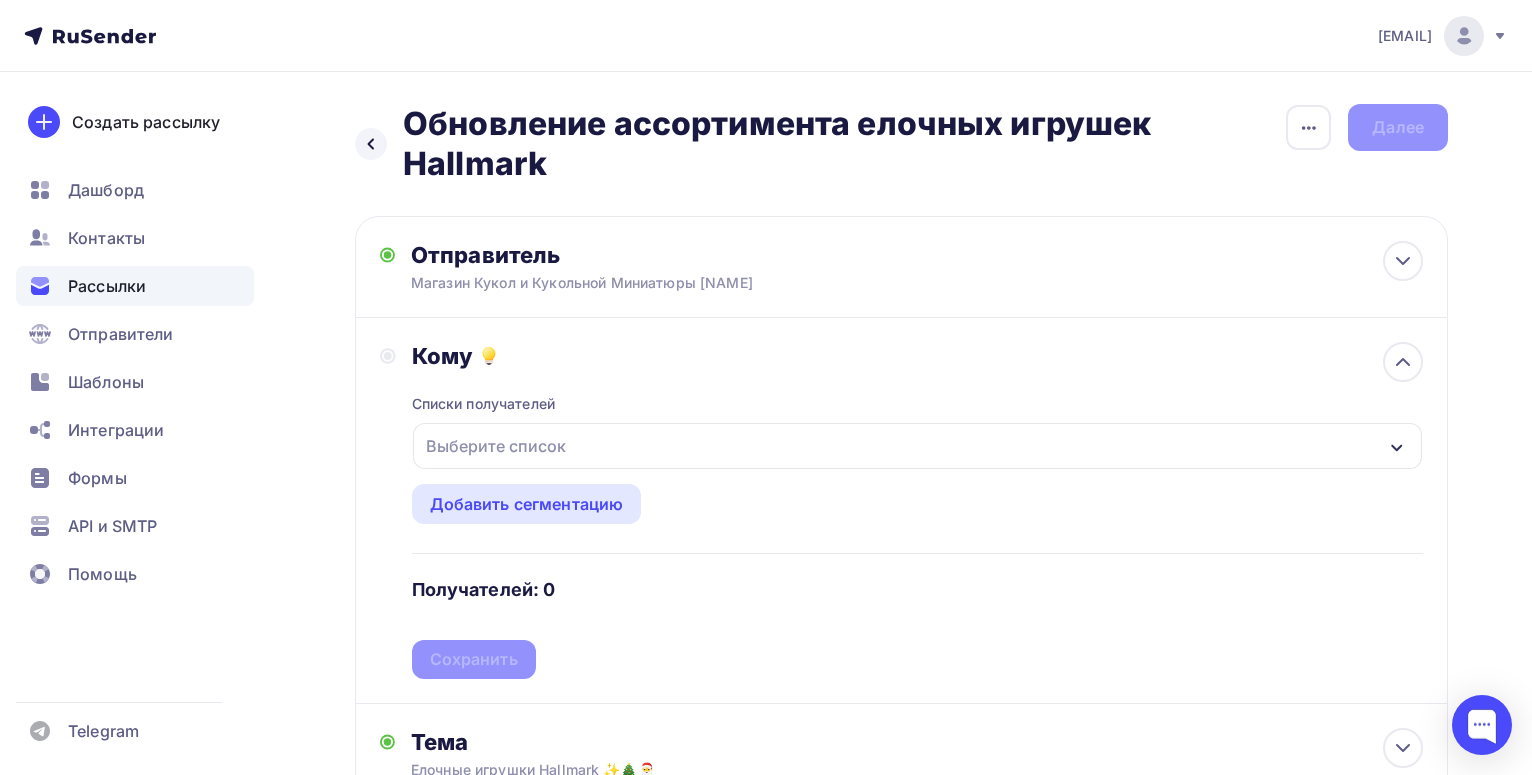 click on "Выберите список" at bounding box center (496, 446) 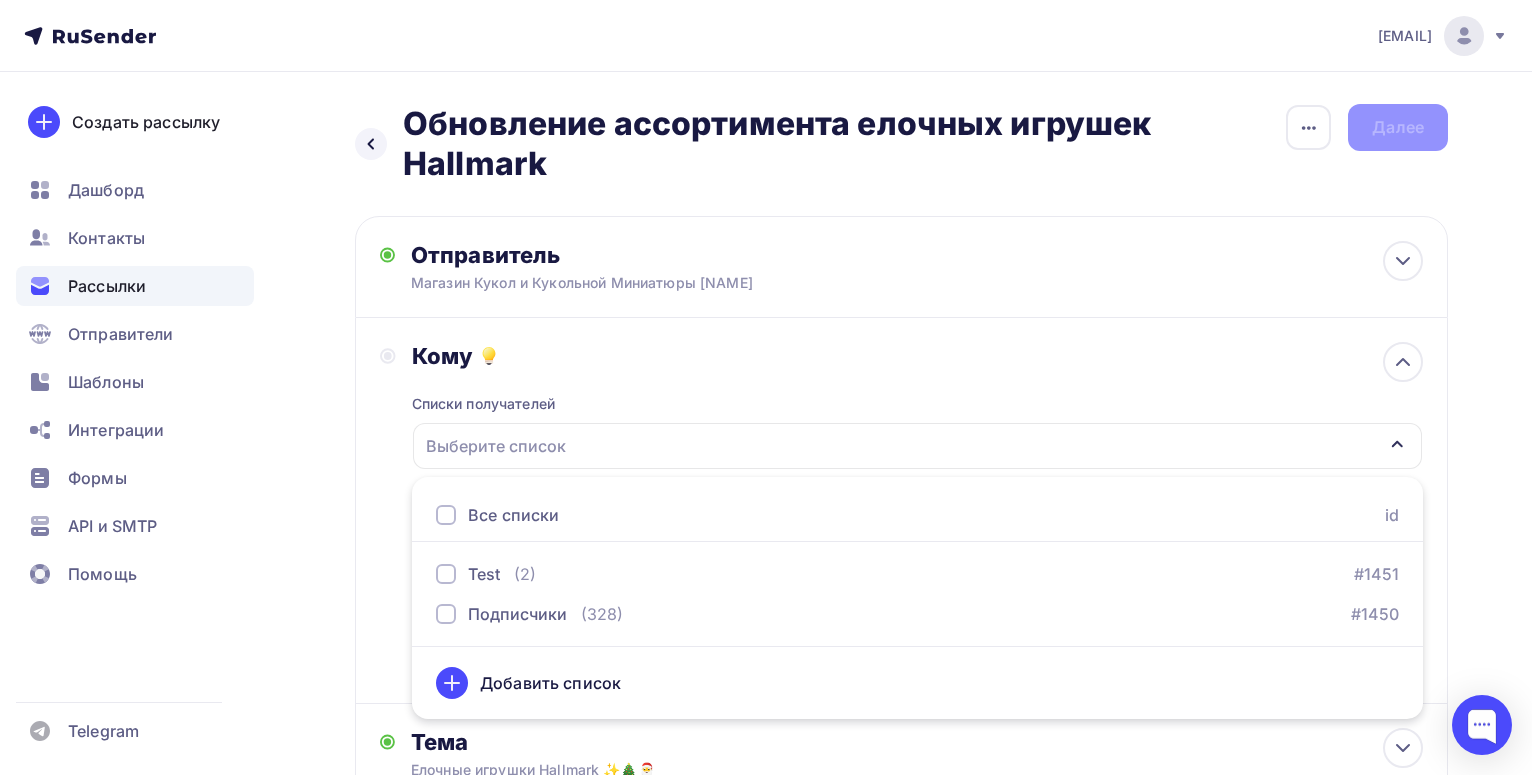 click on "Выберите список" at bounding box center (496, 446) 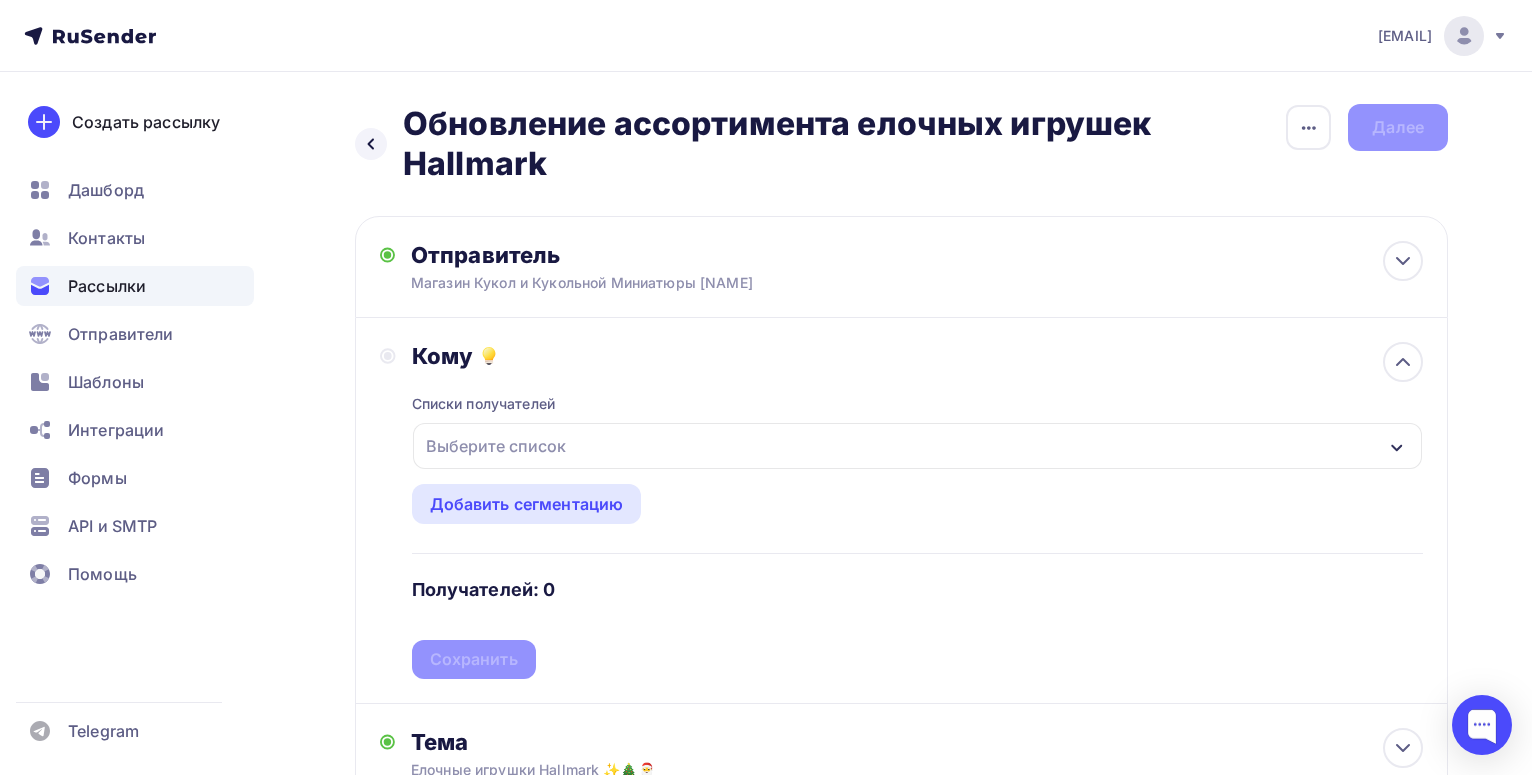 click on "Выберите список" at bounding box center (496, 446) 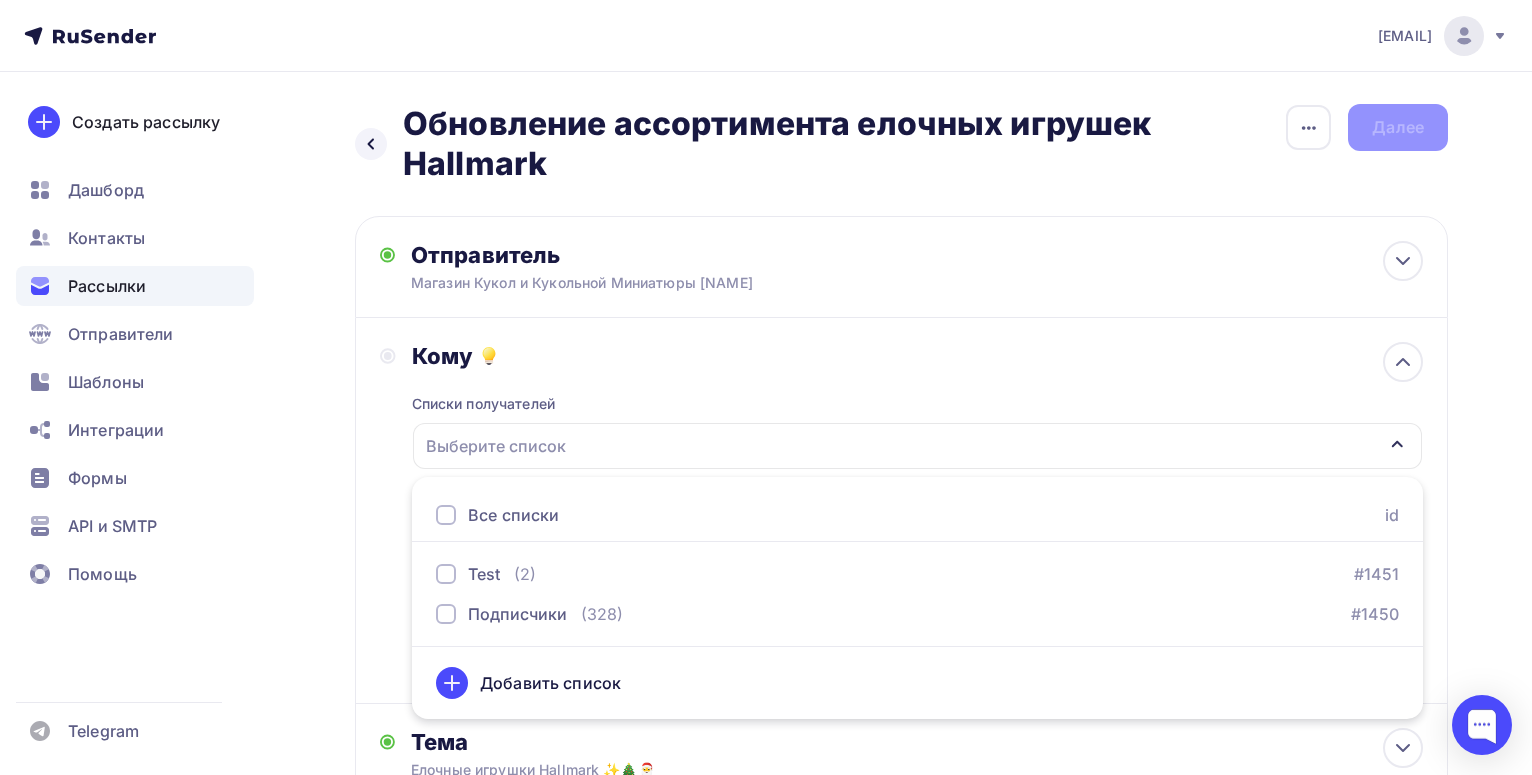 click on "Все списки" at bounding box center (513, 515) 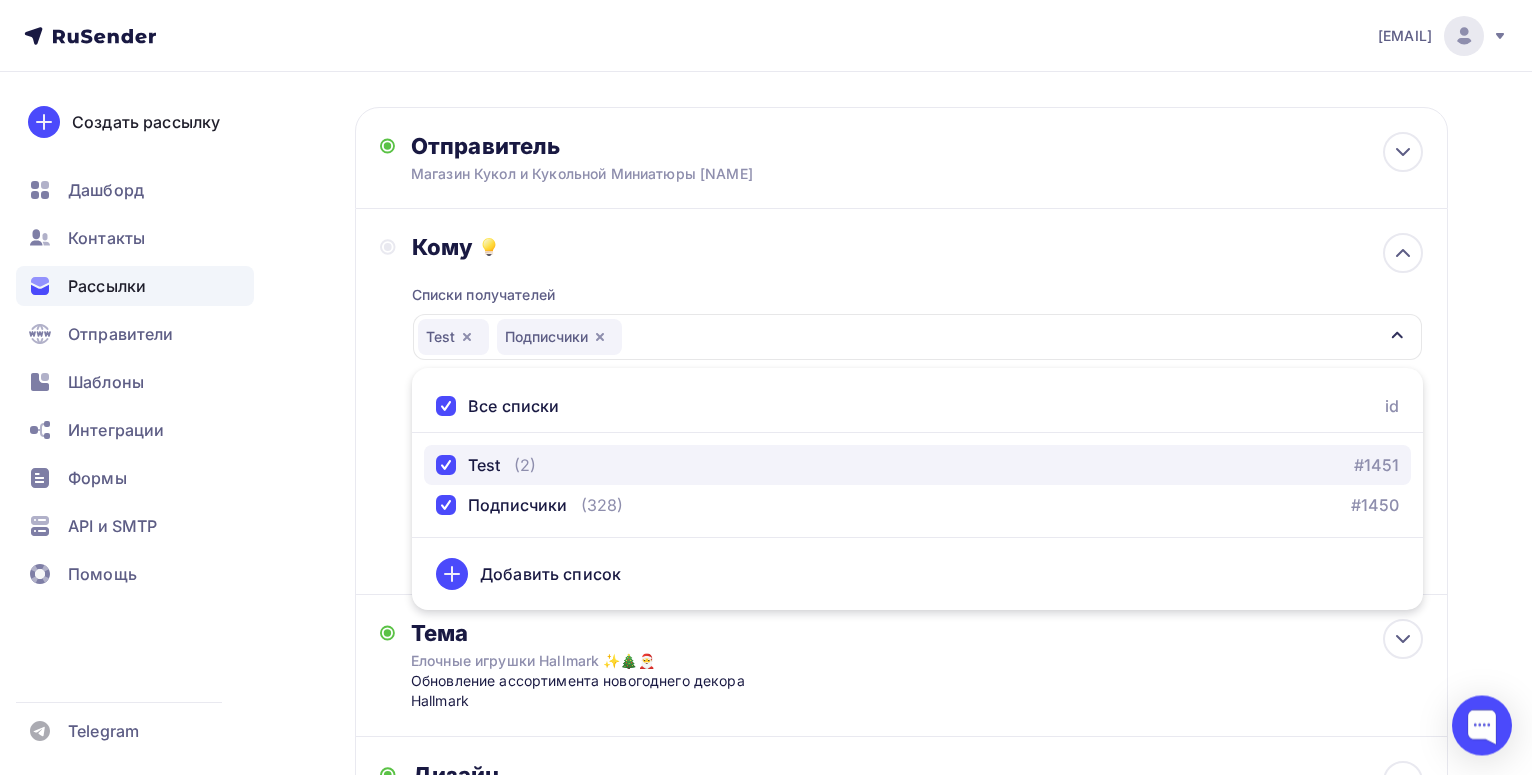 scroll, scrollTop: 204, scrollLeft: 0, axis: vertical 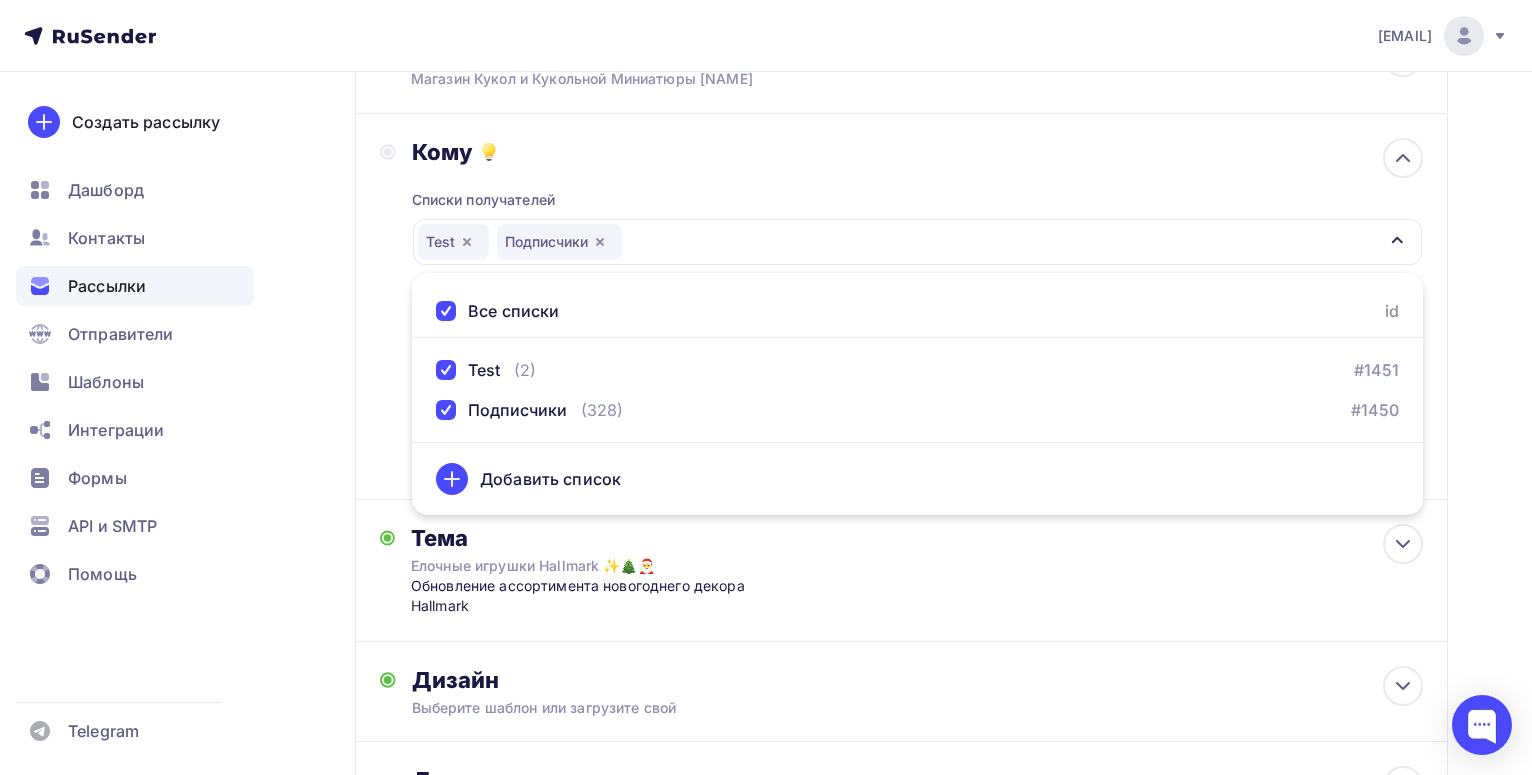click on "Добавить список" at bounding box center [550, 479] 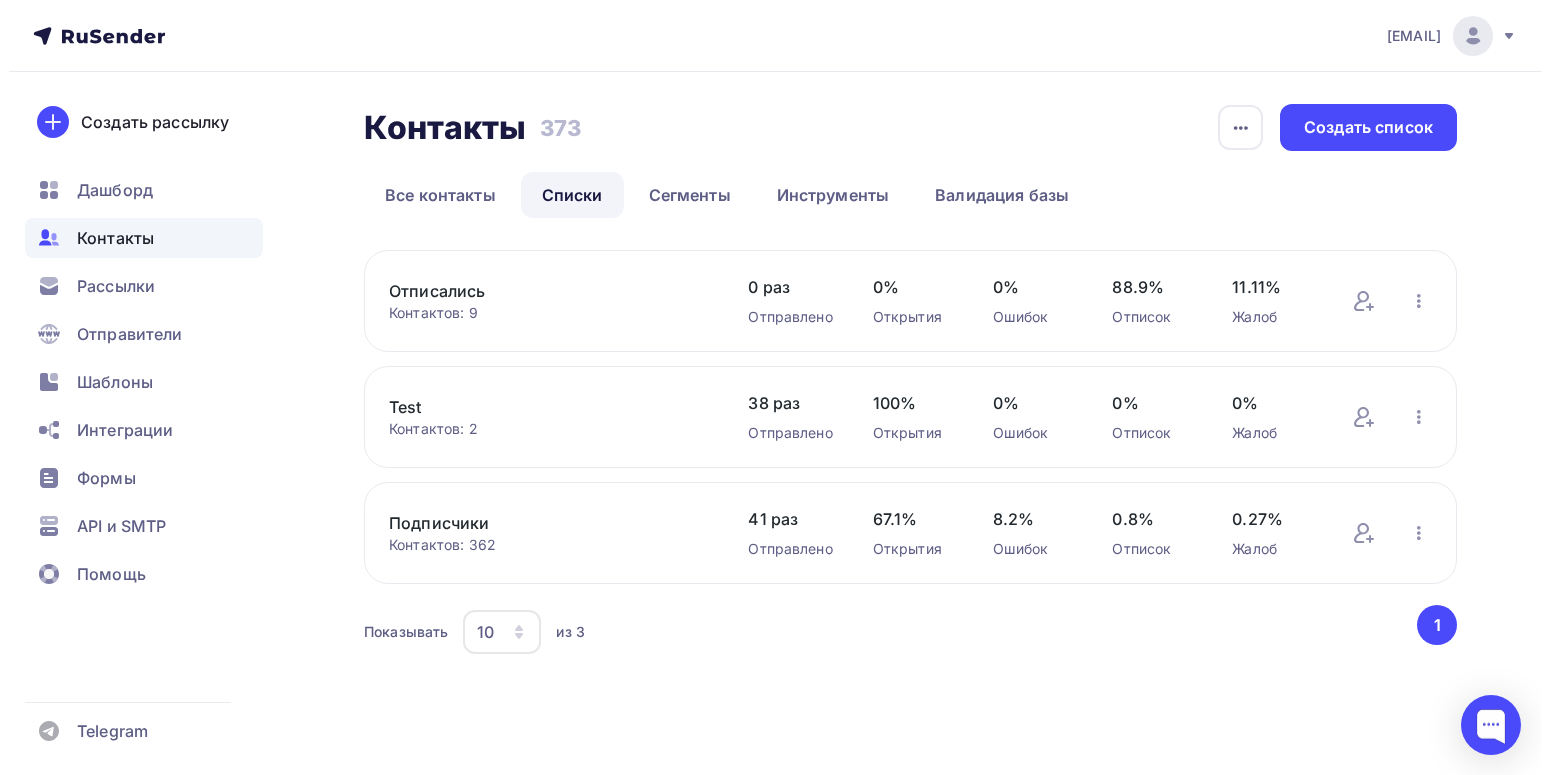scroll, scrollTop: 0, scrollLeft: 0, axis: both 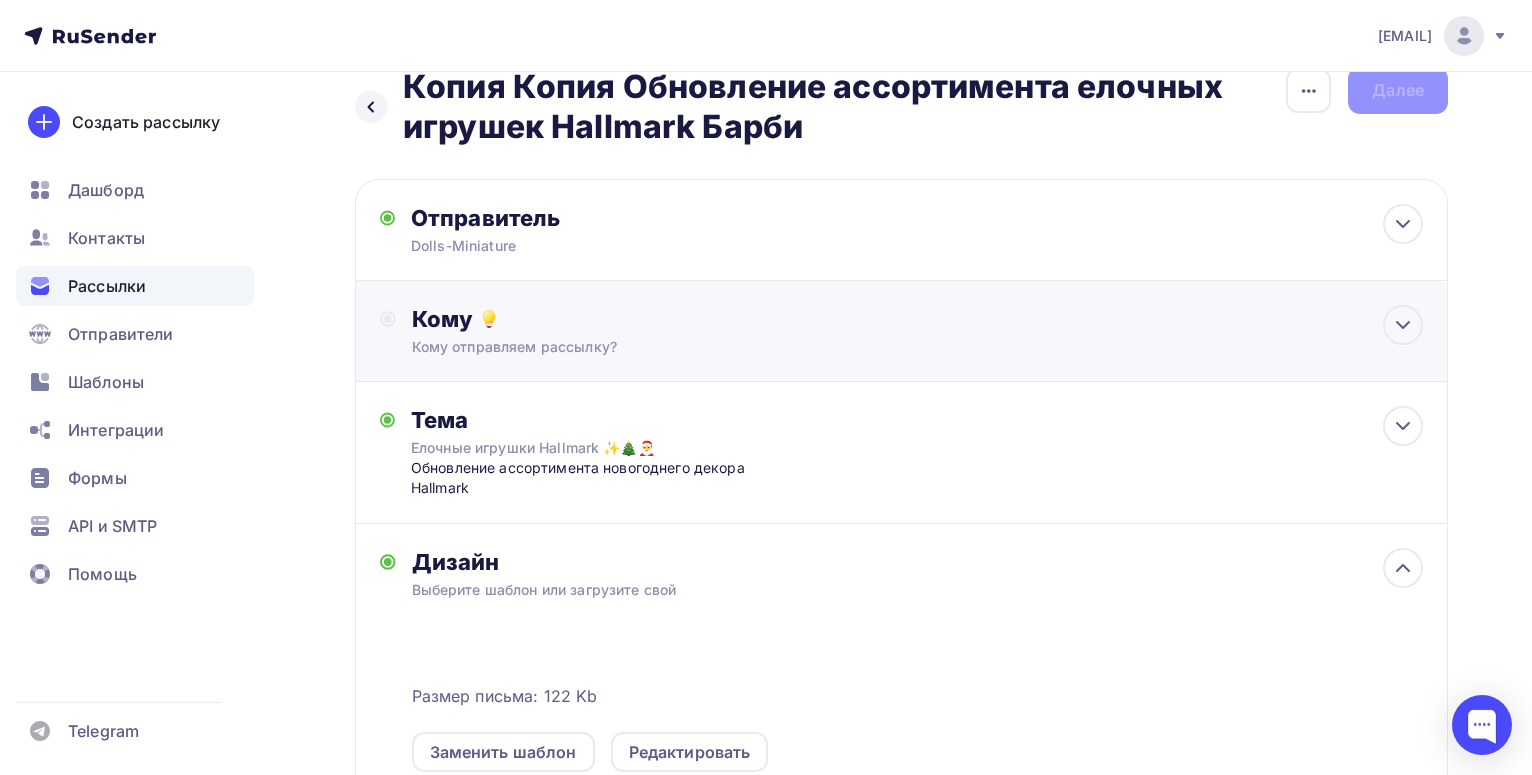 click on "Кому
Кому отправляем рассылку?
Списки получателей
Выберите список
Все списки
id
Test
(2)
#1451
Подписчики
(328)
#1450
Добавить список
Добавить сегментацию
Получателей:
0
Сохранить" at bounding box center (901, 331) 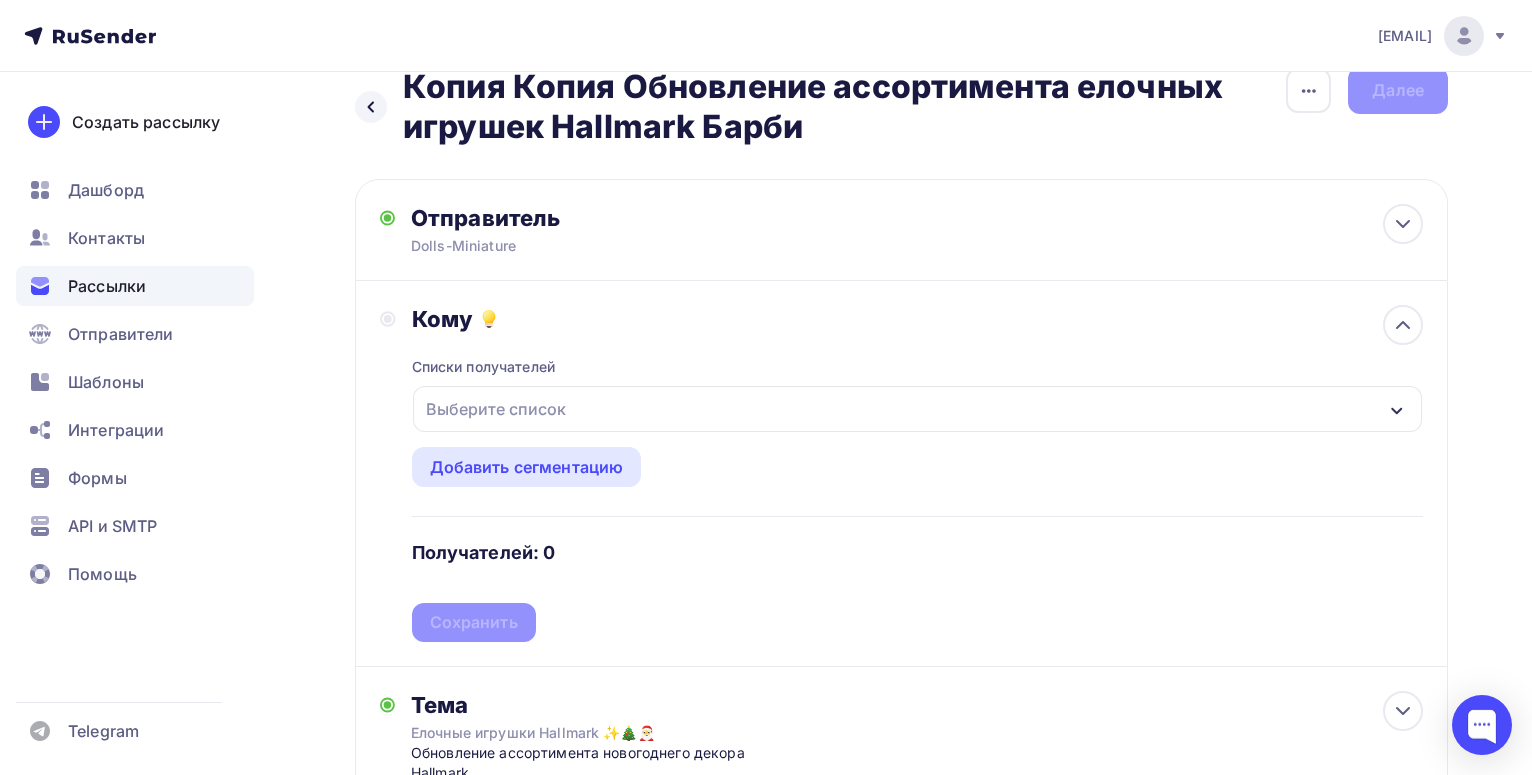 click on "Выберите список" at bounding box center (917, 409) 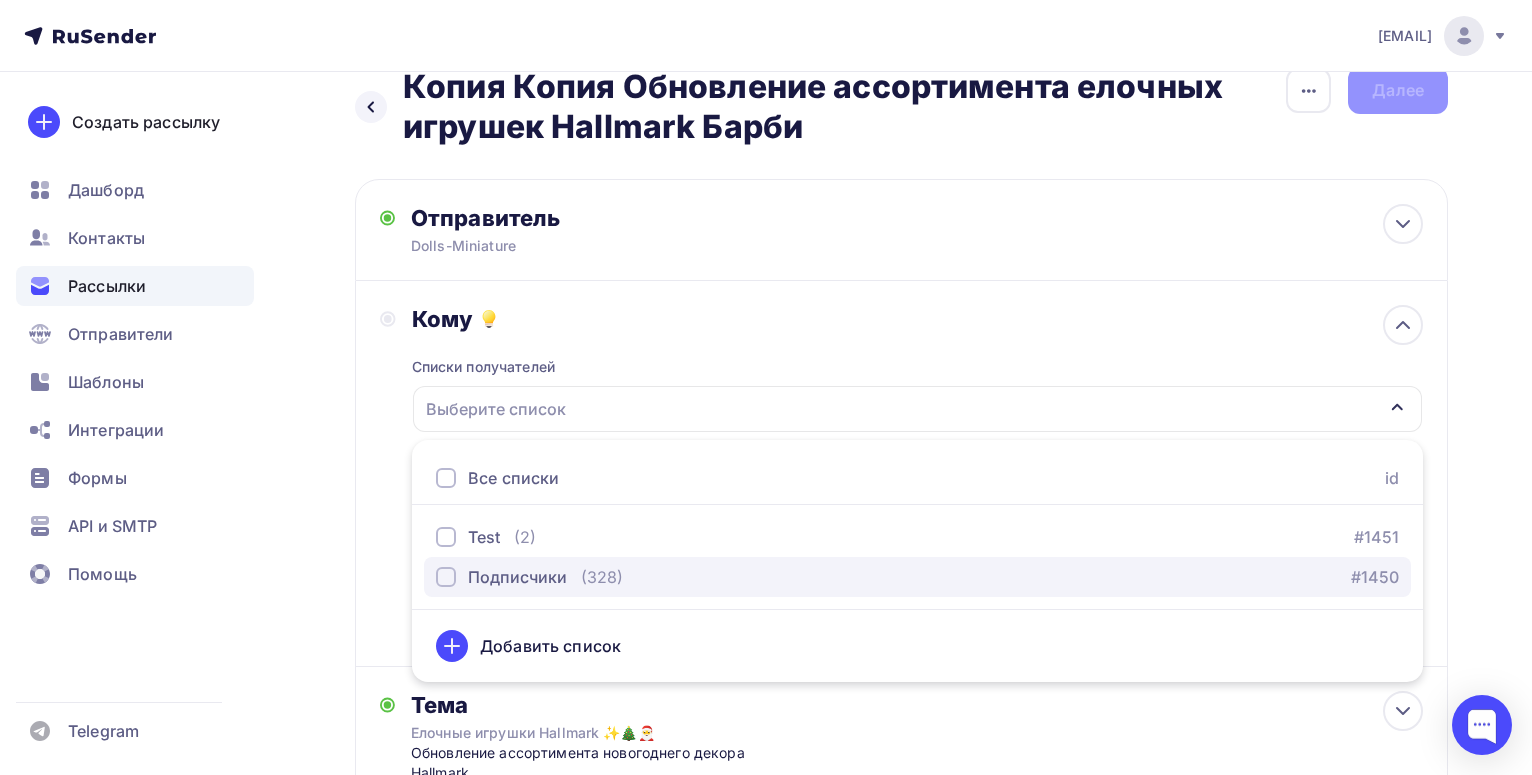 click on "Подписчики" at bounding box center (517, 577) 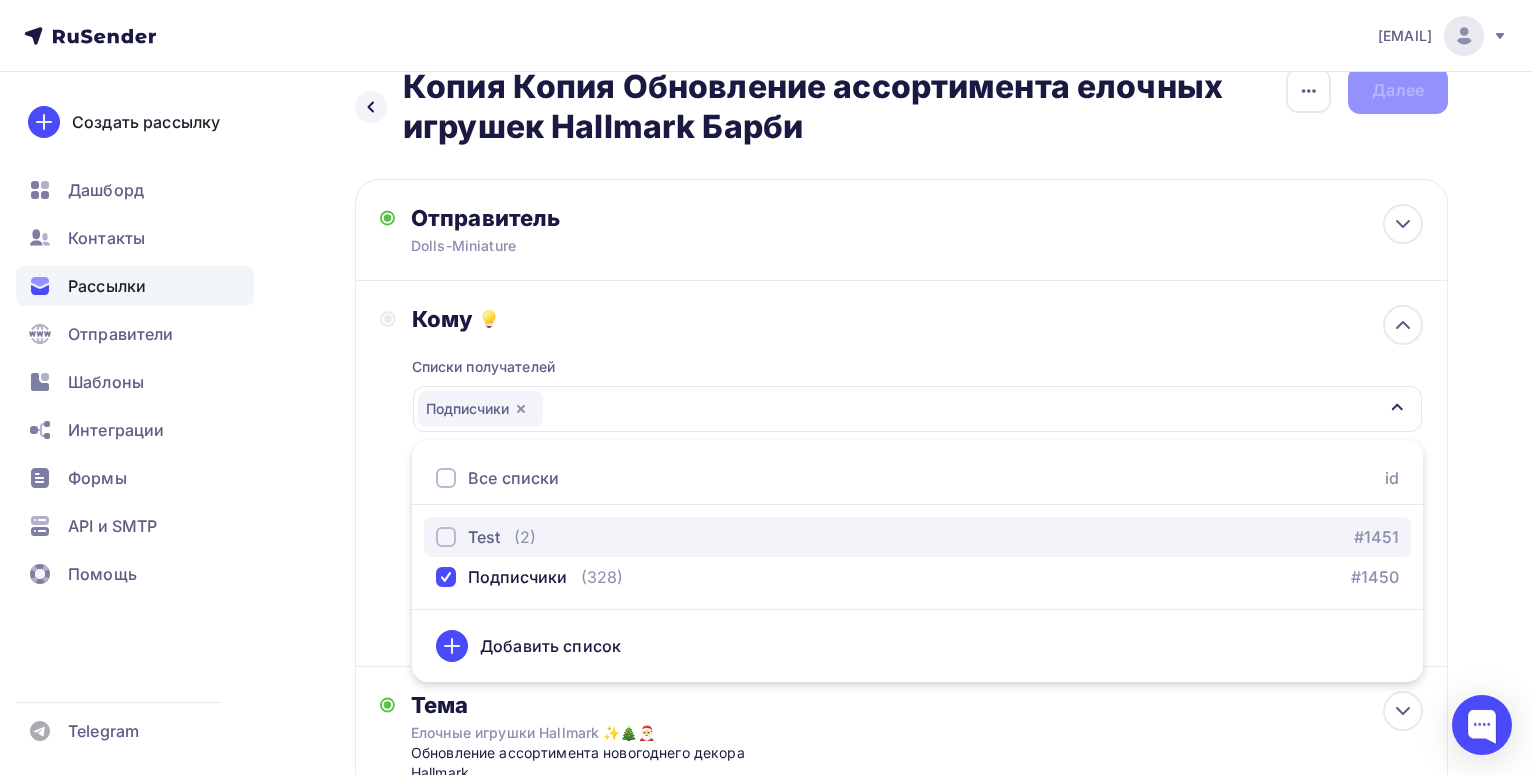 click on "Test" at bounding box center [484, 537] 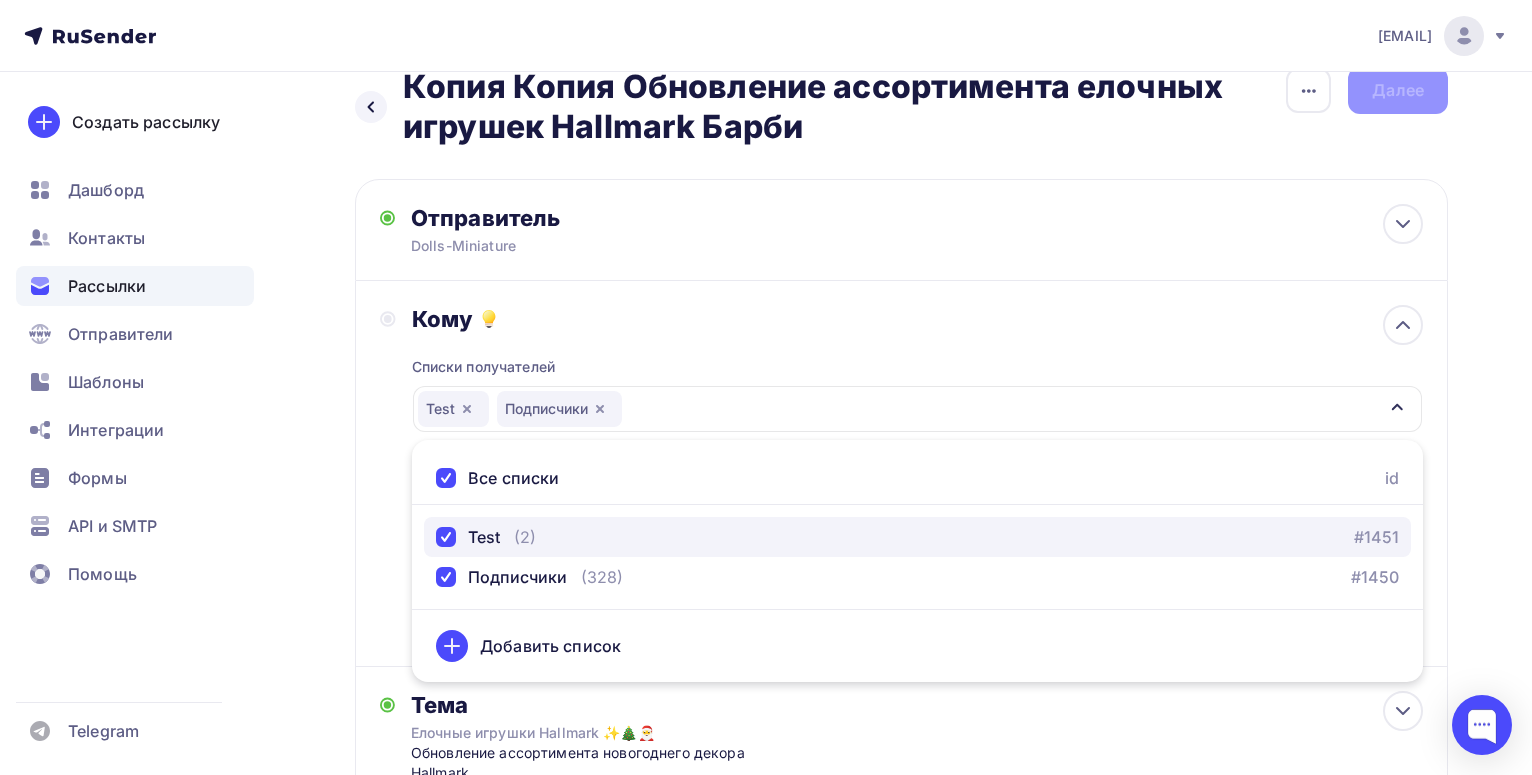 scroll, scrollTop: 139, scrollLeft: 0, axis: vertical 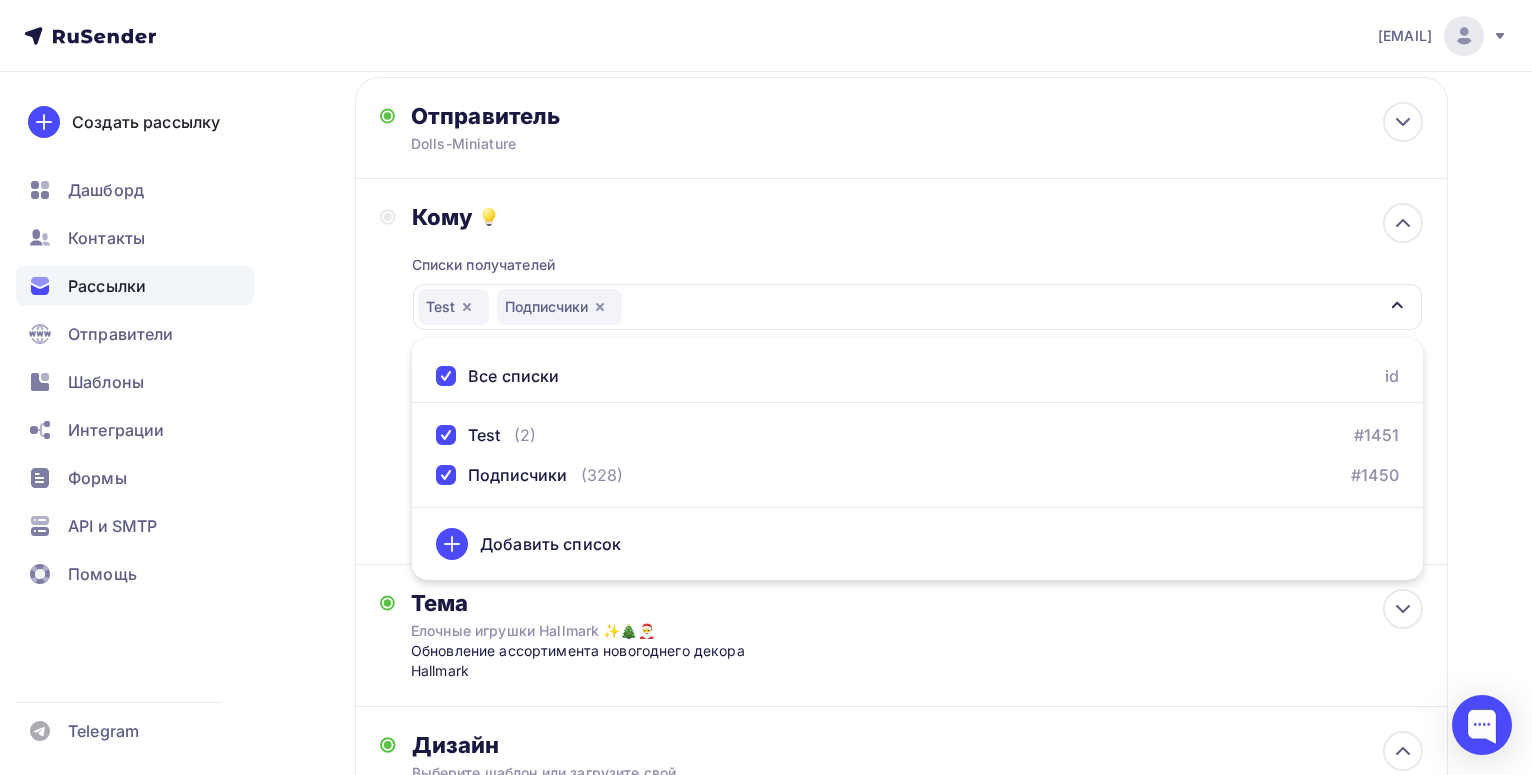 click on "Назад
Копия Копия Обновление ассортимента елочных игрушек Hallmark Барби
Копия Копия Обновление ассортимента елочных игрушек Hallmark Барби
Закончить позже
Переименовать рассылку
Удалить
Далее
Отправитель
[NAME]
Email  *
[EMAIL]
[EMAIL]               Добавить отправителя
Рекомендуем  добавить почту на домене , чтобы рассылка не попала в «Спам»
Имя                                 [TIME]" at bounding box center (766, 656) 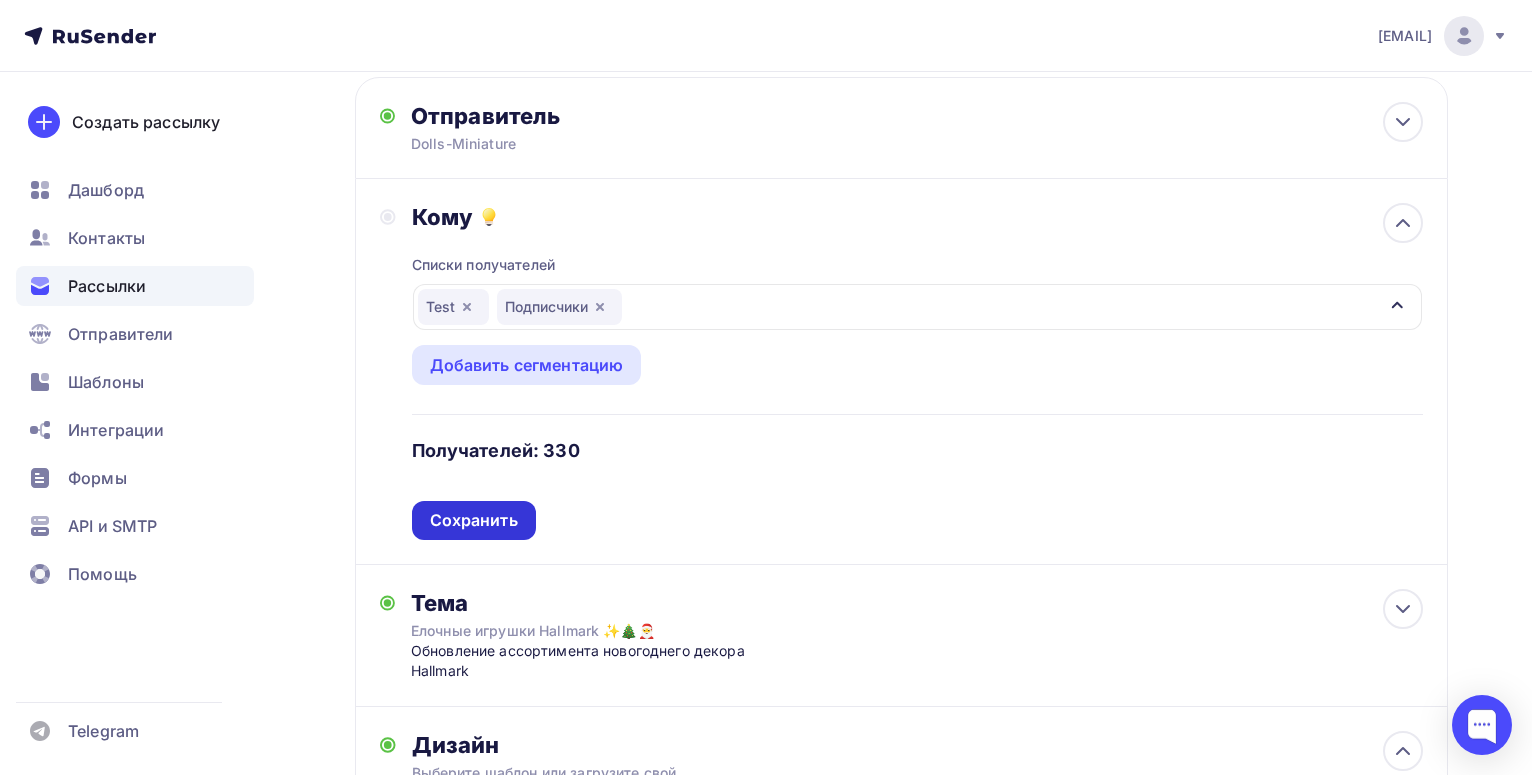 click on "Сохранить" at bounding box center [474, 520] 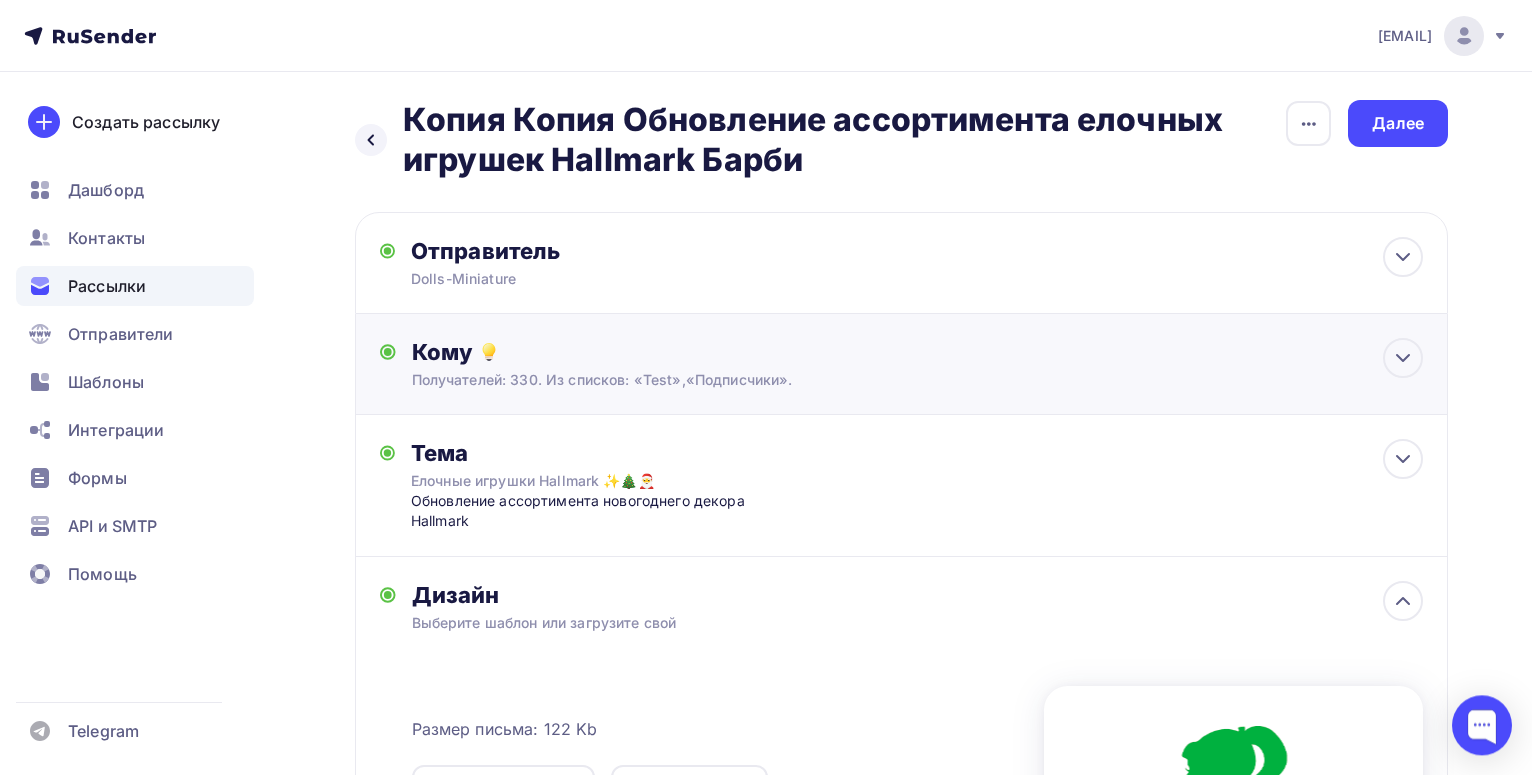 scroll, scrollTop: 0, scrollLeft: 0, axis: both 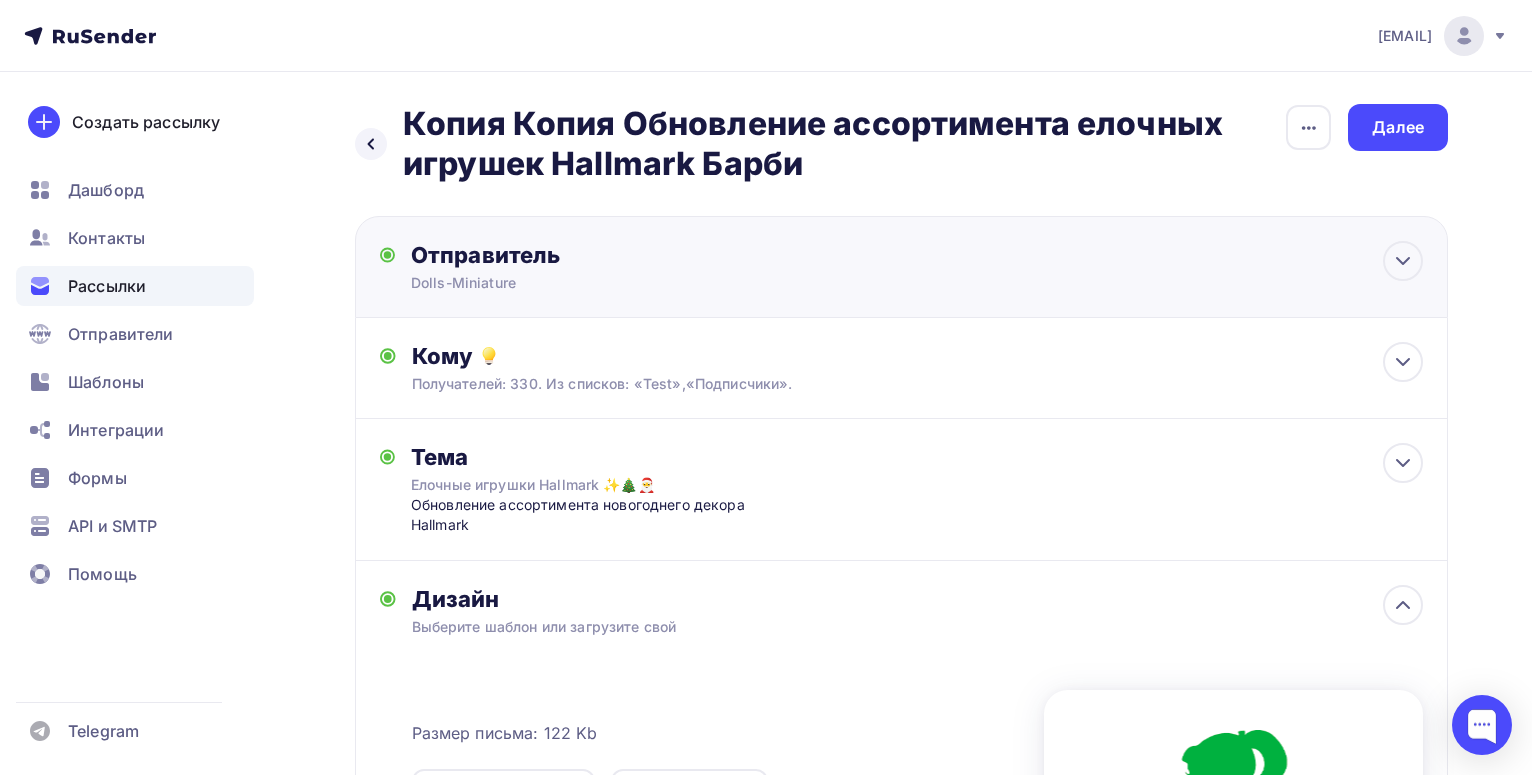 click on "Отправитель" at bounding box center [627, 255] 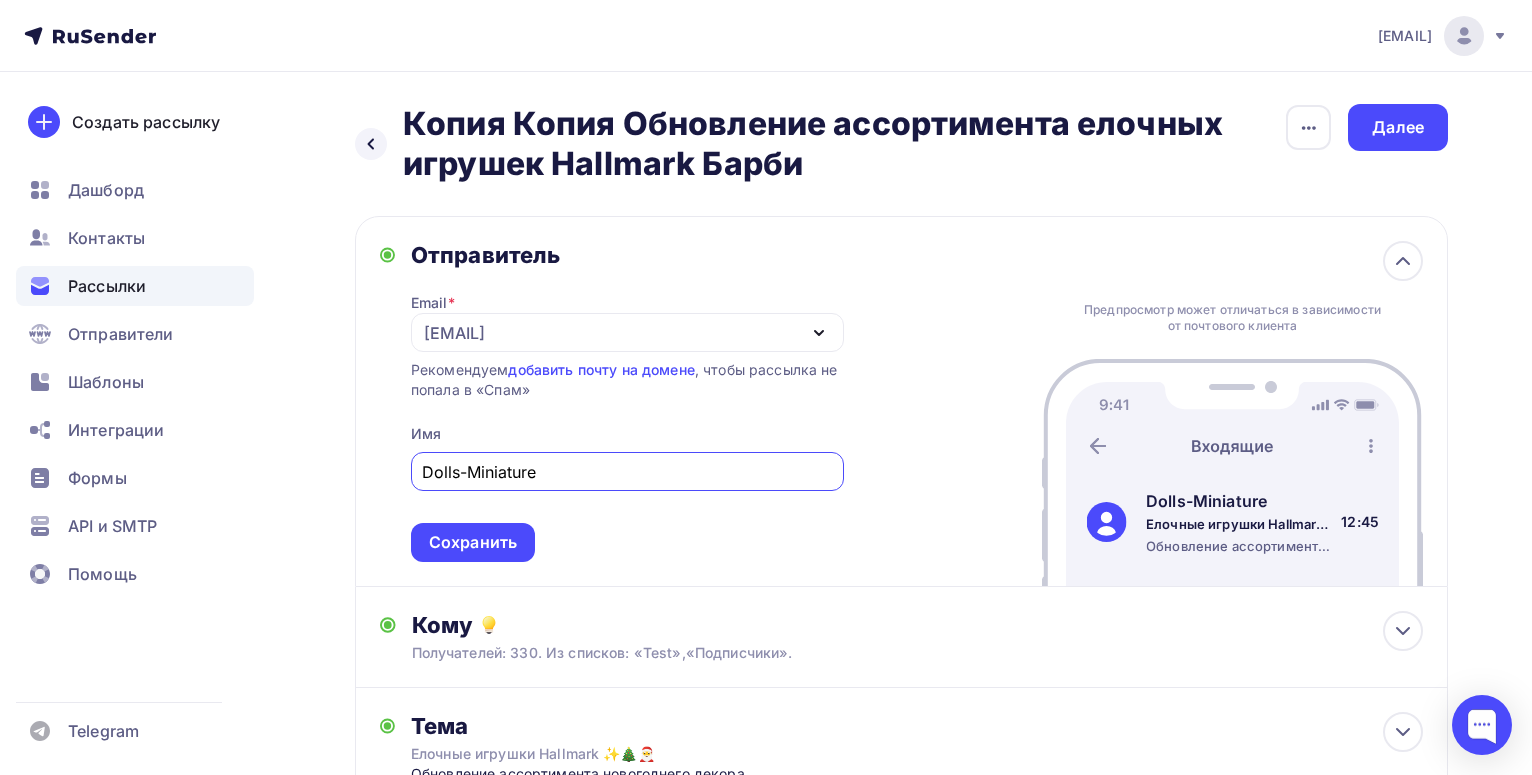 scroll, scrollTop: 0, scrollLeft: 0, axis: both 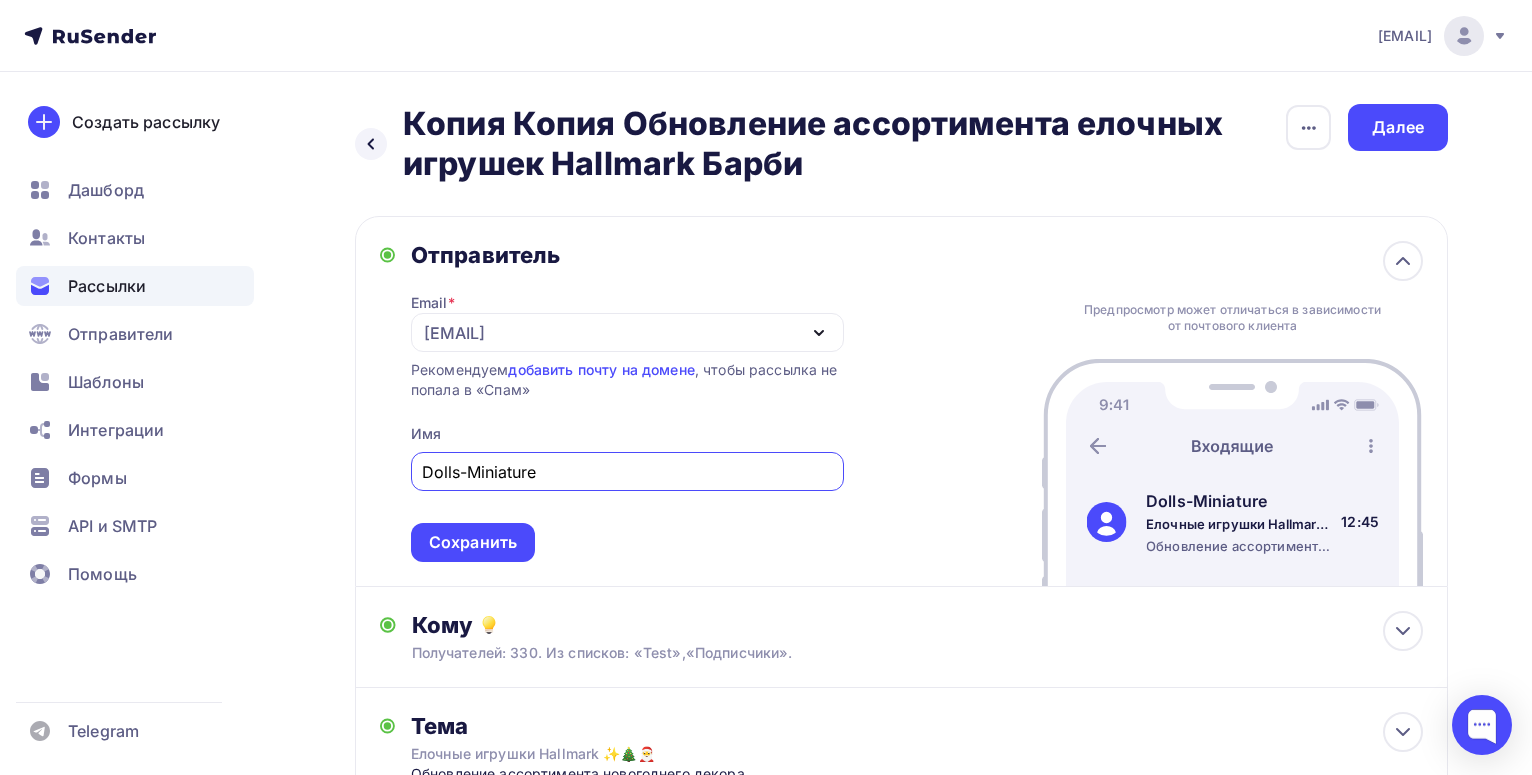 click on "Dolls-Miniature" at bounding box center (627, 472) 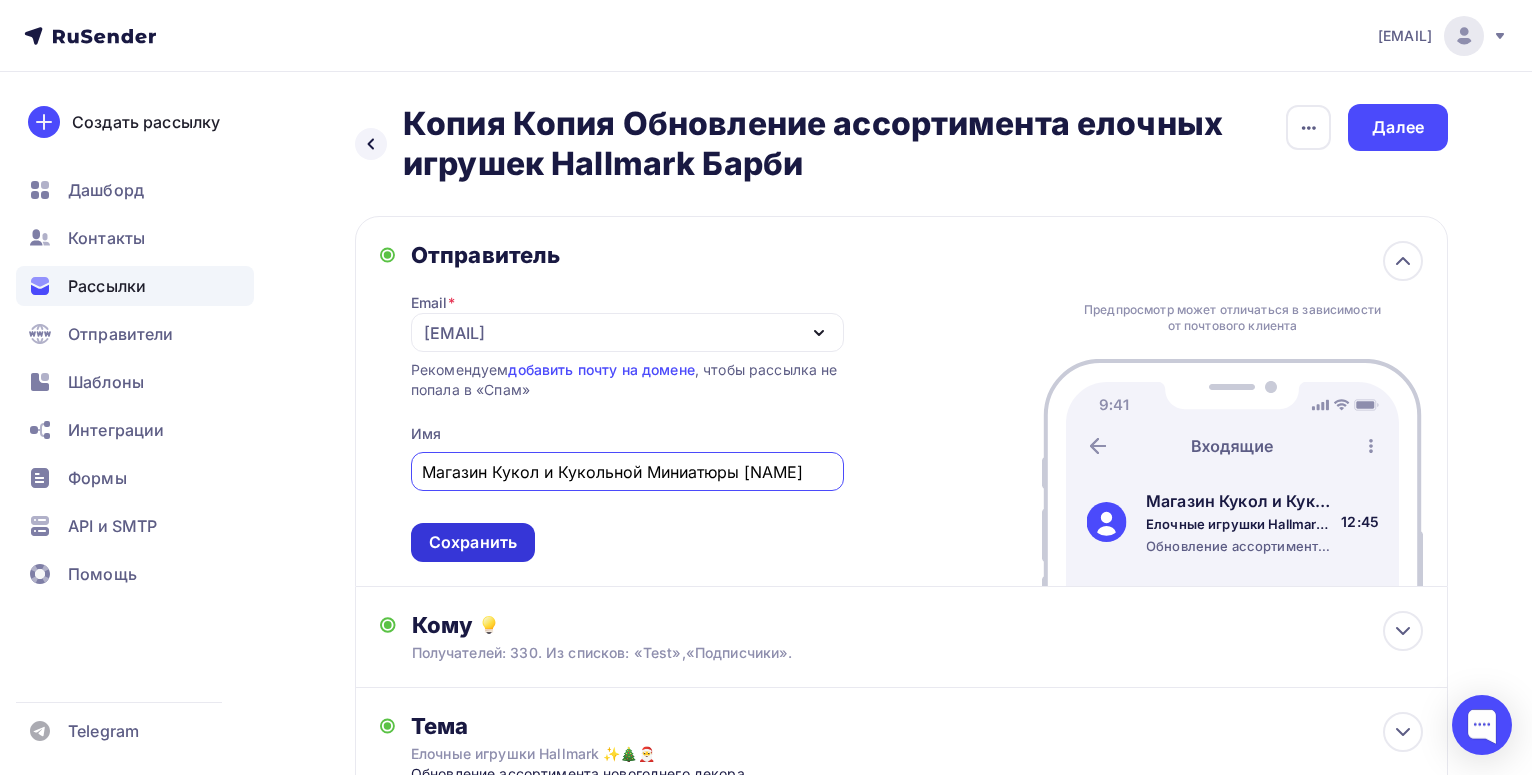 type on "Магазин Кукол и Кукольной Миниатюры [NAME]" 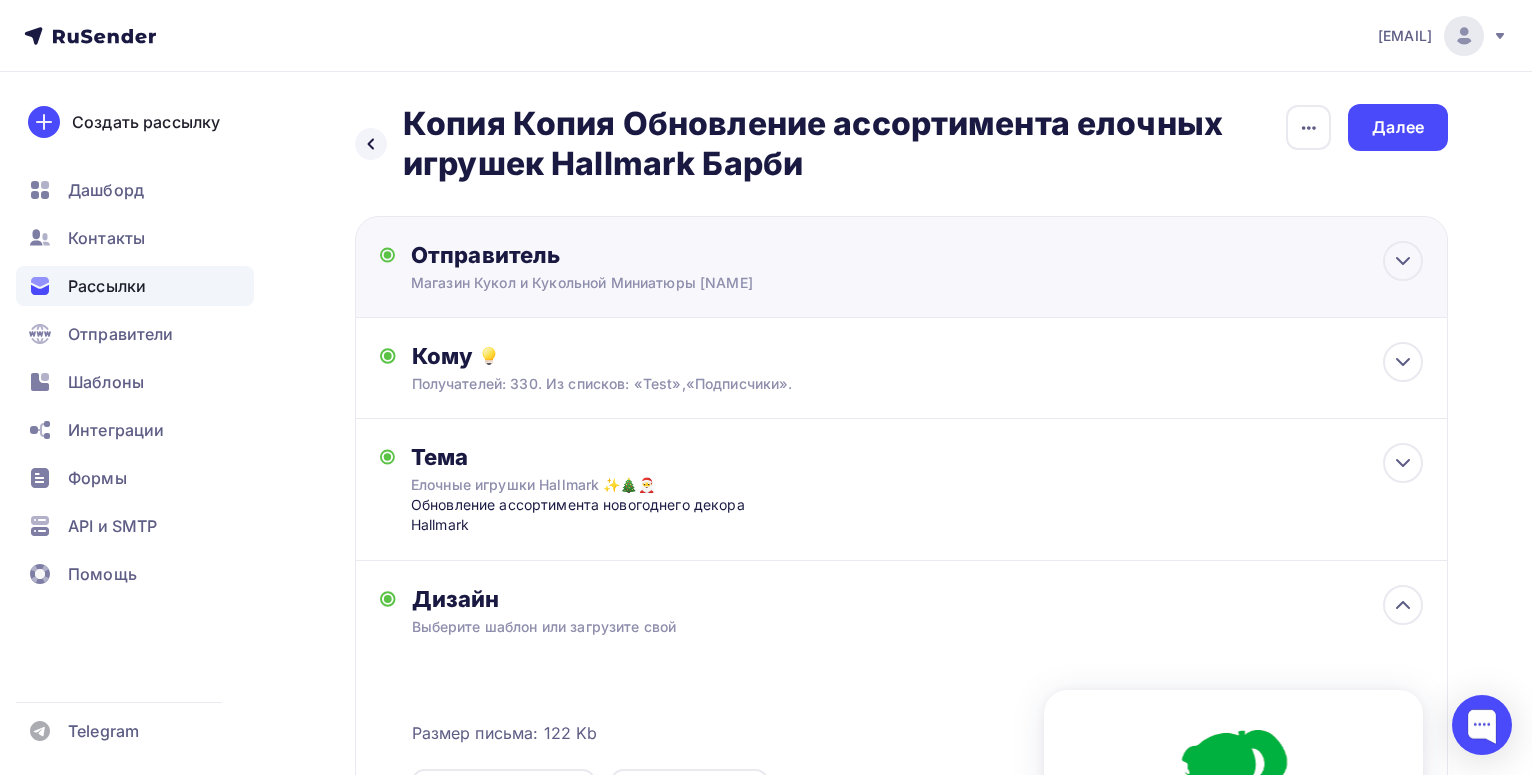 click on "Обновление ассортимента новогоднего декора Hallmark" at bounding box center (608, 515) 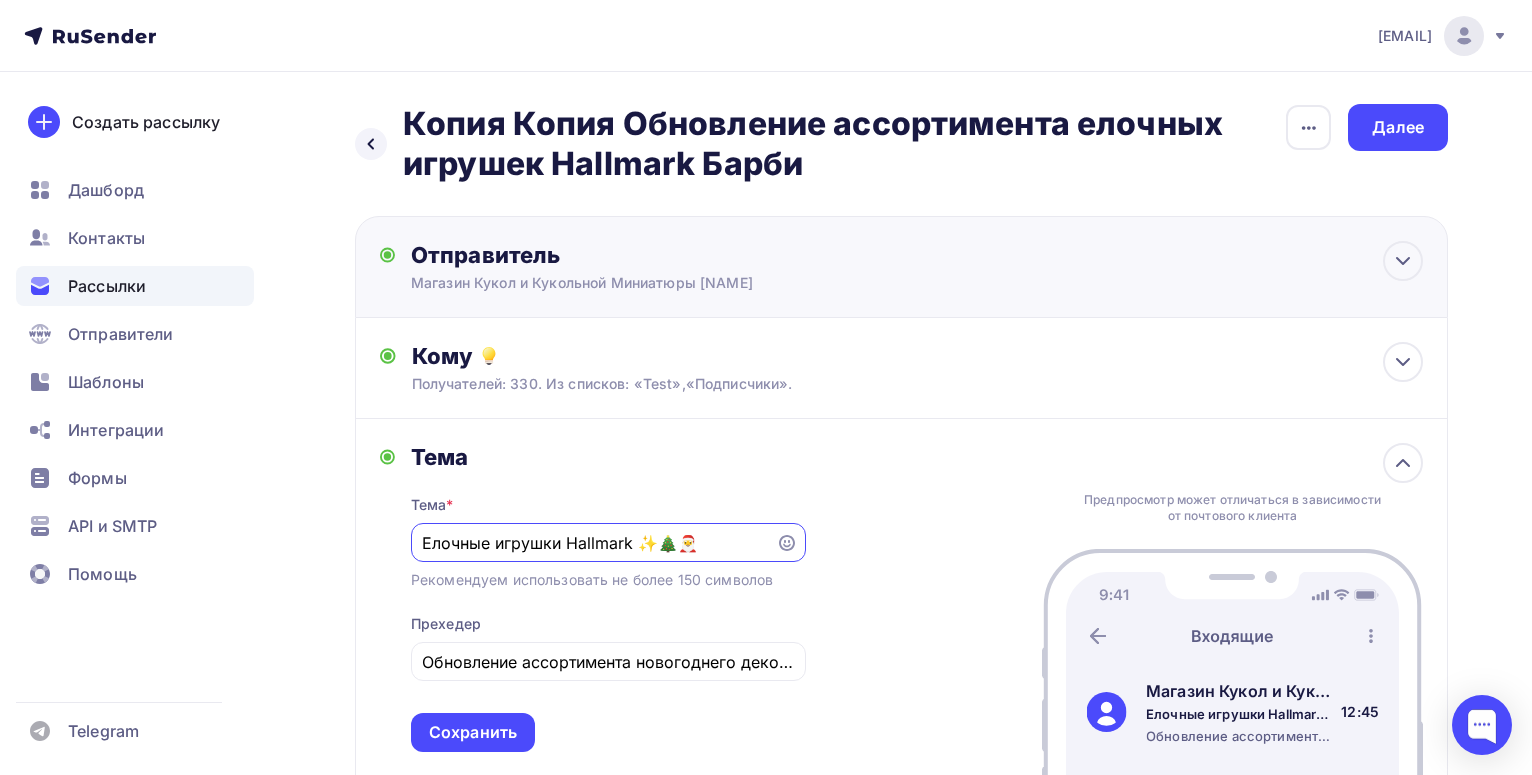 scroll, scrollTop: 0, scrollLeft: 0, axis: both 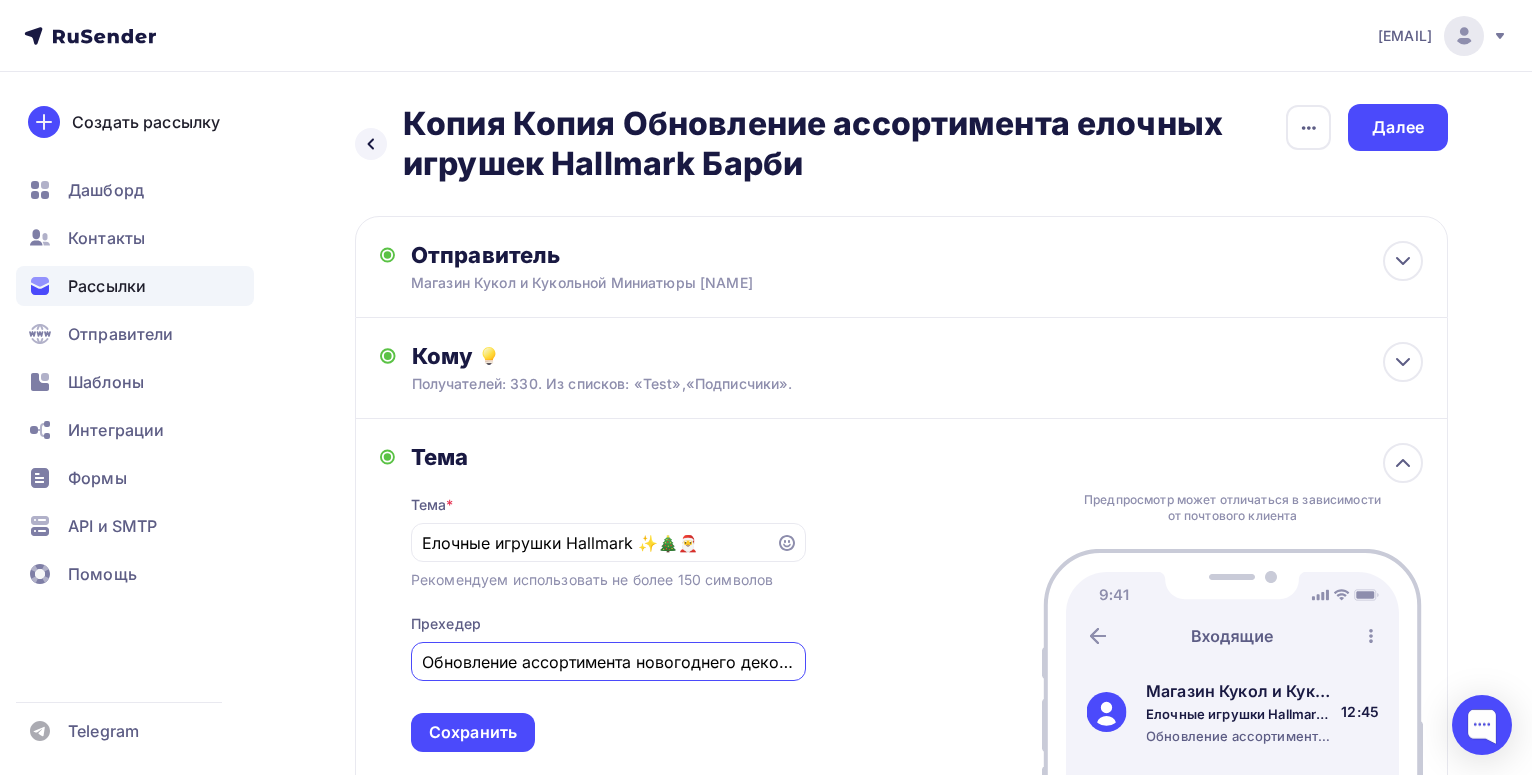 click on "Обновление ассортимента новогоднего декора Hallmark" at bounding box center (608, 662) 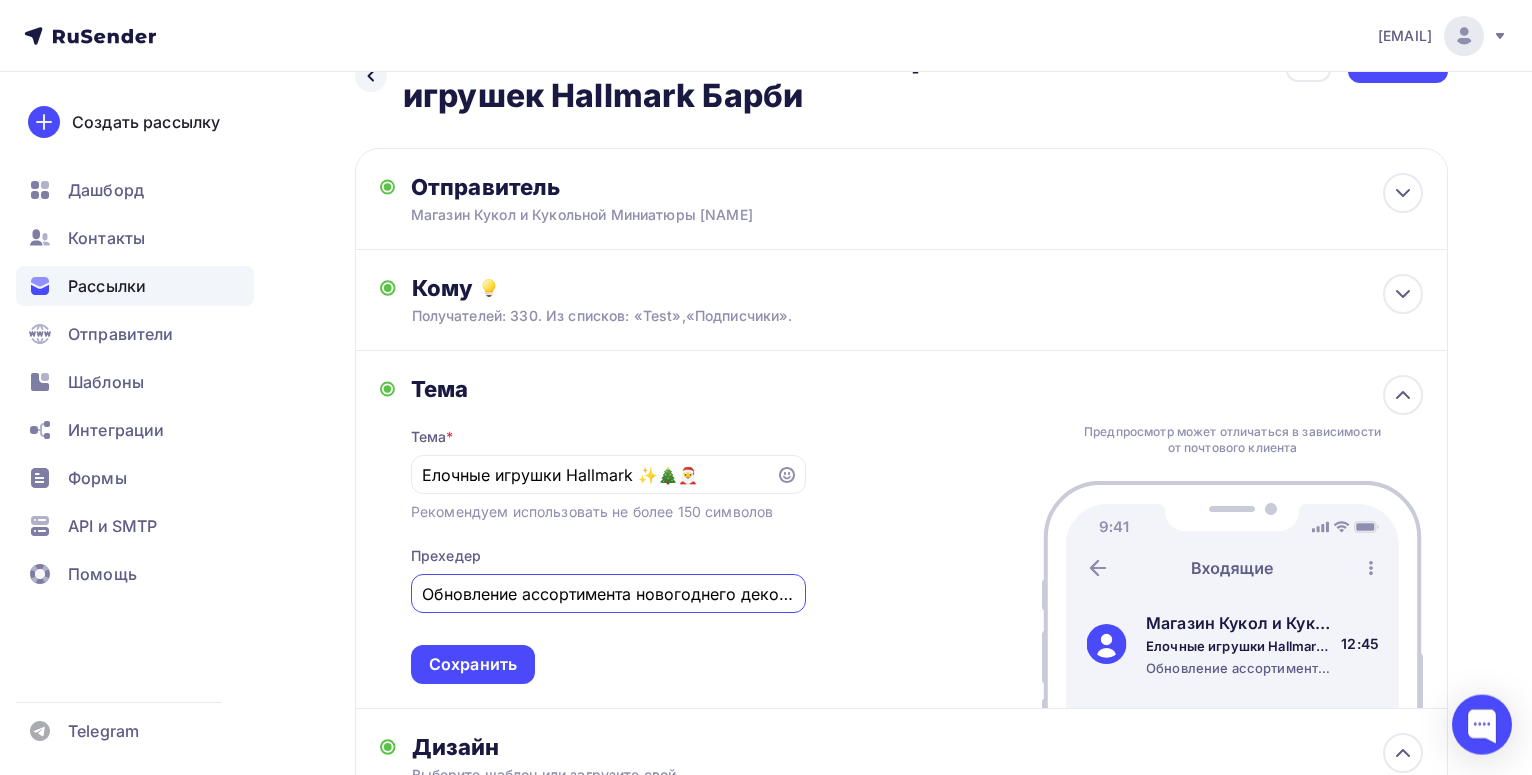 scroll, scrollTop: 102, scrollLeft: 0, axis: vertical 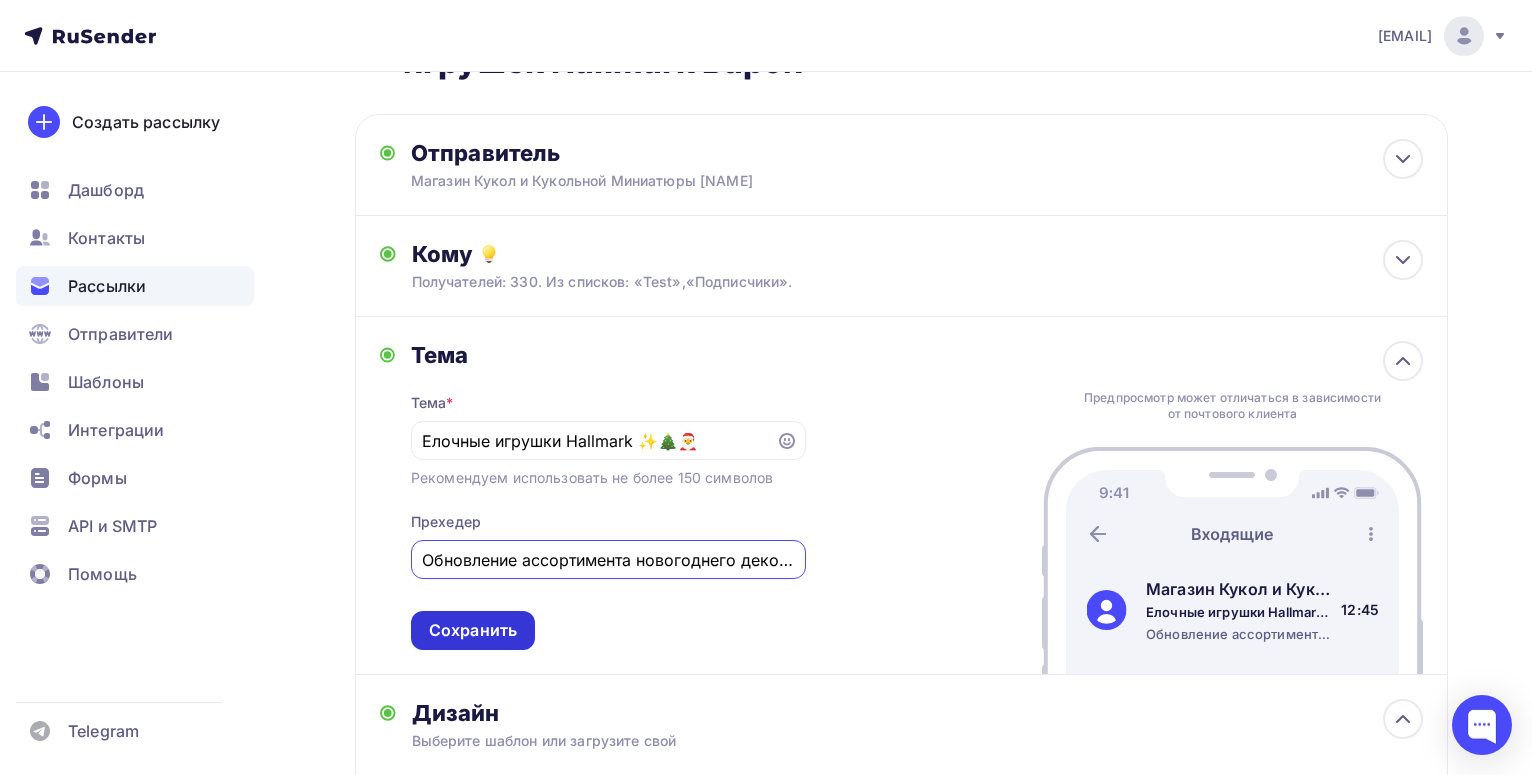 click on "Сохранить" at bounding box center [473, 630] 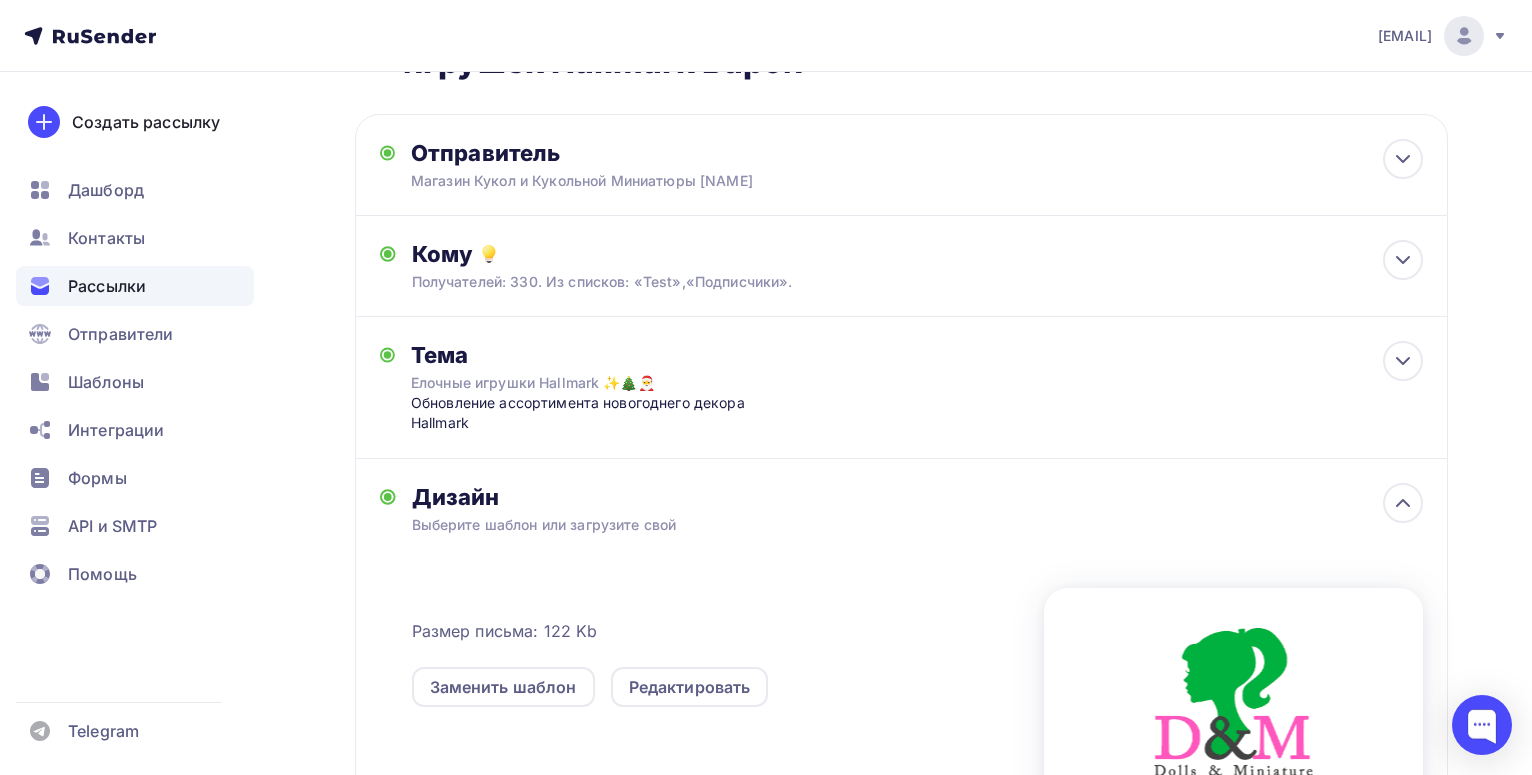 scroll, scrollTop: 204, scrollLeft: 0, axis: vertical 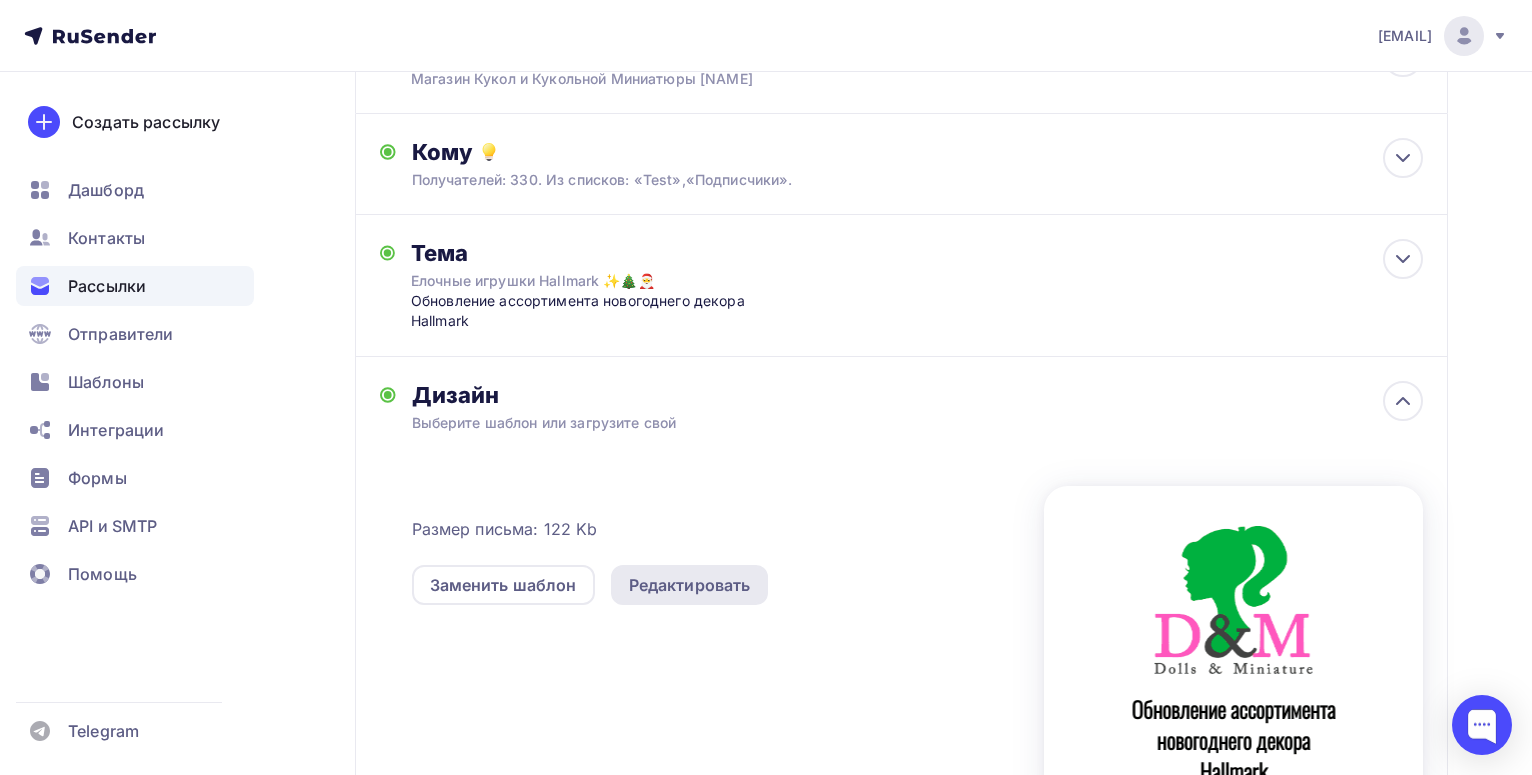 click on "Редактировать" at bounding box center (690, 585) 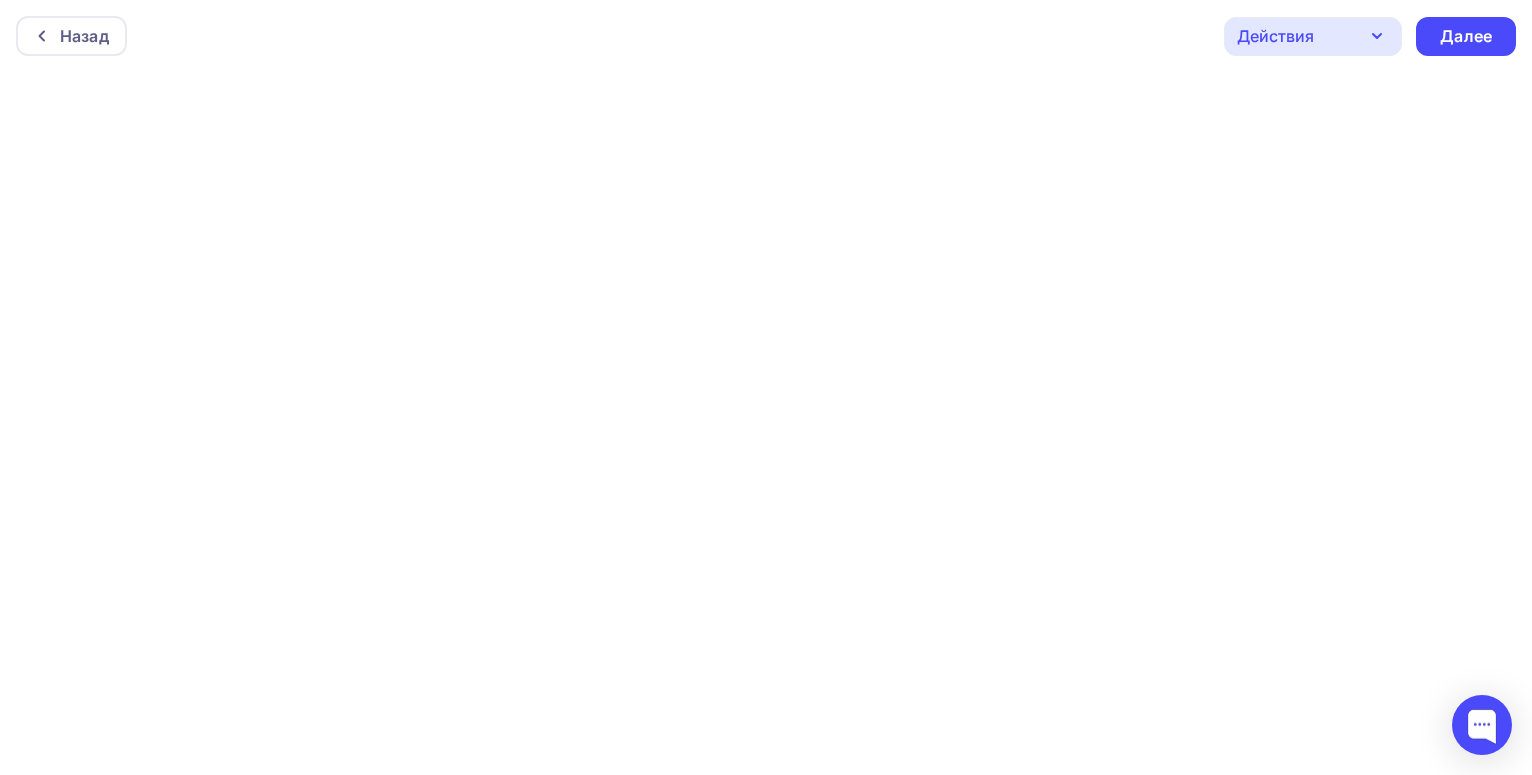 scroll, scrollTop: 0, scrollLeft: 0, axis: both 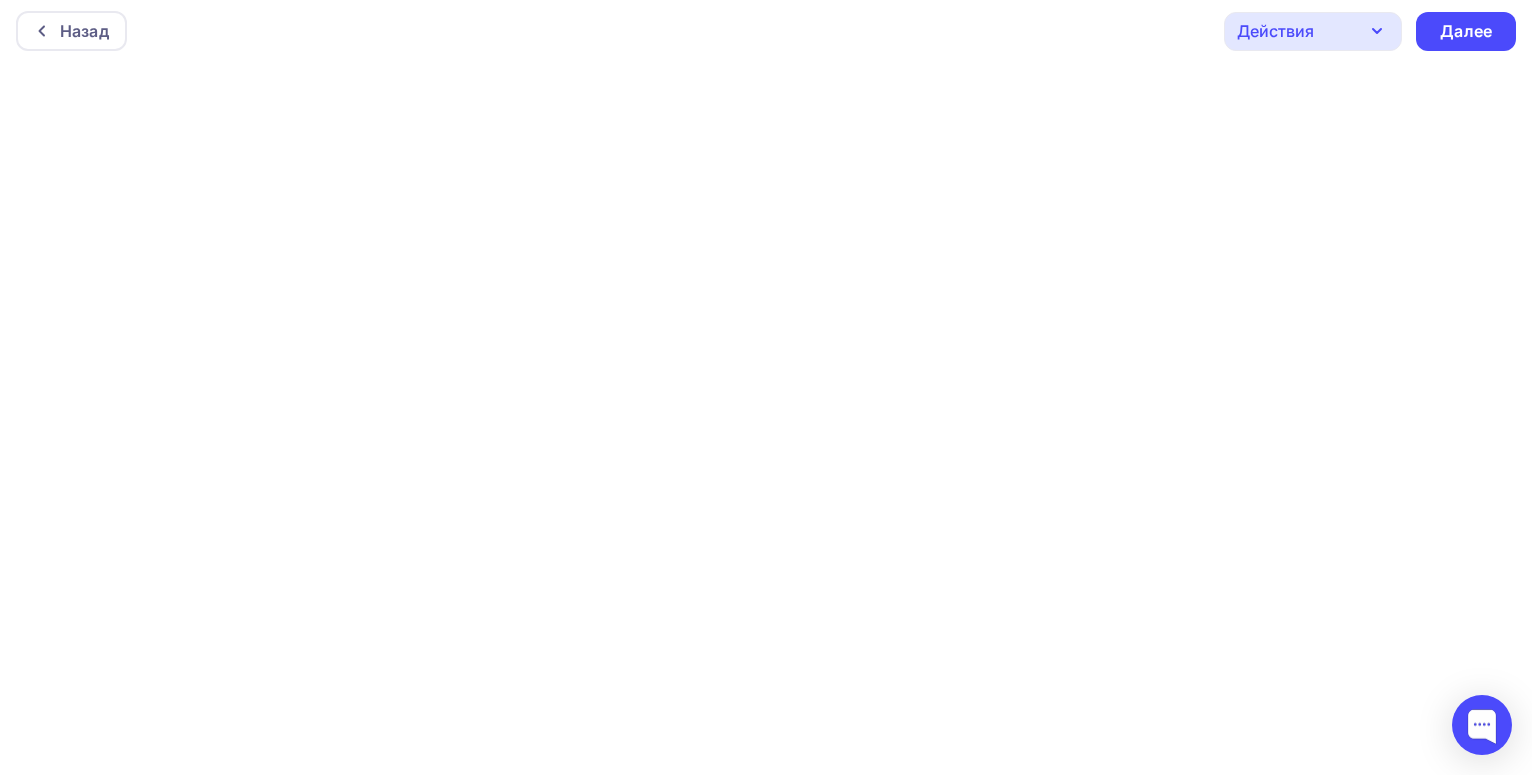 click 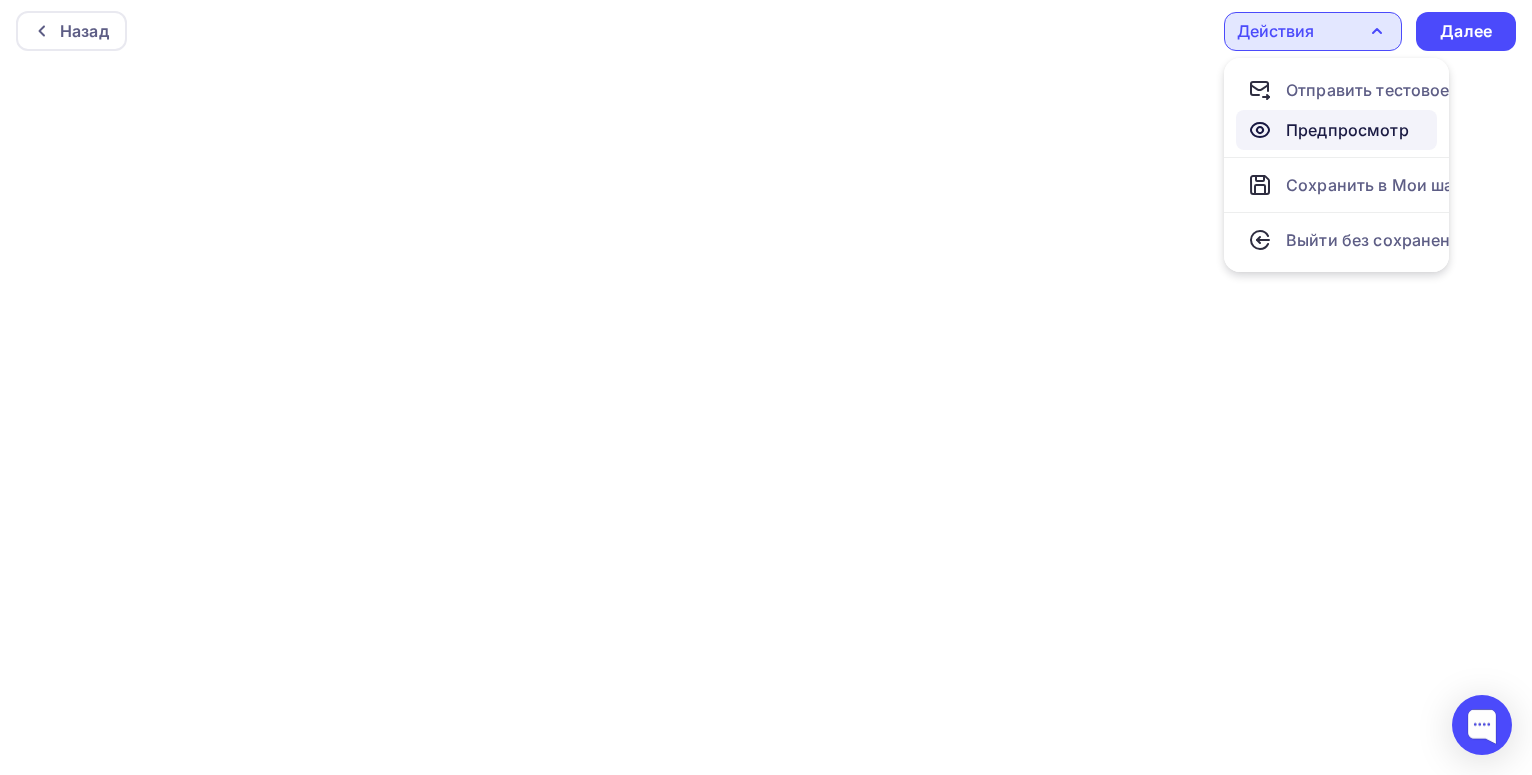 click on "Предпросмотр" at bounding box center [1347, 130] 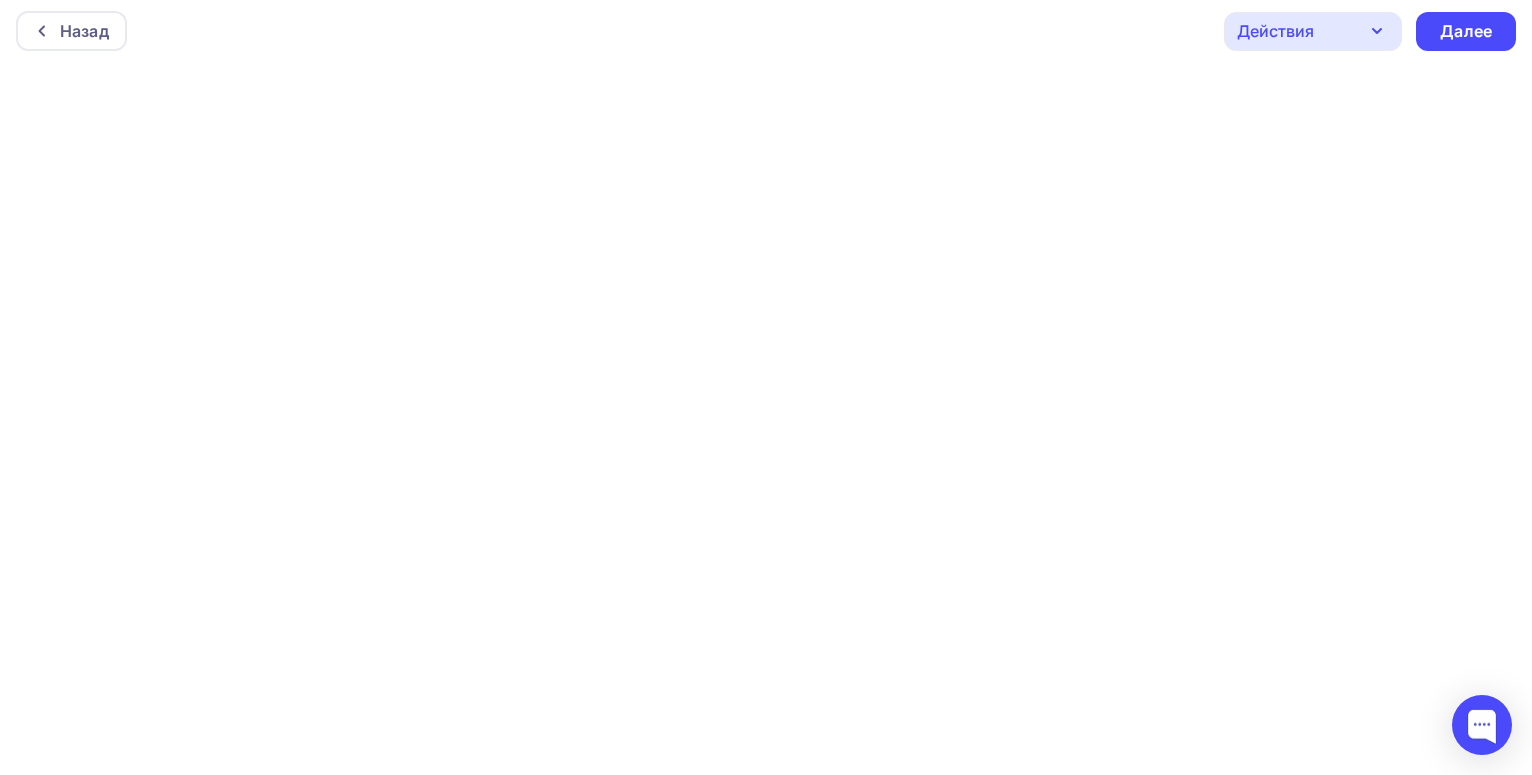 click 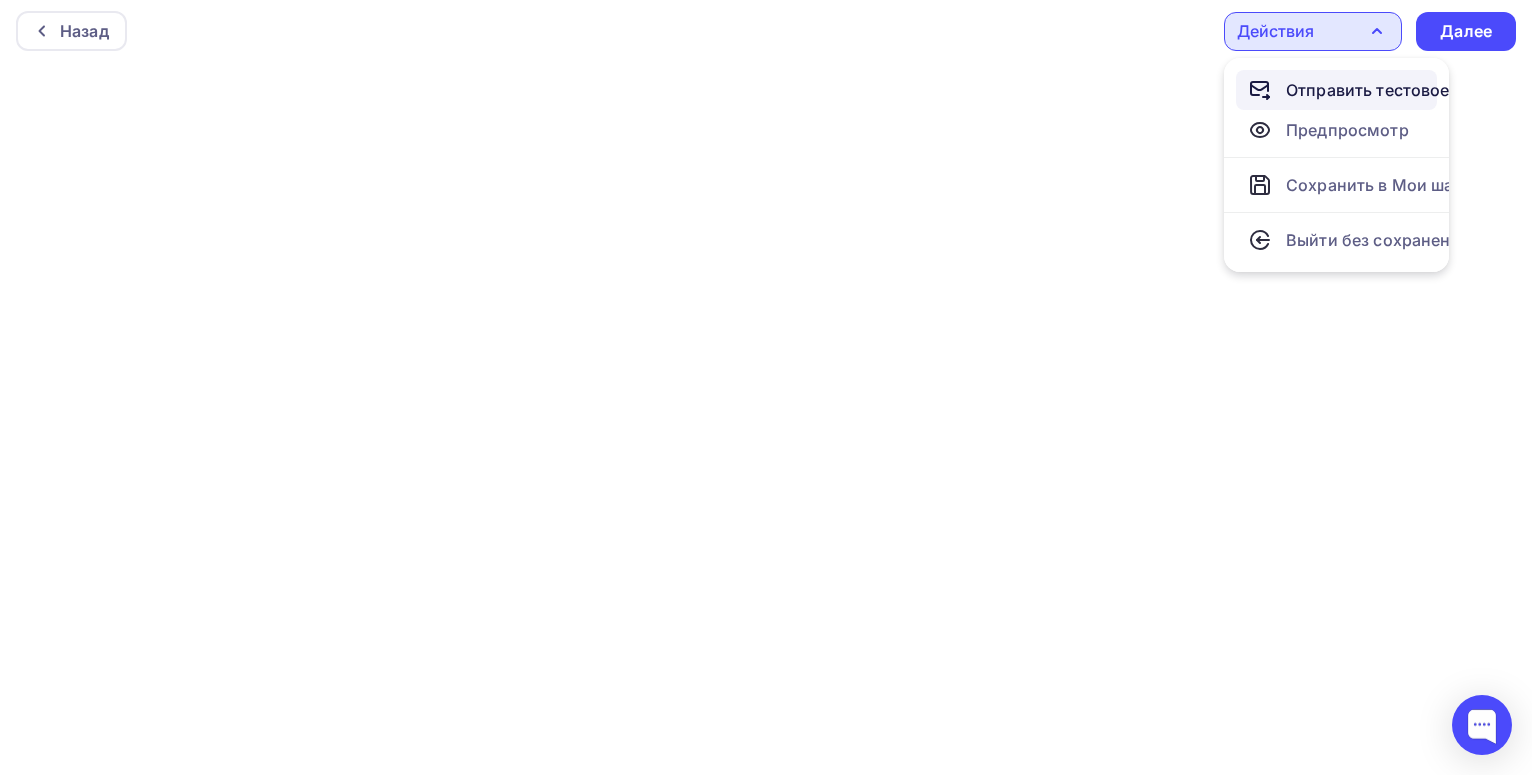 click on "Отправить тестовое письмо" at bounding box center [1401, 90] 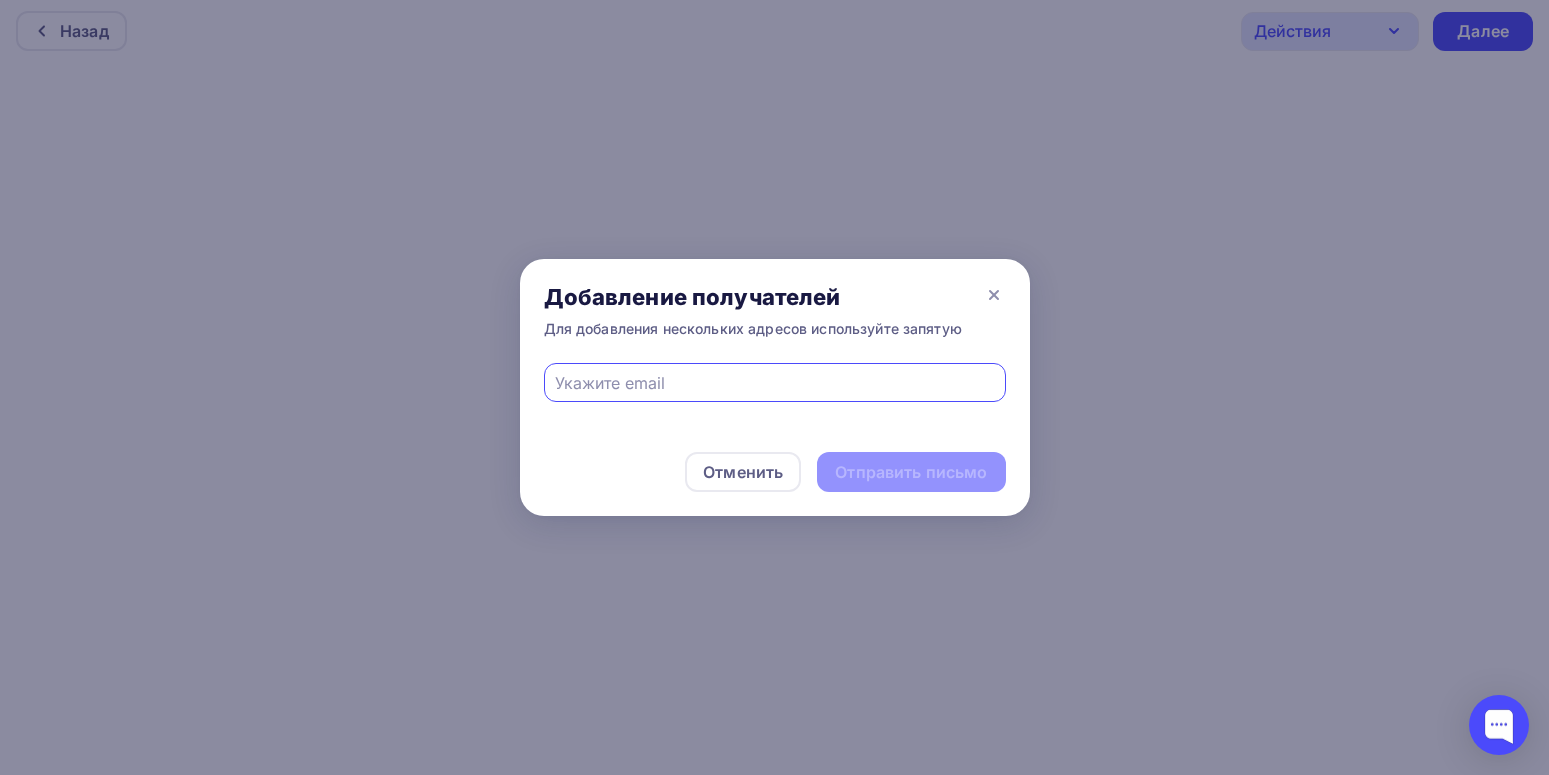 click at bounding box center (774, 383) 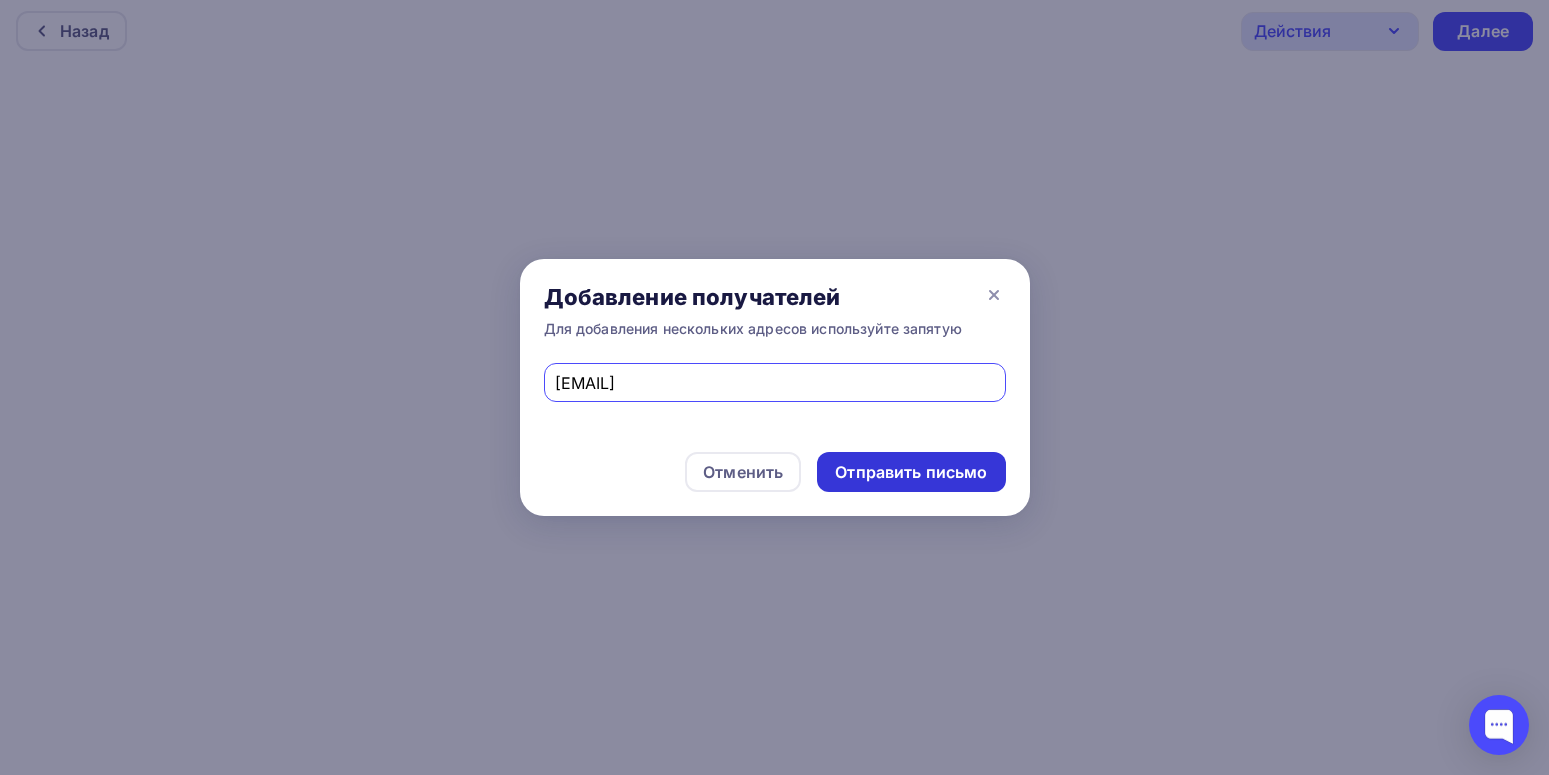 type on "[EMAIL]" 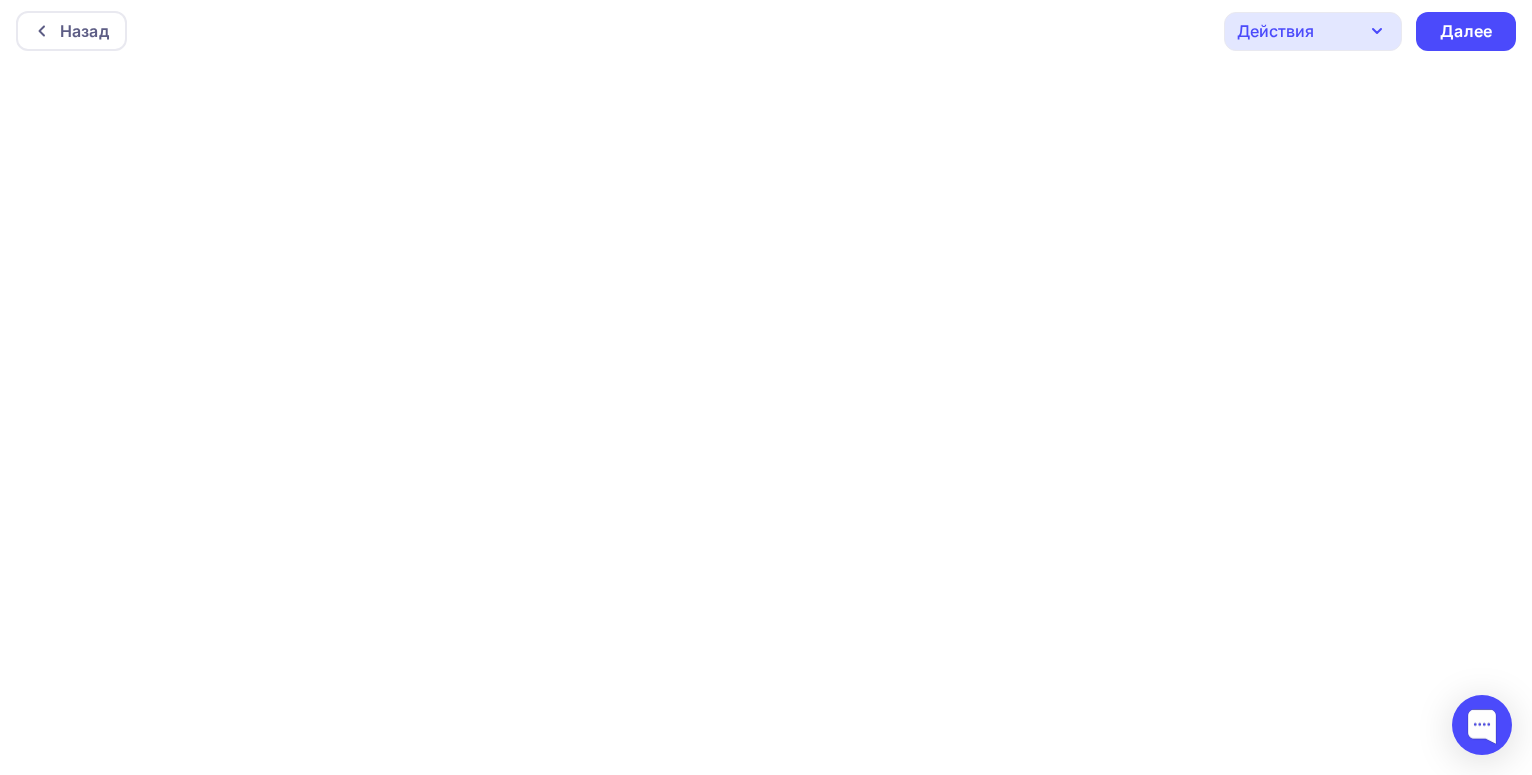 click on "Действия" at bounding box center [1313, 31] 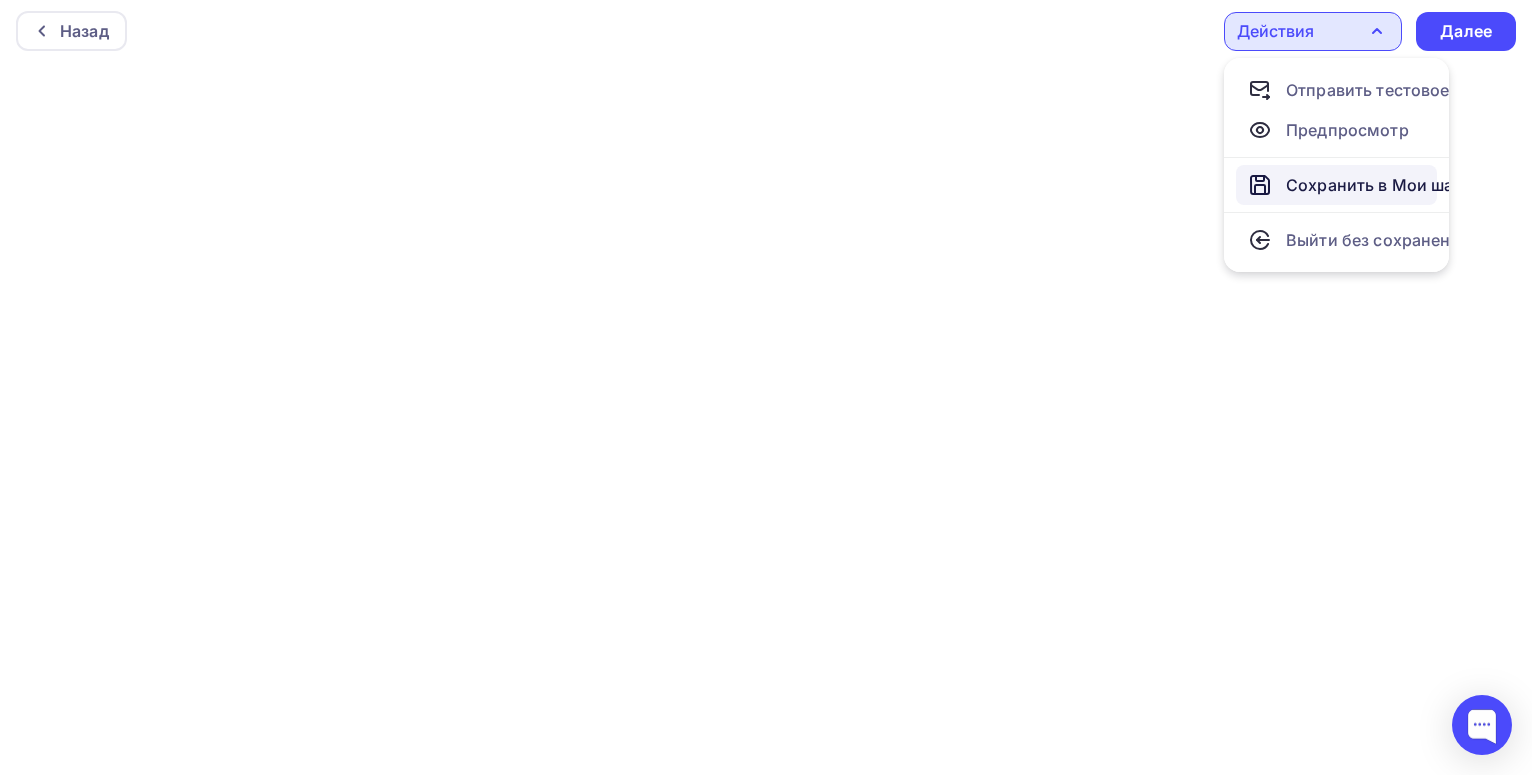 click on "Сохранить в Мои шаблоны" at bounding box center [1395, 185] 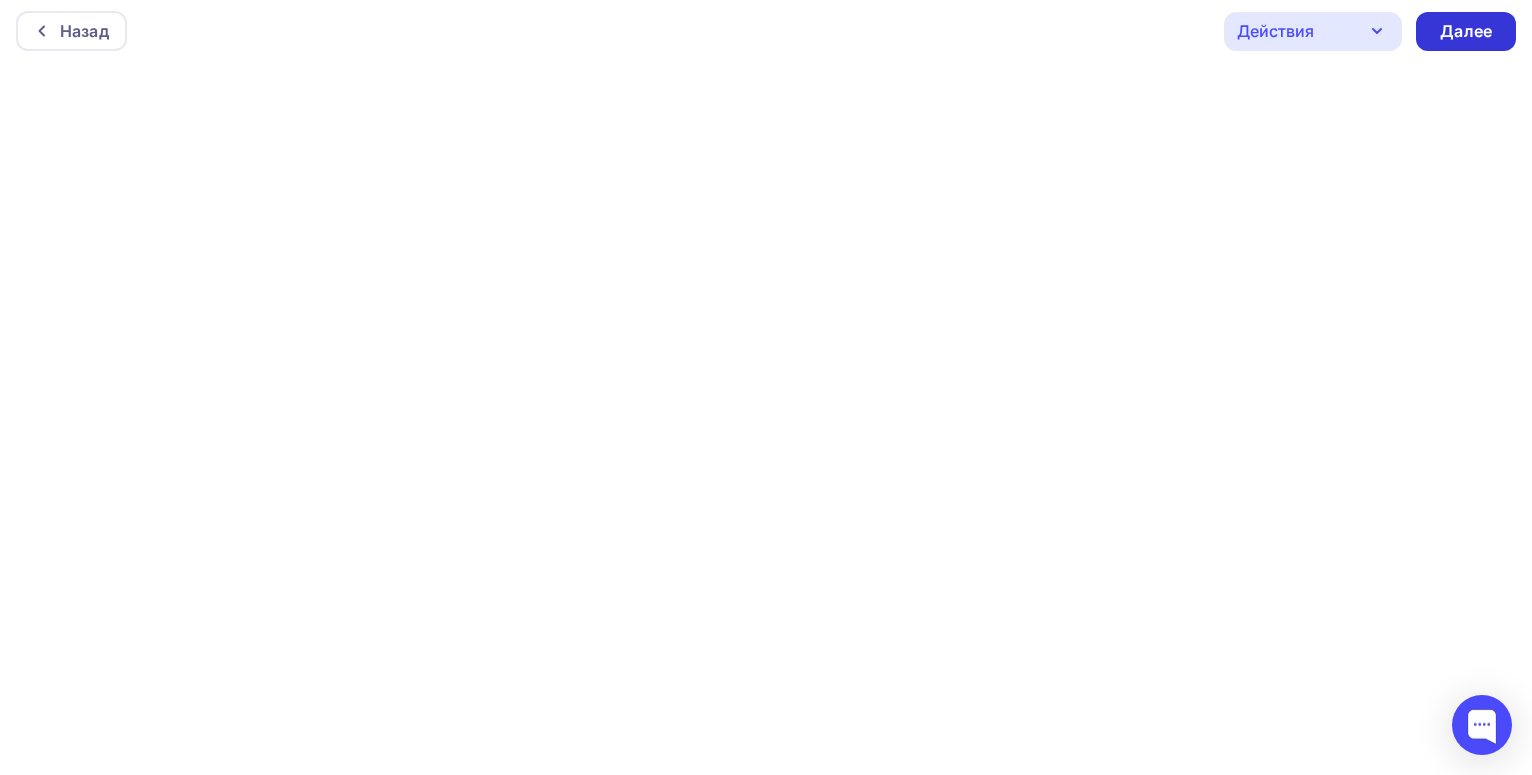 click on "Далее" at bounding box center [1466, 31] 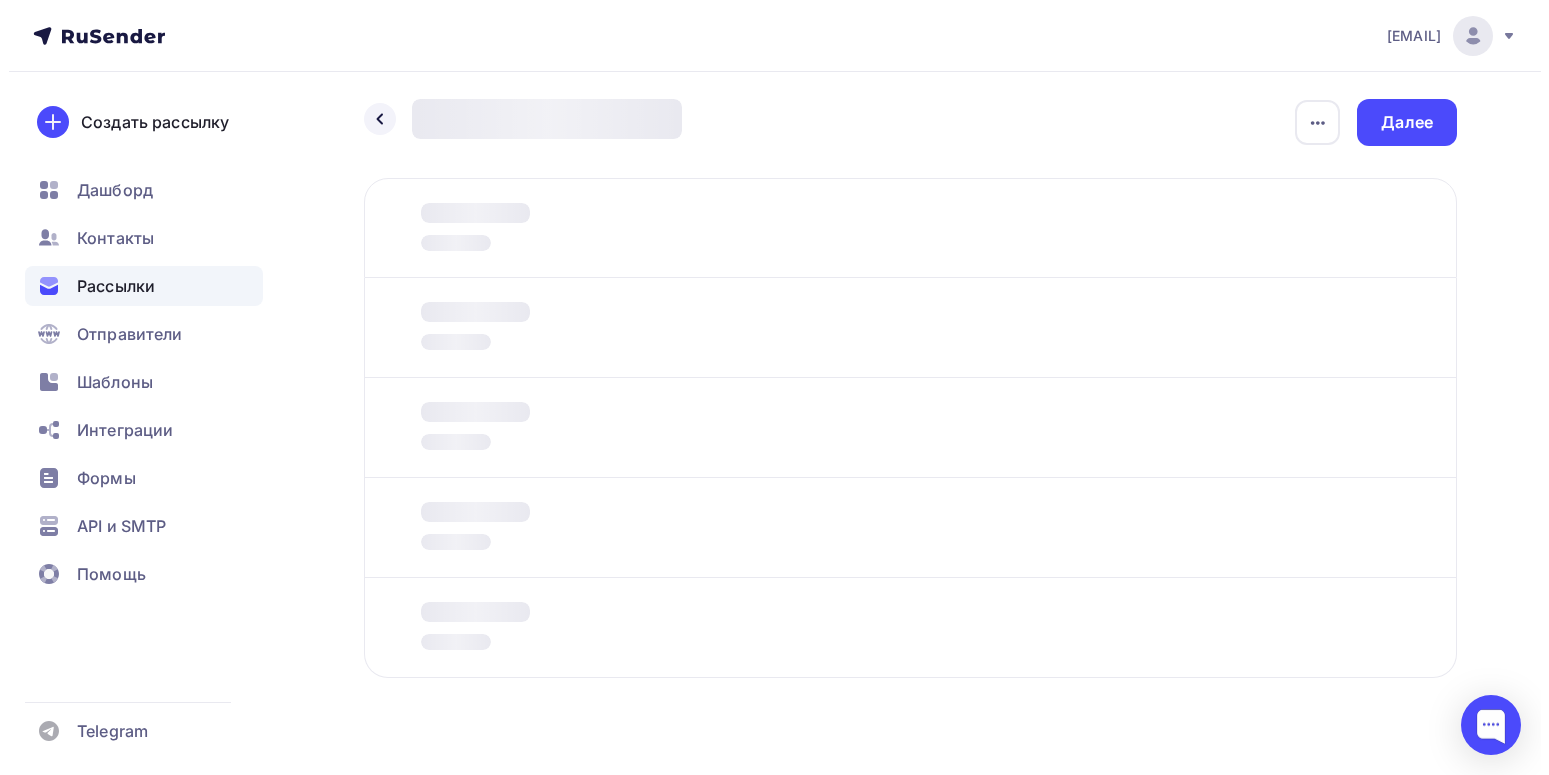 scroll, scrollTop: 0, scrollLeft: 0, axis: both 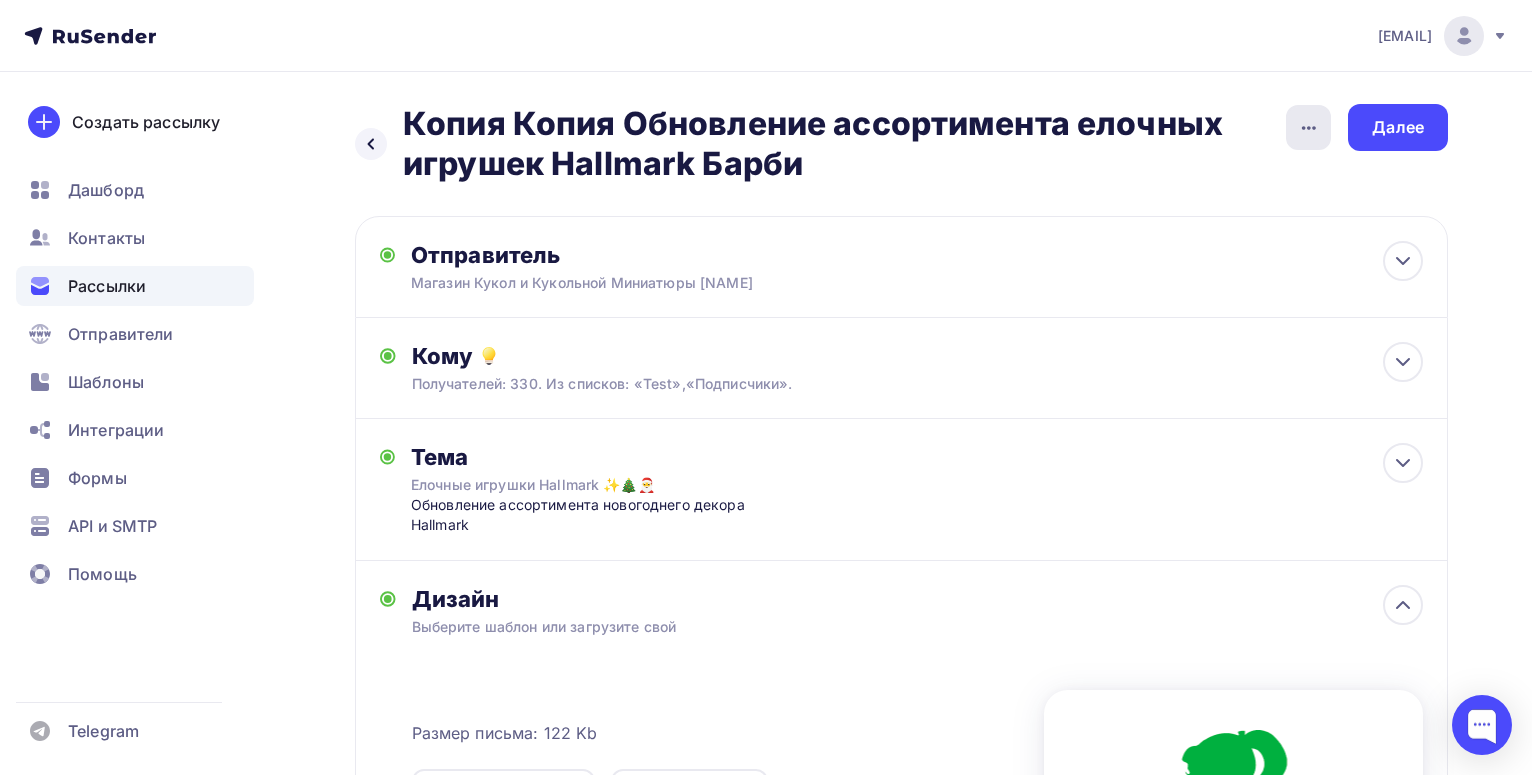 click at bounding box center (1308, 127) 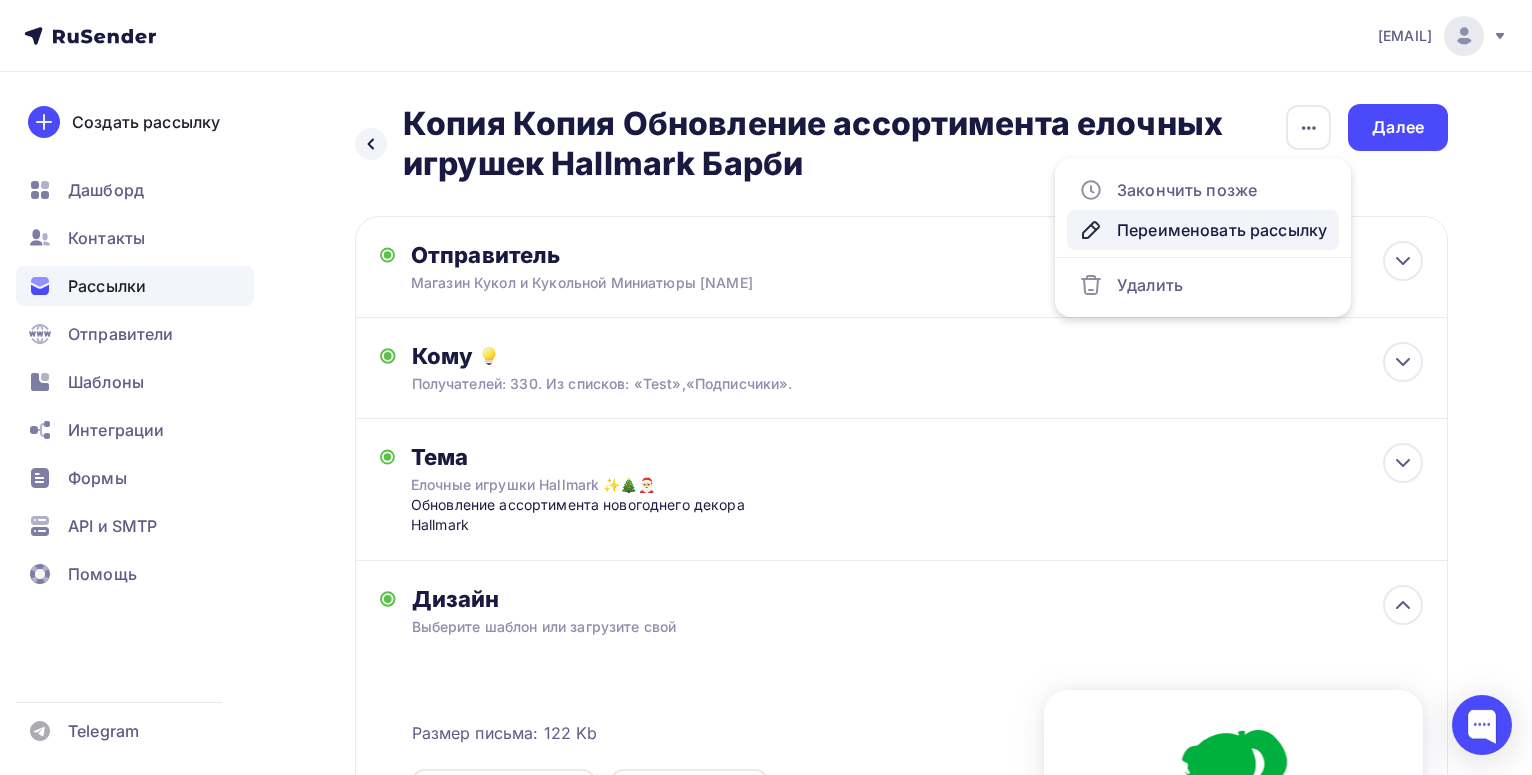 click on "Переименовать рассылку" at bounding box center (1203, 230) 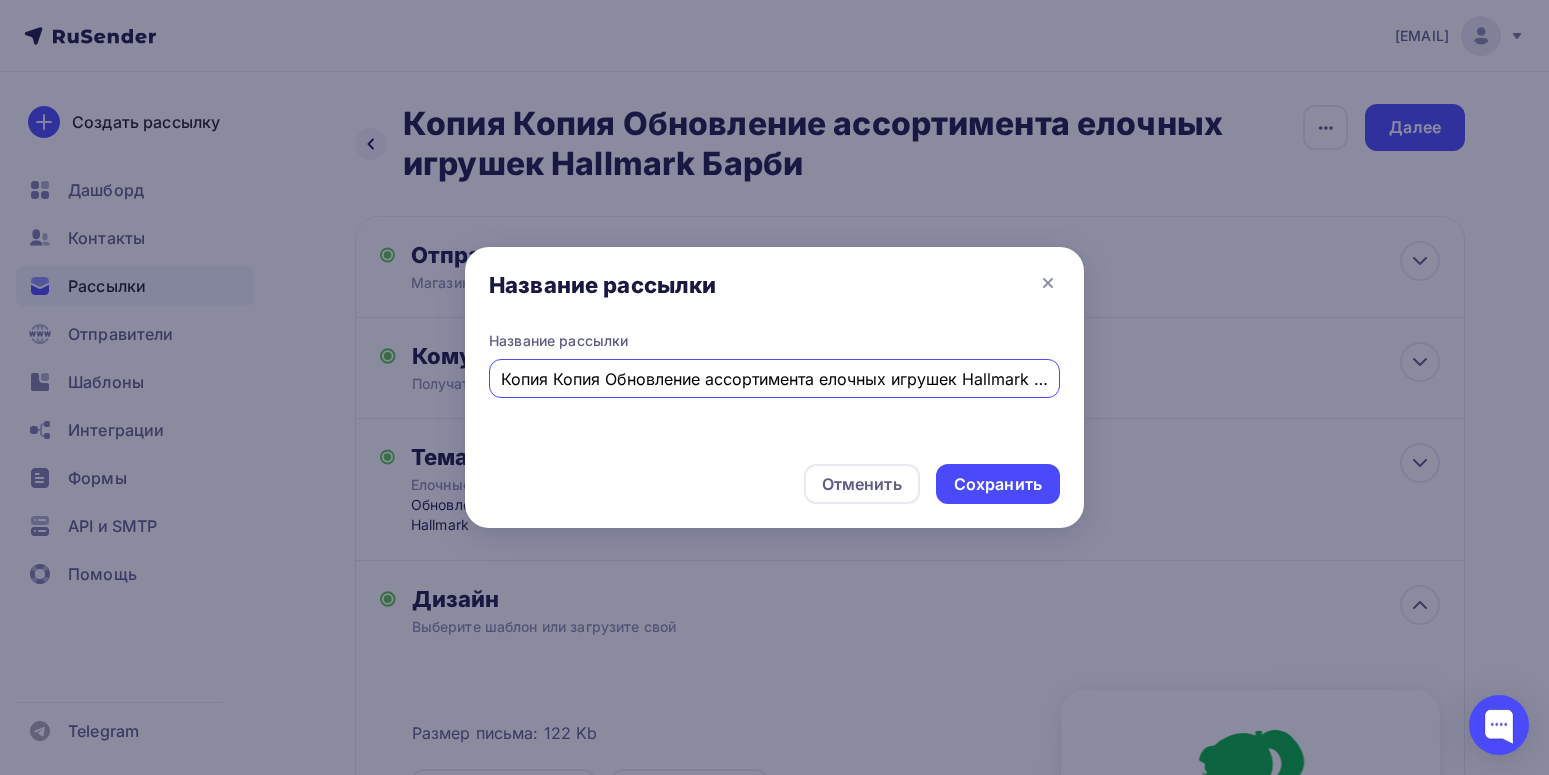 scroll, scrollTop: 0, scrollLeft: 34, axis: horizontal 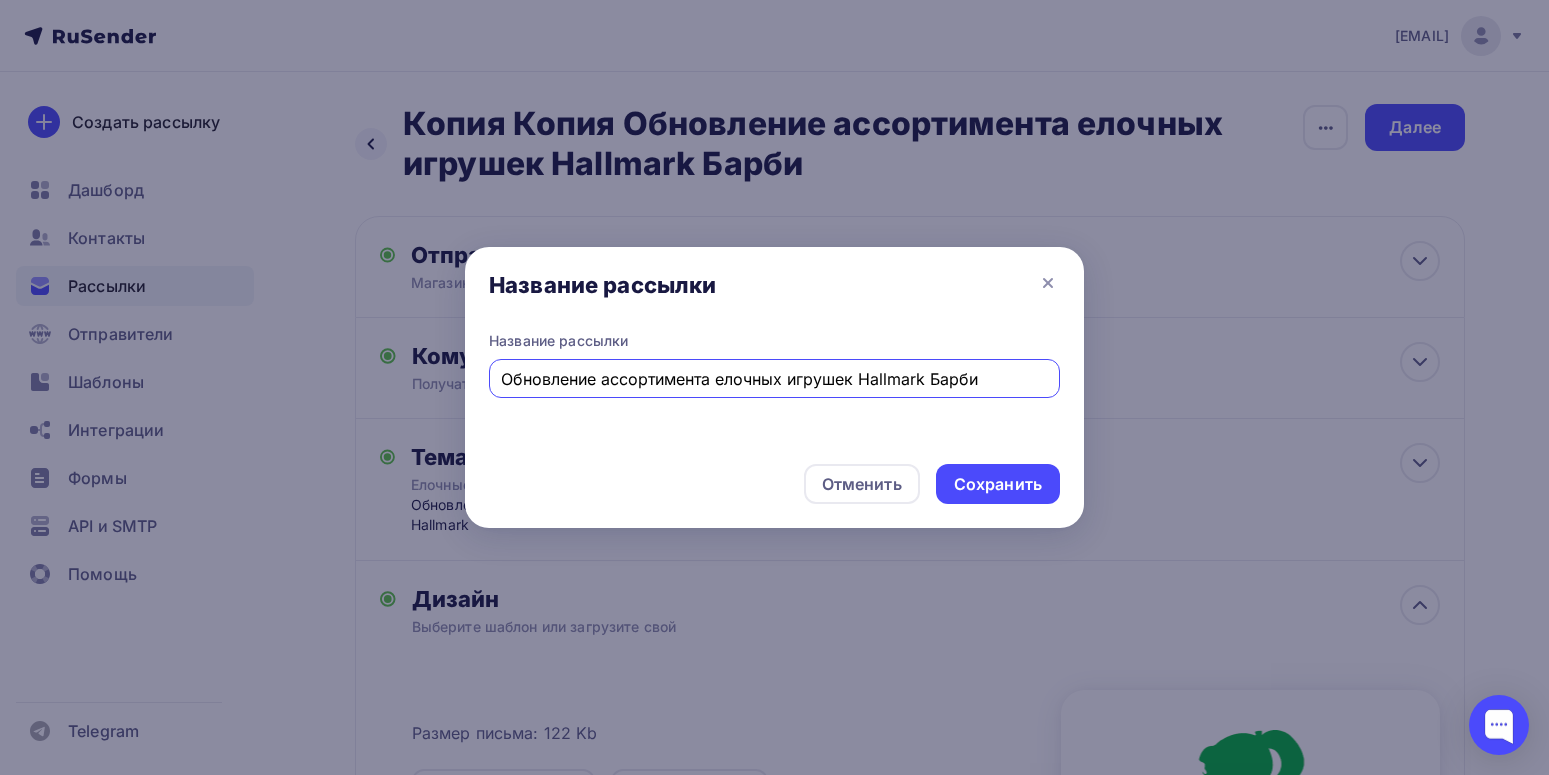 drag, startPoint x: 931, startPoint y: 376, endPoint x: 1027, endPoint y: 381, distance: 96.13012 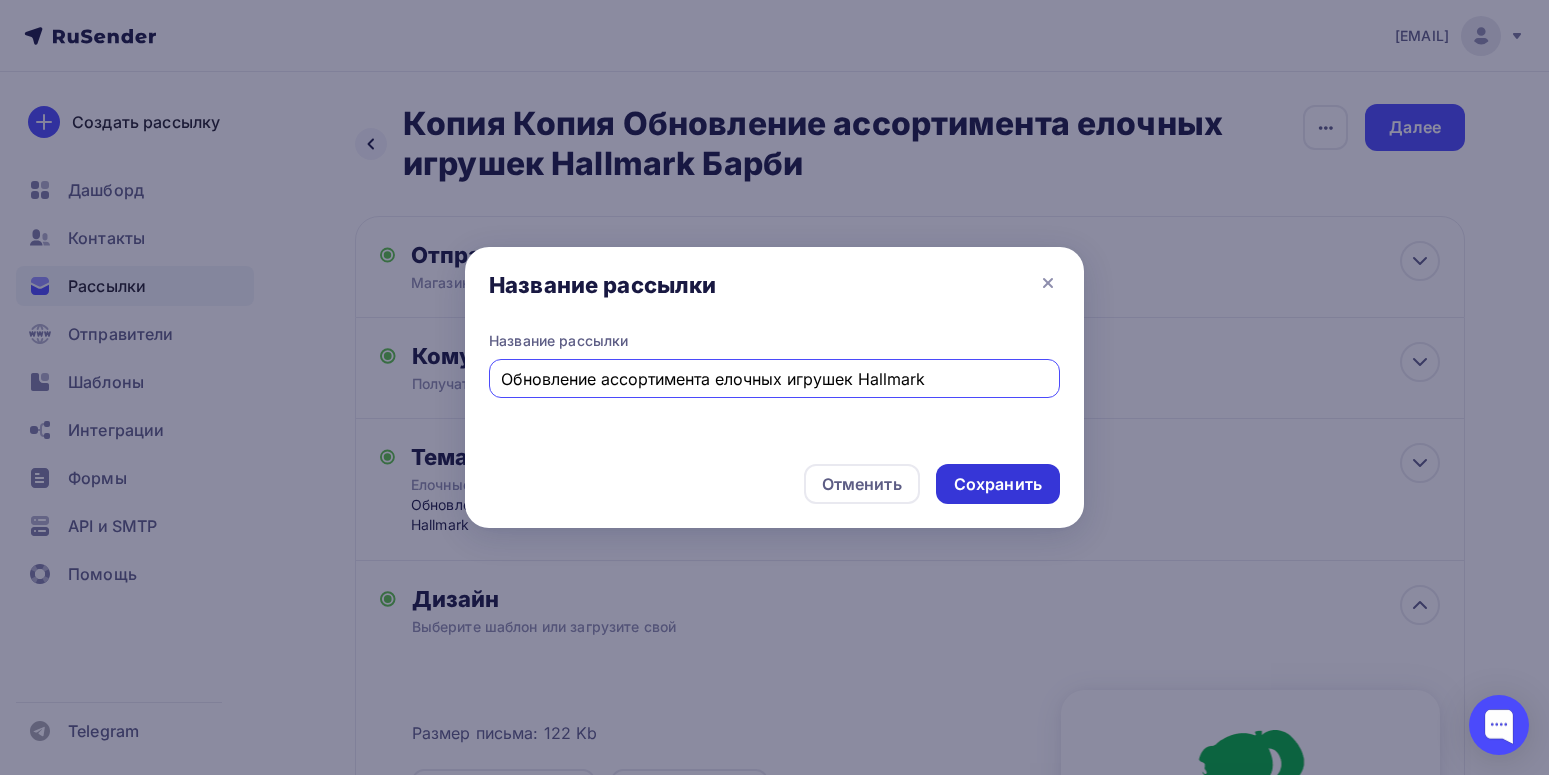 type on "Обновление ассортимента елочных игрушек Hallmark" 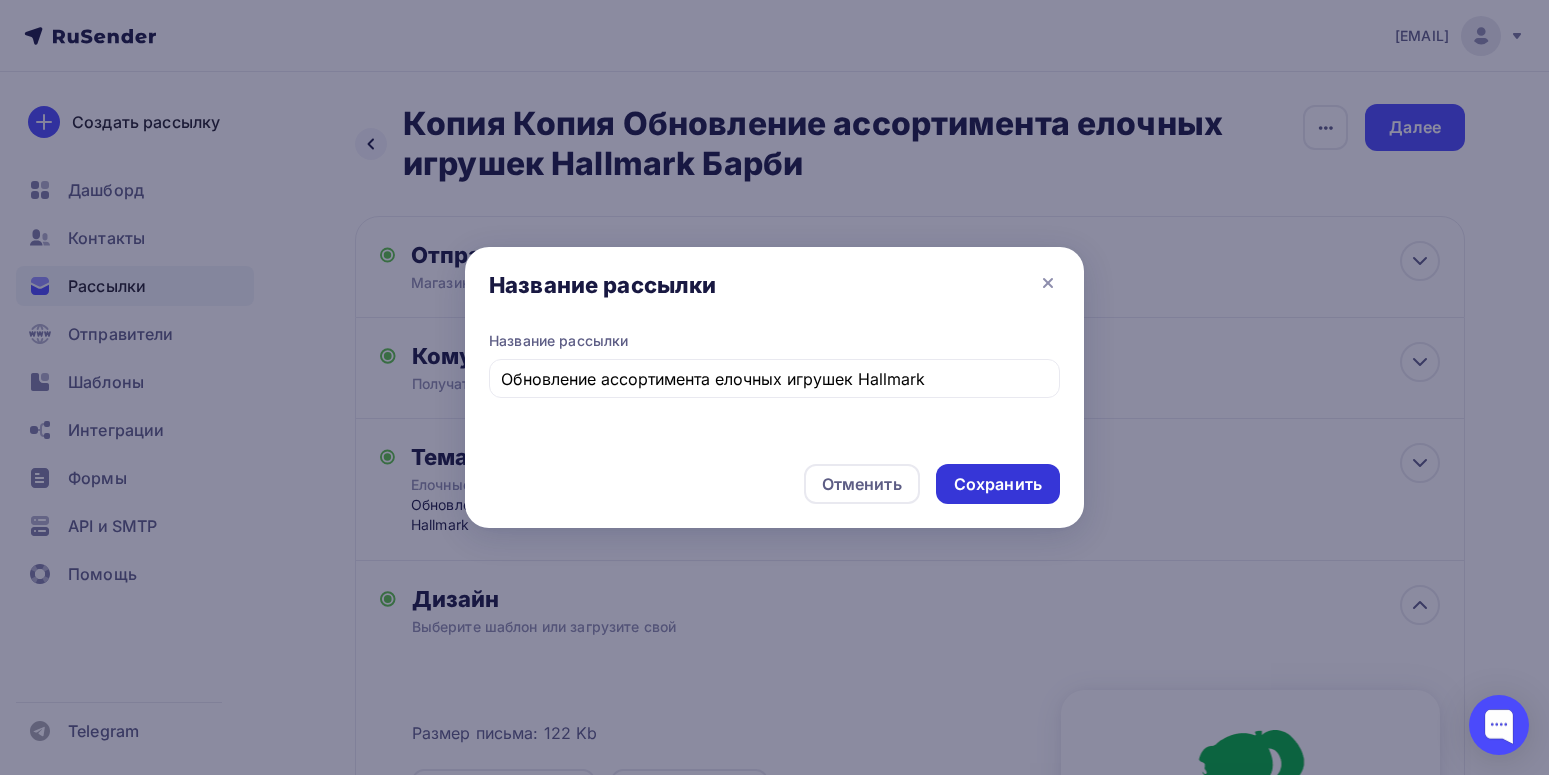 click on "Сохранить" at bounding box center [998, 484] 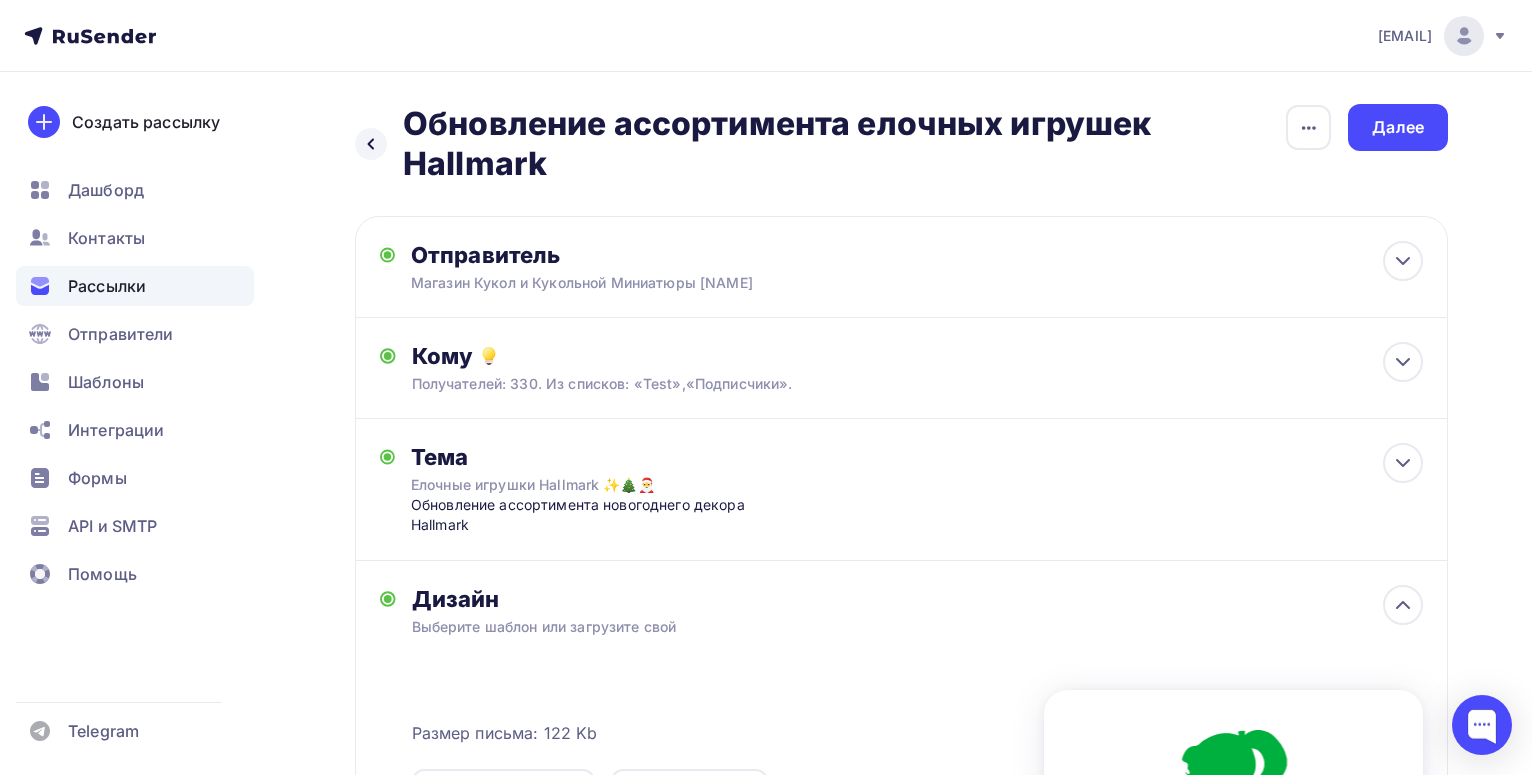 click on "Рассылки" at bounding box center [135, 286] 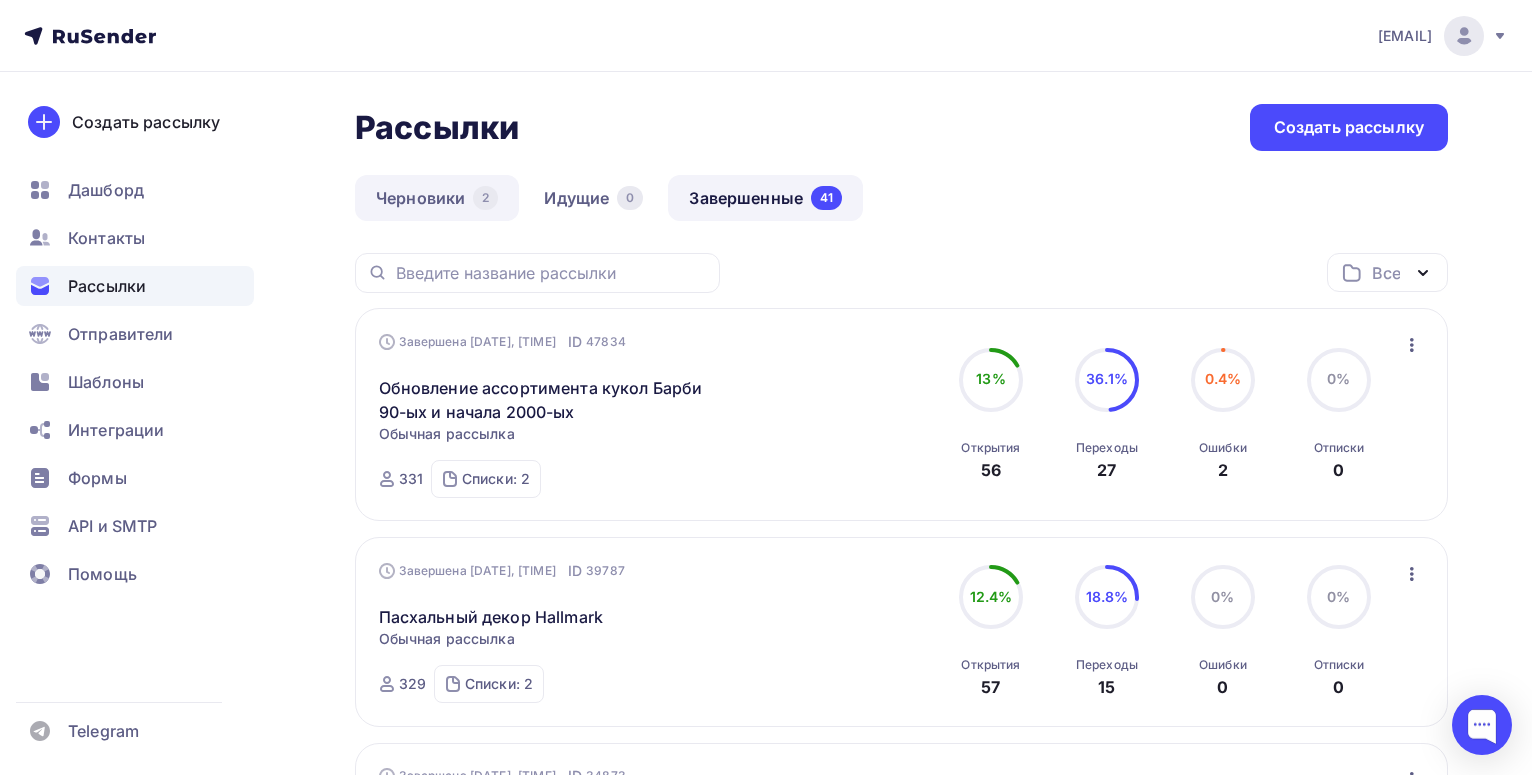 click on "Черновики
2" at bounding box center [437, 198] 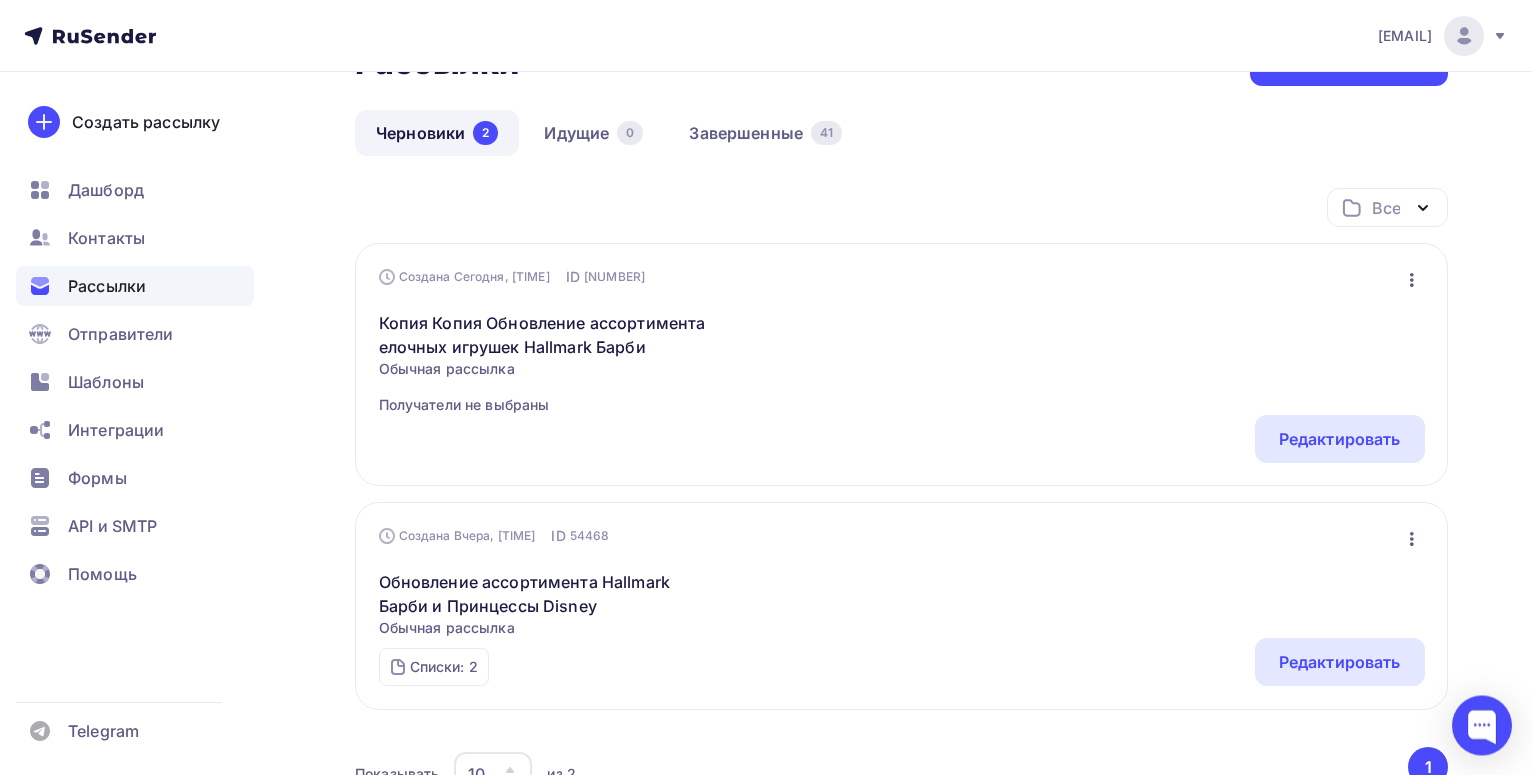scroll, scrollTop: 102, scrollLeft: 0, axis: vertical 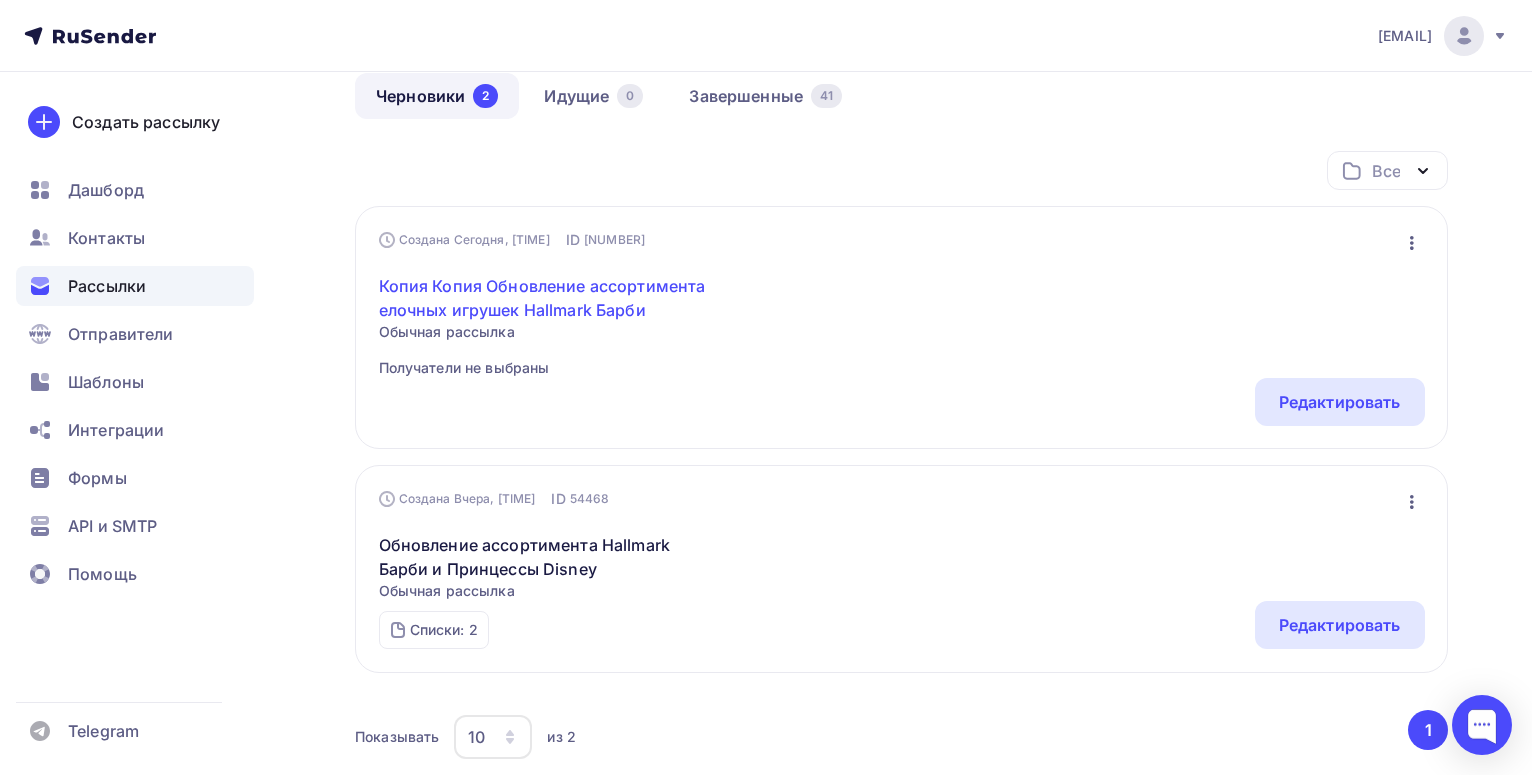 click on "Копия Копия Обновление ассортимента елочных игрушек Hallmark Барби" at bounding box center (550, 298) 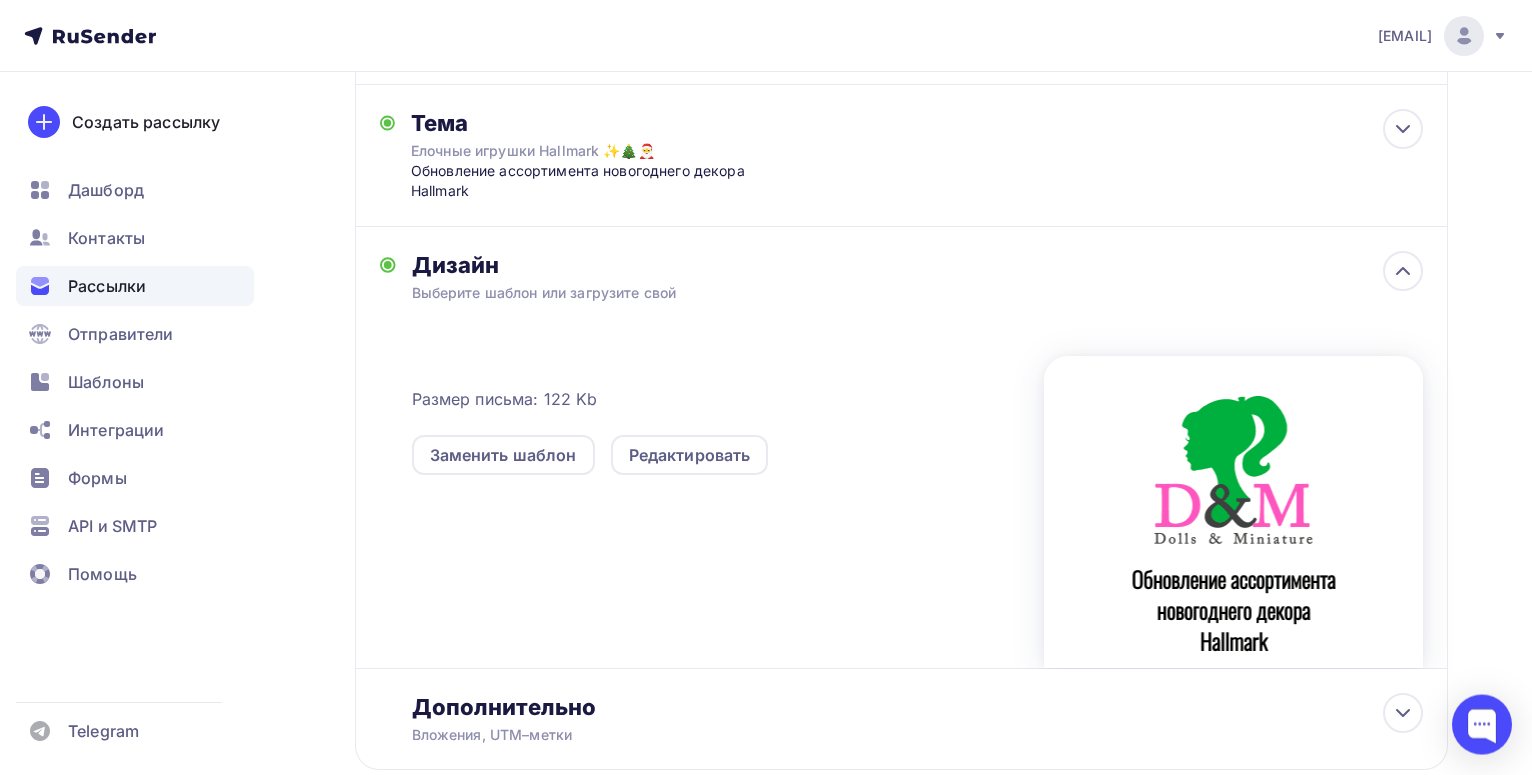 scroll, scrollTop: 408, scrollLeft: 0, axis: vertical 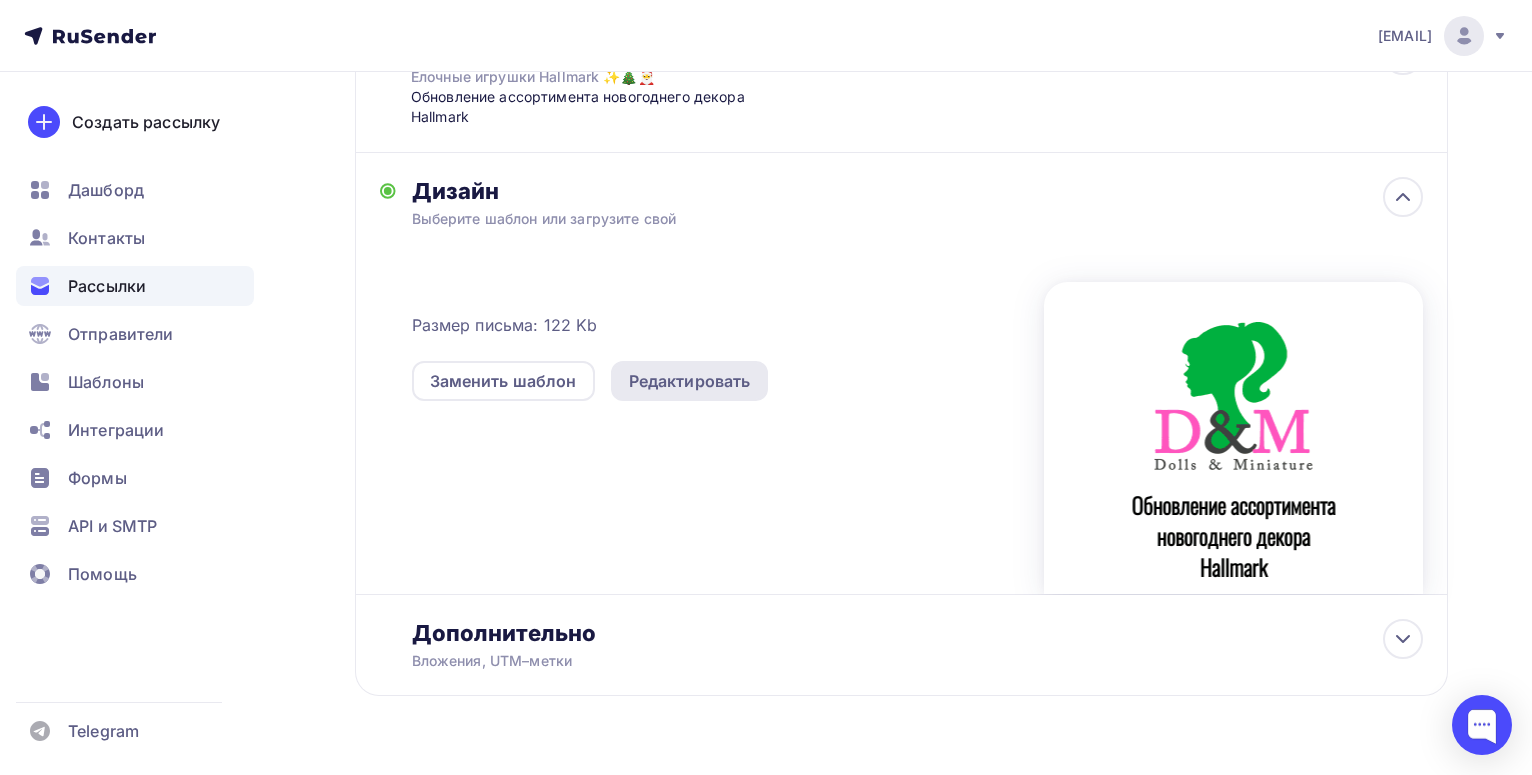 click on "Редактировать" at bounding box center (690, 381) 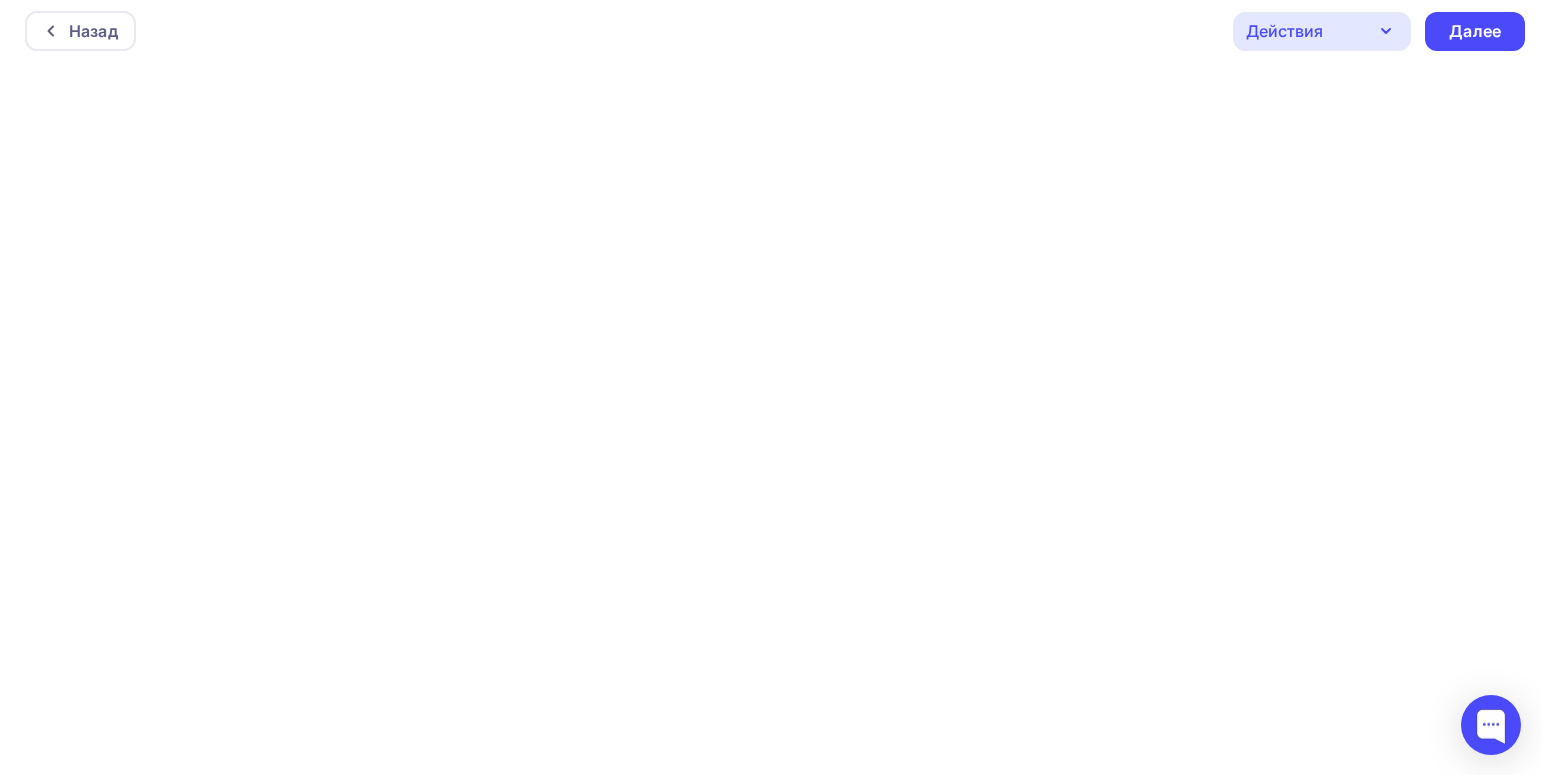 scroll, scrollTop: 0, scrollLeft: 0, axis: both 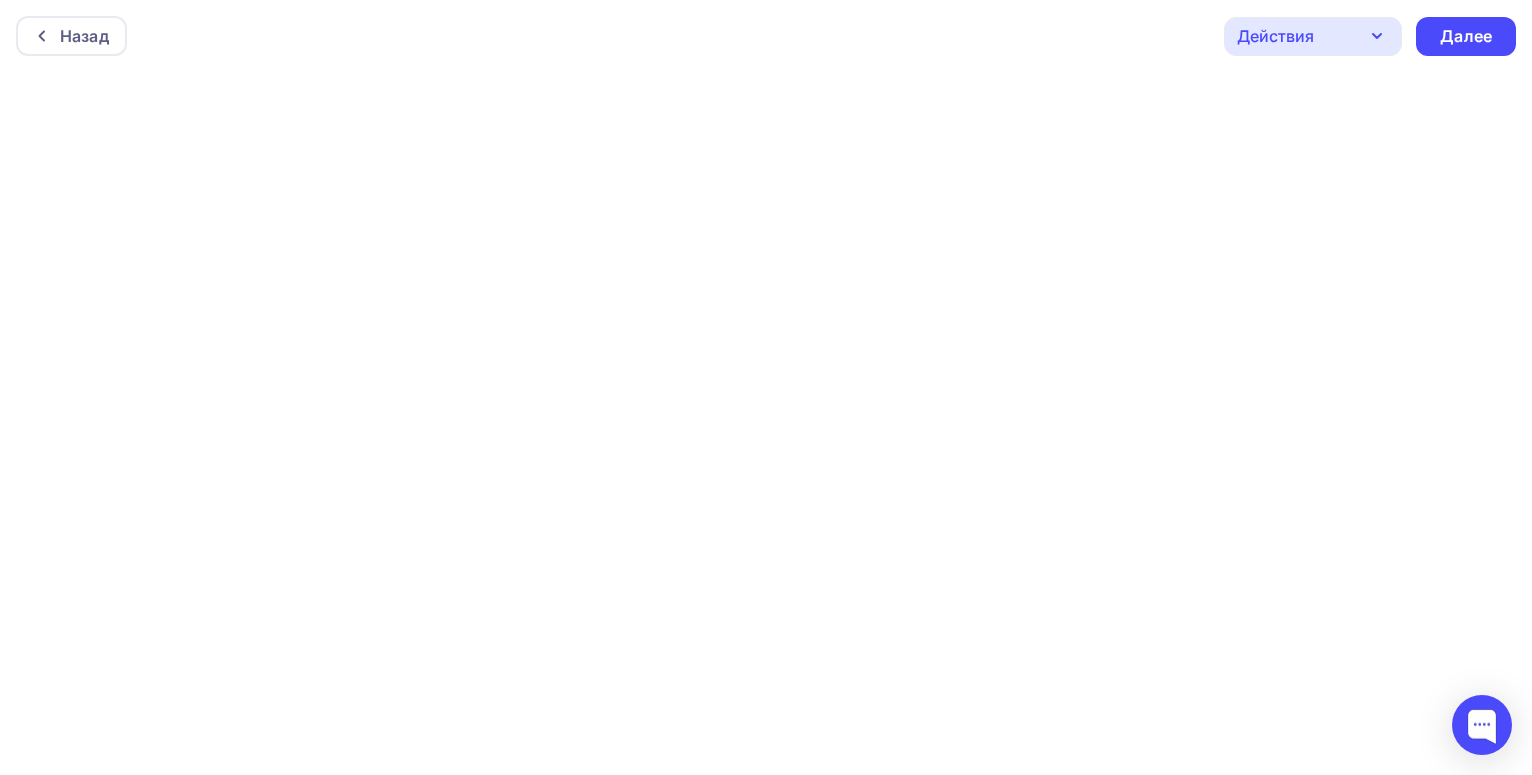 click on "Действия" at bounding box center [1313, 36] 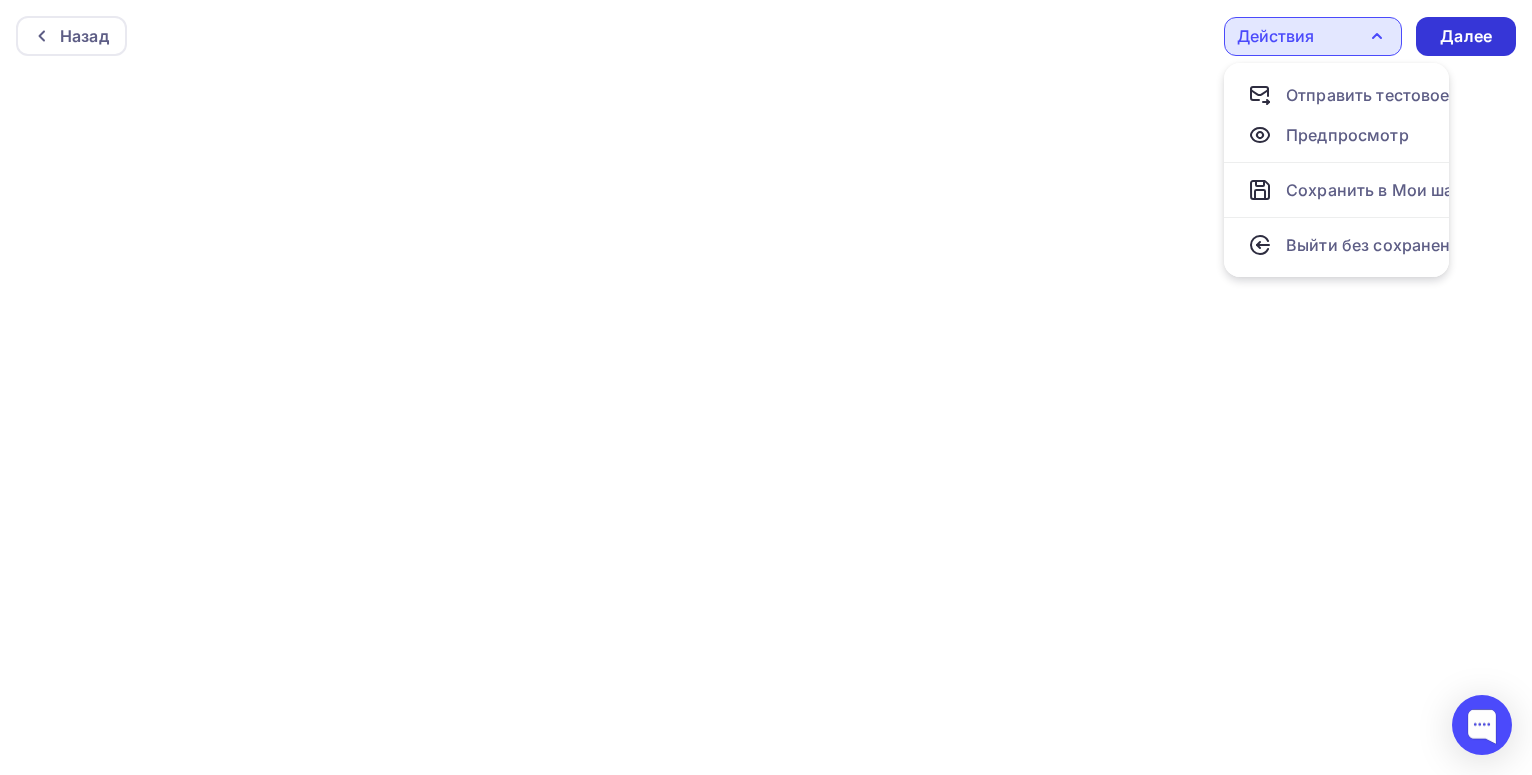 click on "Далее" at bounding box center [1466, 36] 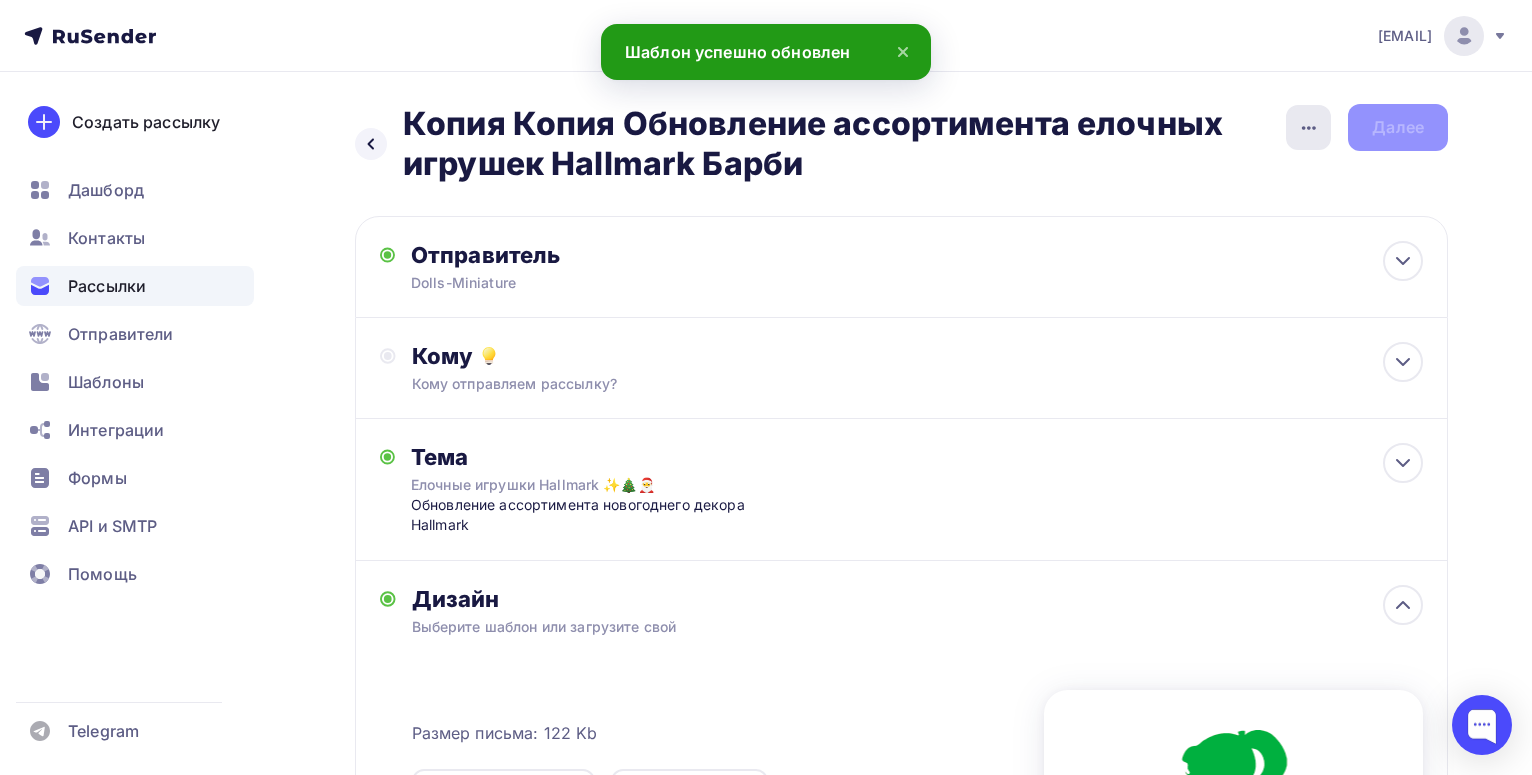click 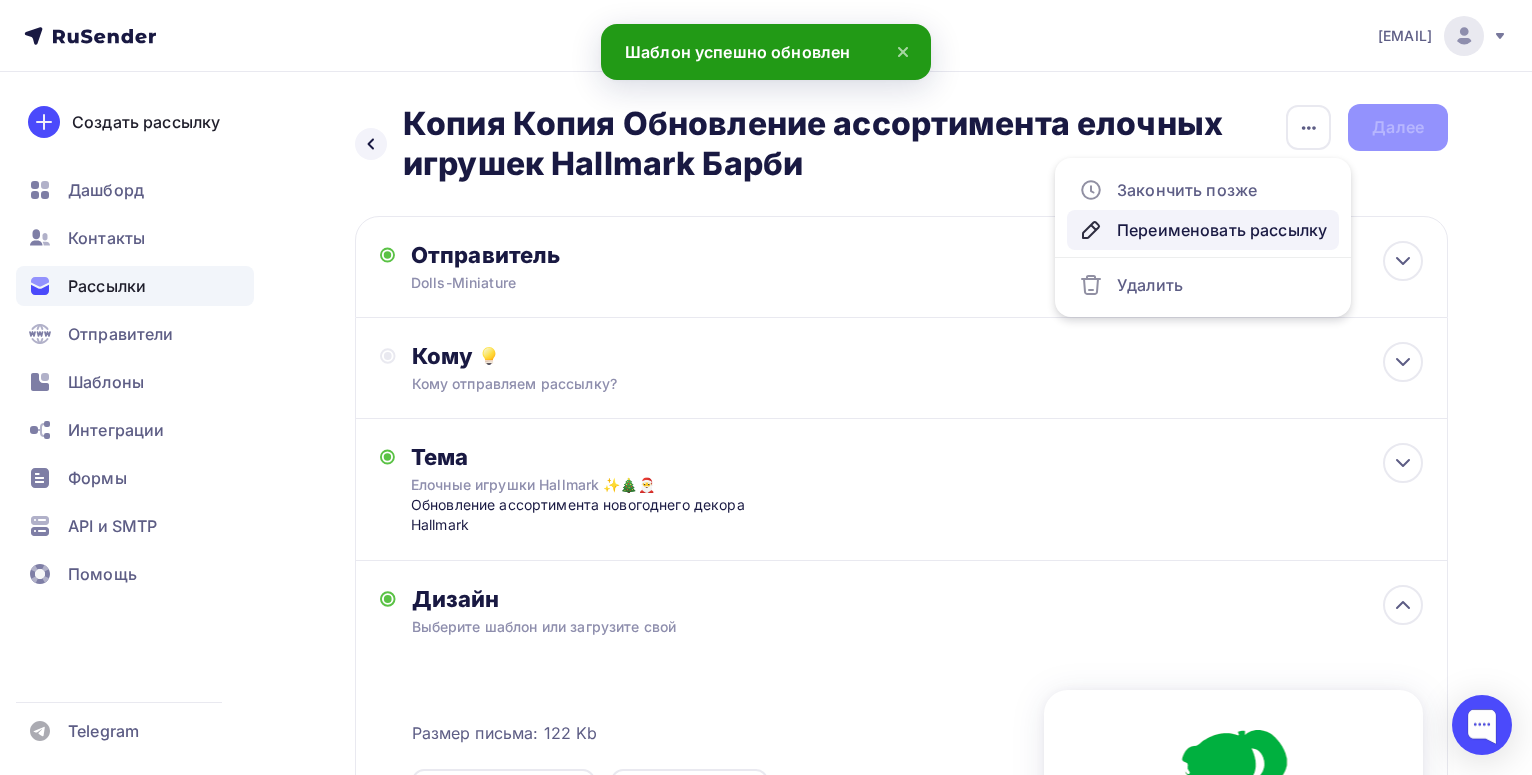 click on "Переименовать рассылку" at bounding box center (1203, 230) 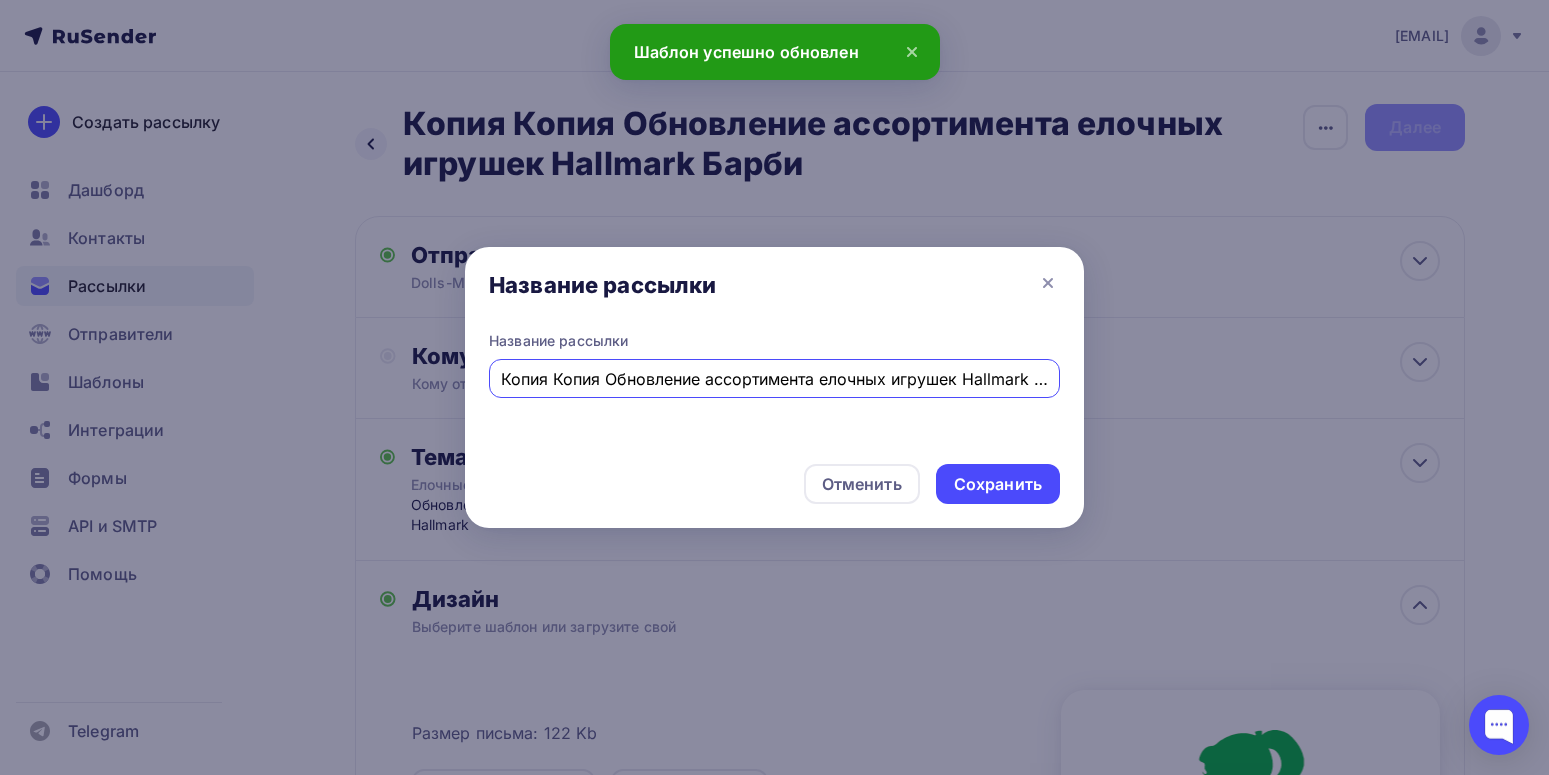 scroll, scrollTop: 0, scrollLeft: 34, axis: horizontal 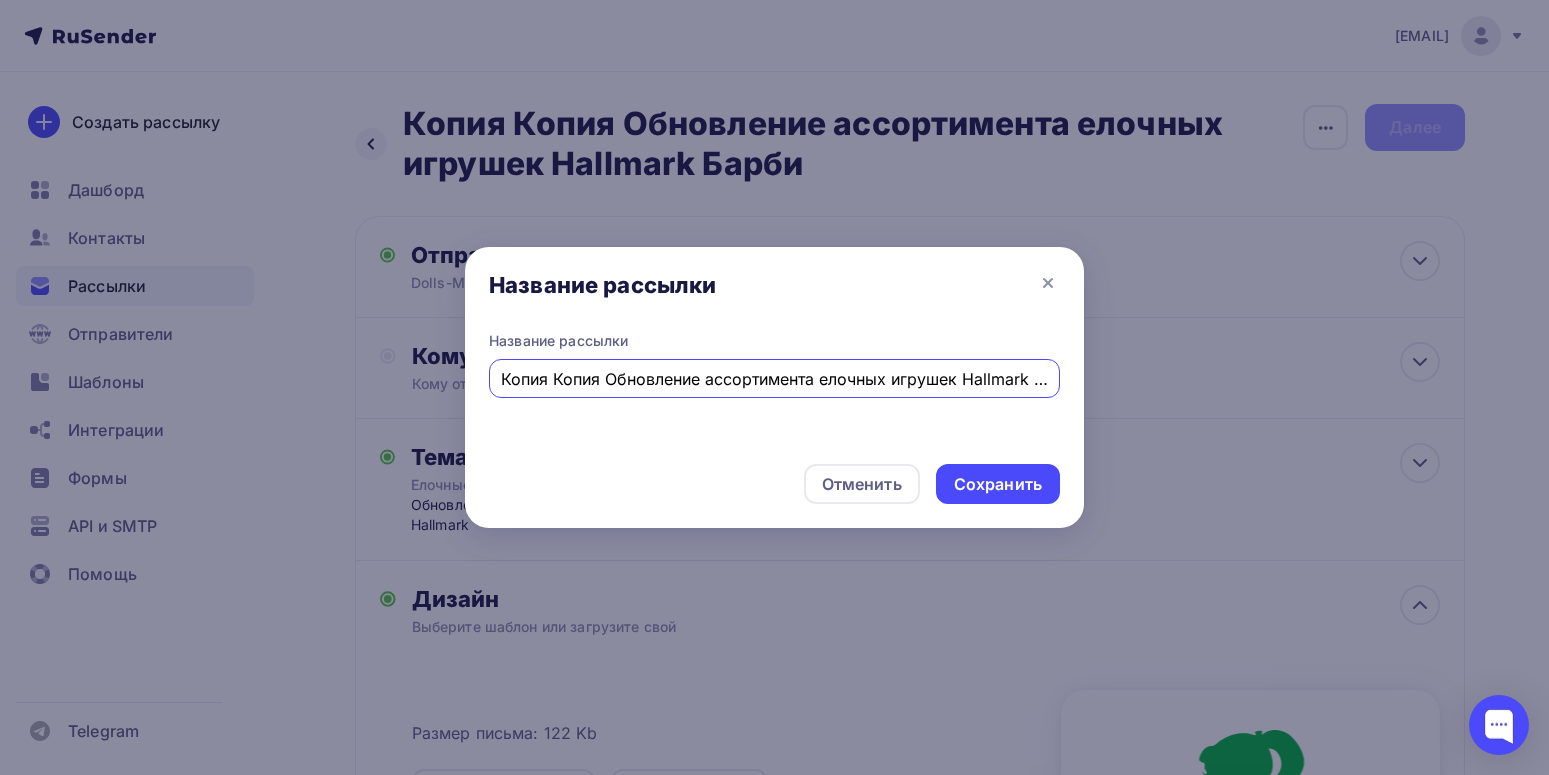 drag, startPoint x: 573, startPoint y: 378, endPoint x: 458, endPoint y: 377, distance: 115.00435 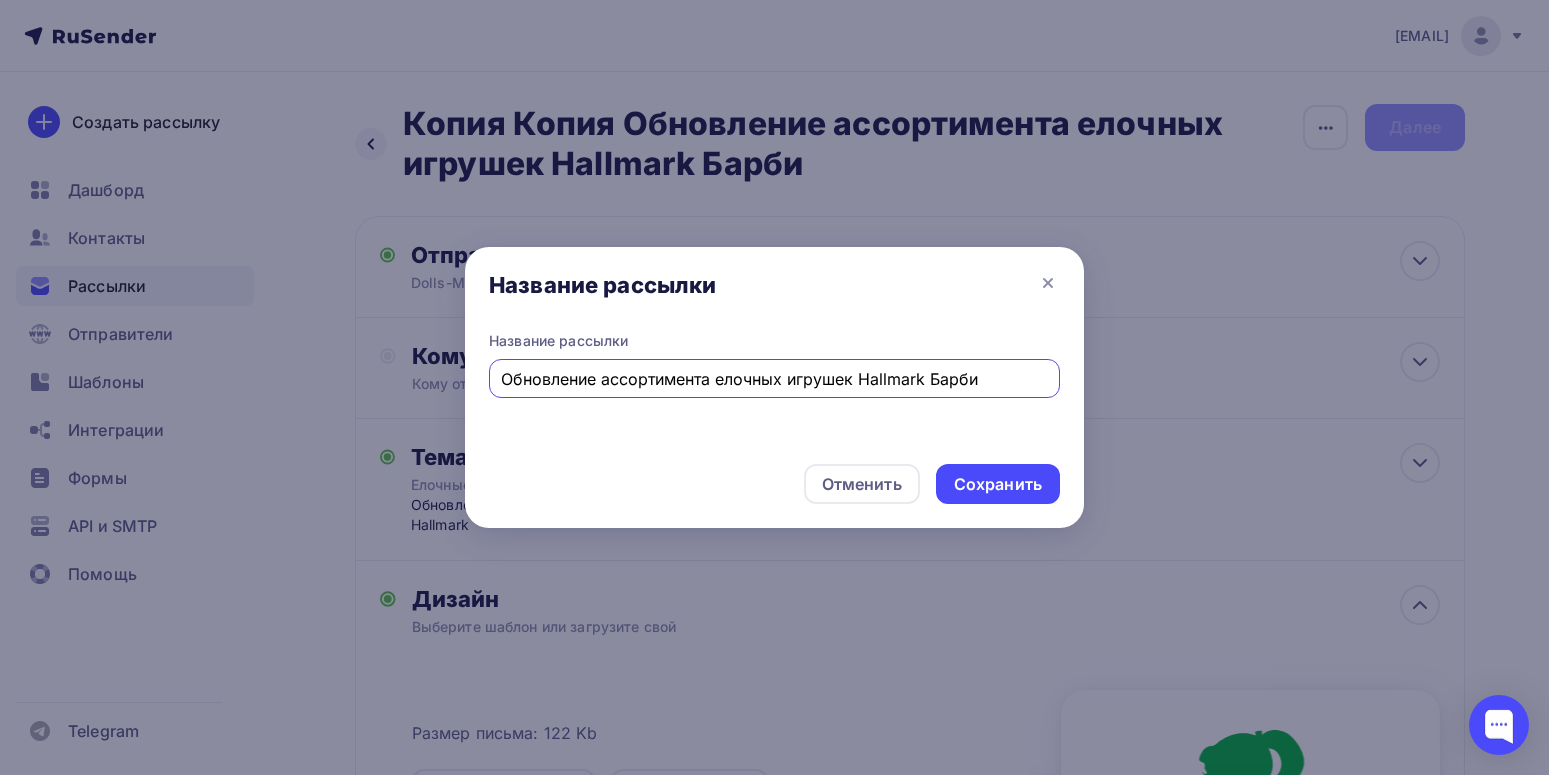 click on "Обновление ассортимента елочных игрушек Hallmark Барби" at bounding box center [775, 379] 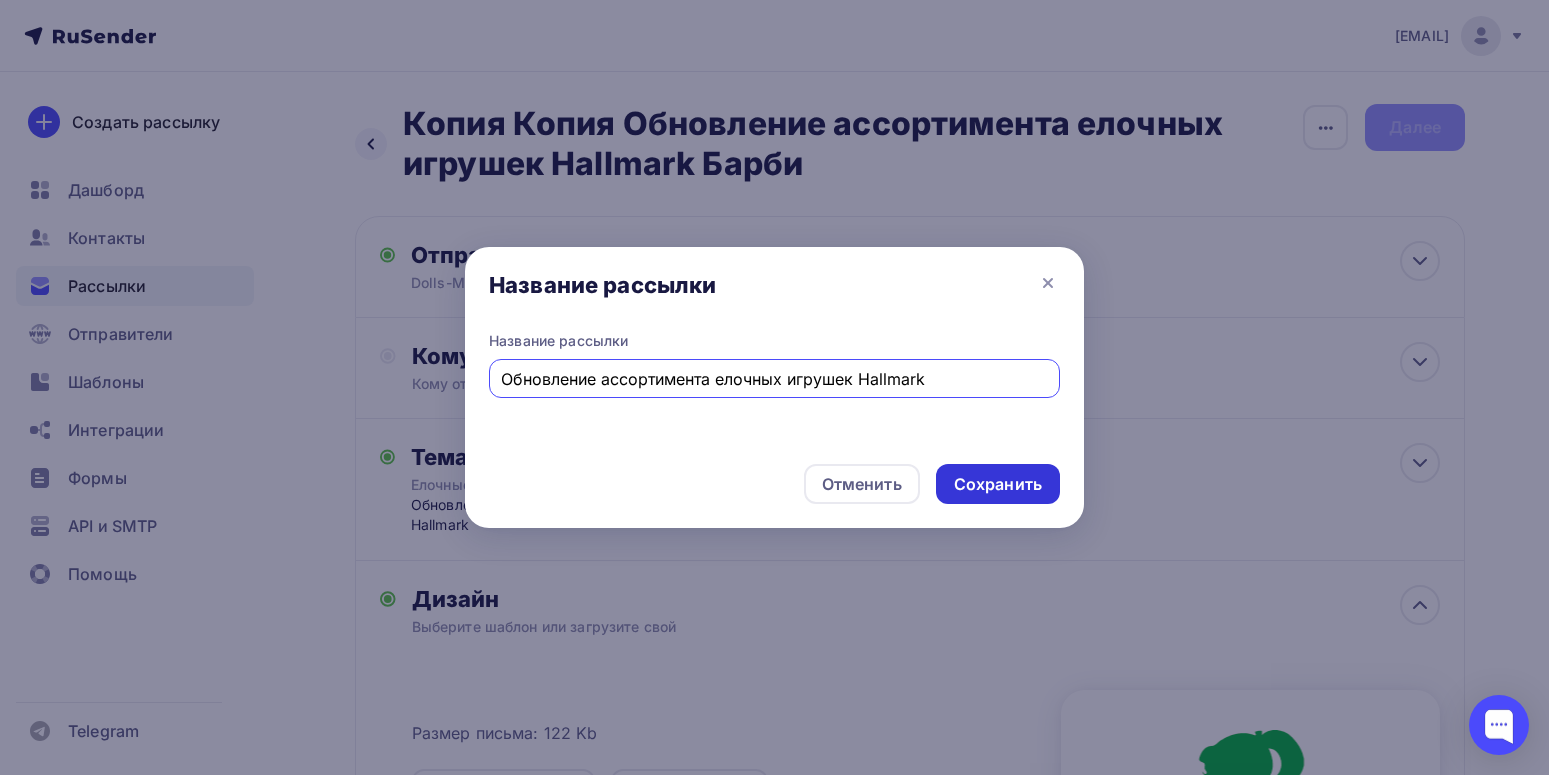 type on "Обновление ассортимента елочных игрушек Hallmark" 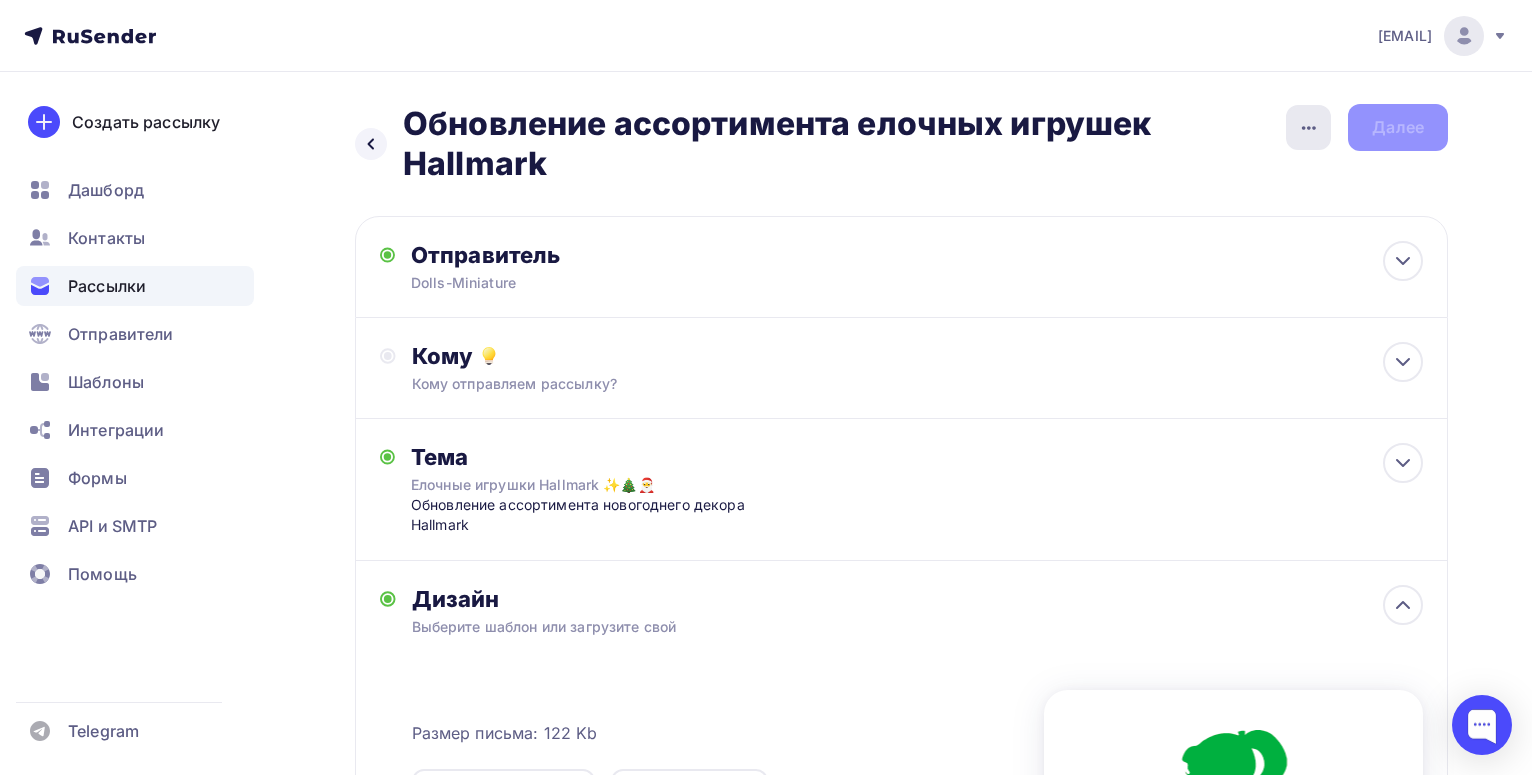 click at bounding box center [1308, 127] 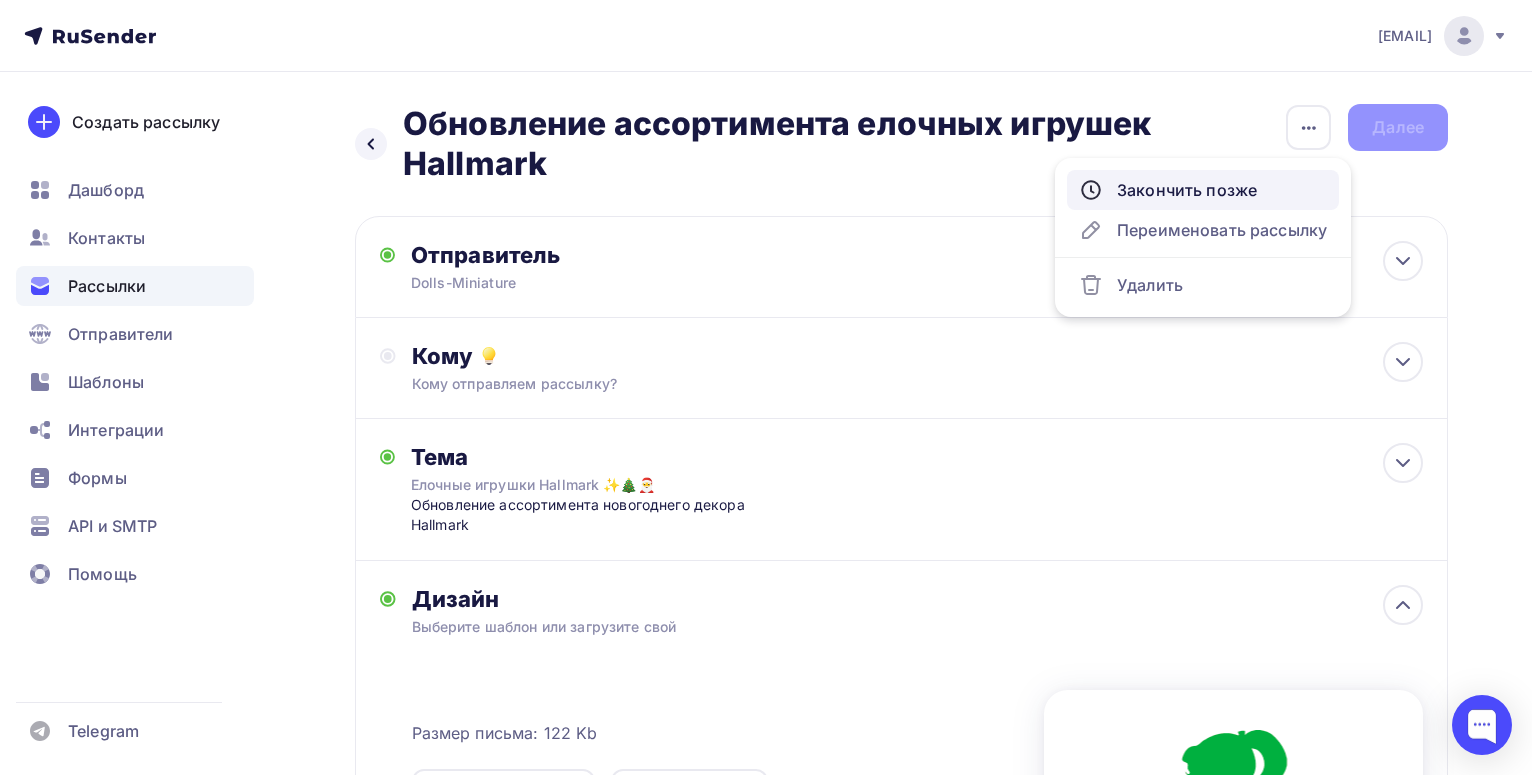 click on "Закончить позже" at bounding box center (1203, 190) 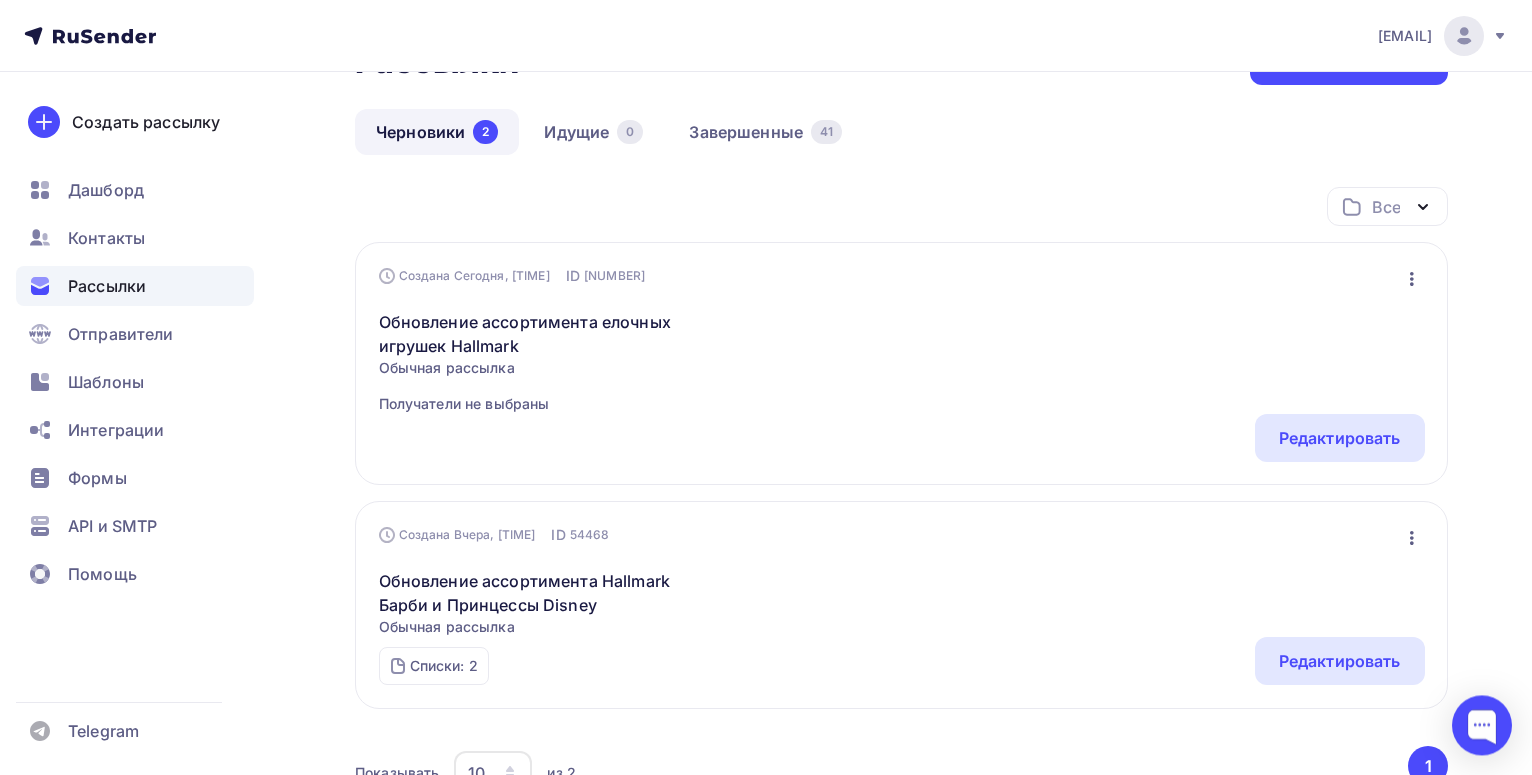 scroll, scrollTop: 102, scrollLeft: 0, axis: vertical 